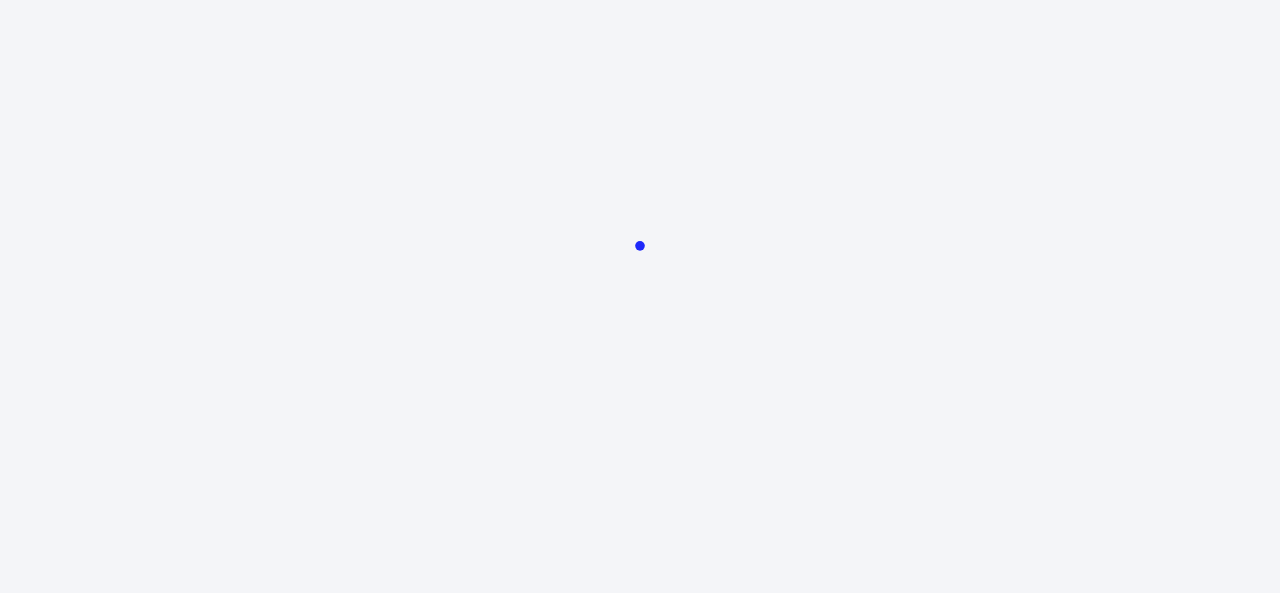 scroll, scrollTop: 0, scrollLeft: 0, axis: both 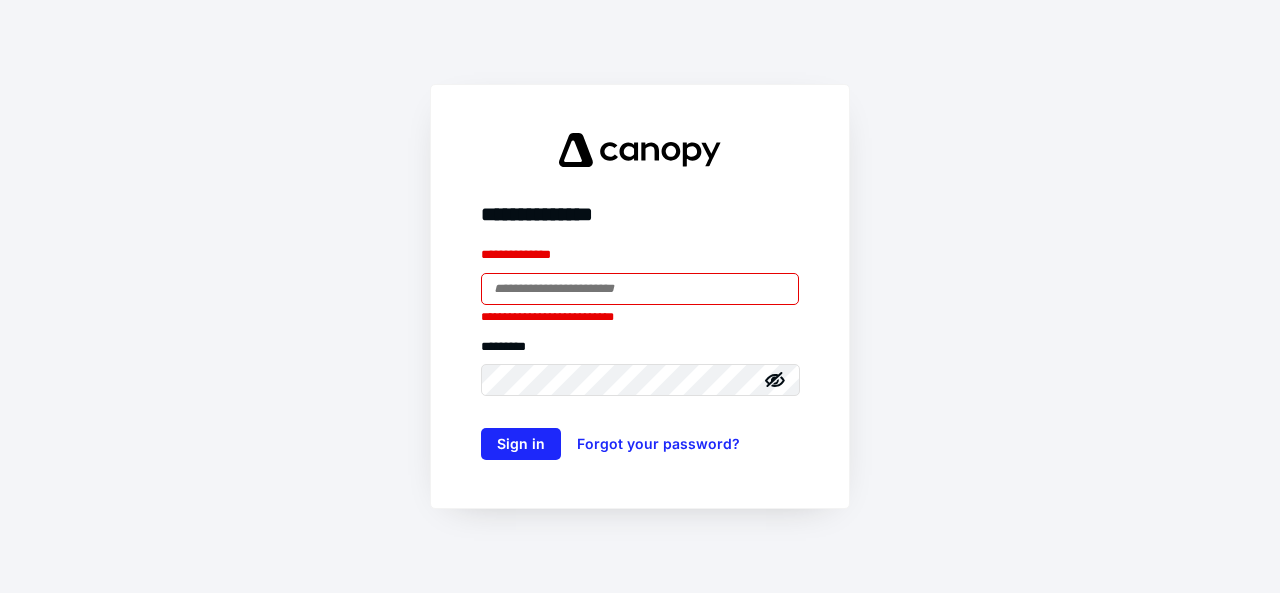 click at bounding box center [640, 289] 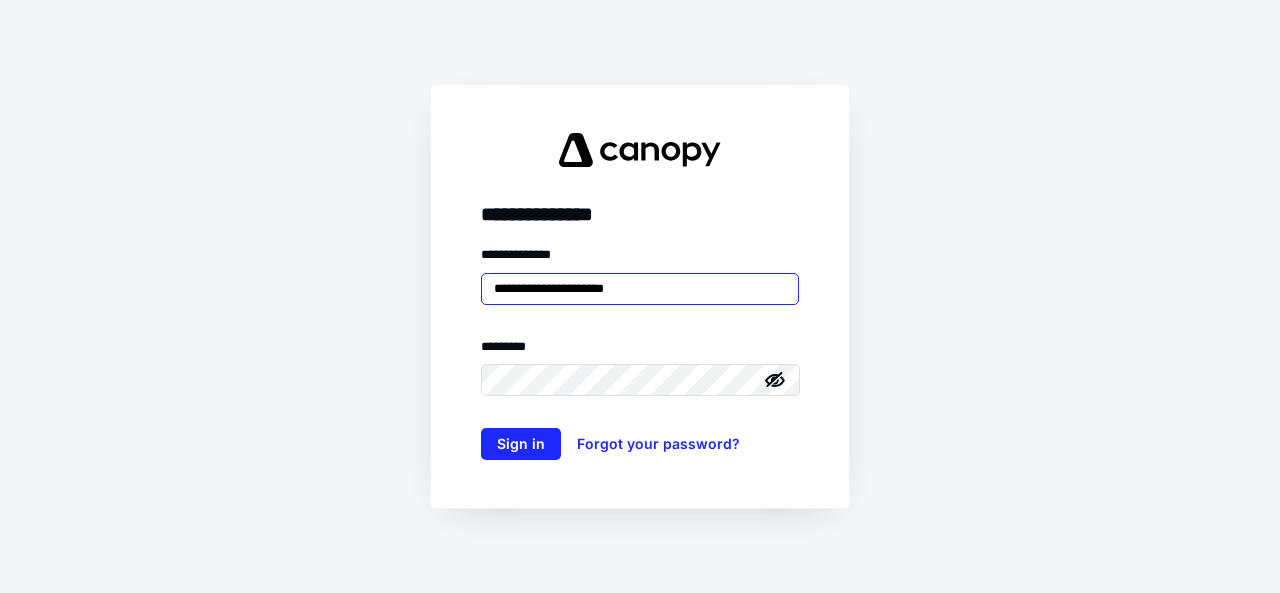 type on "**********" 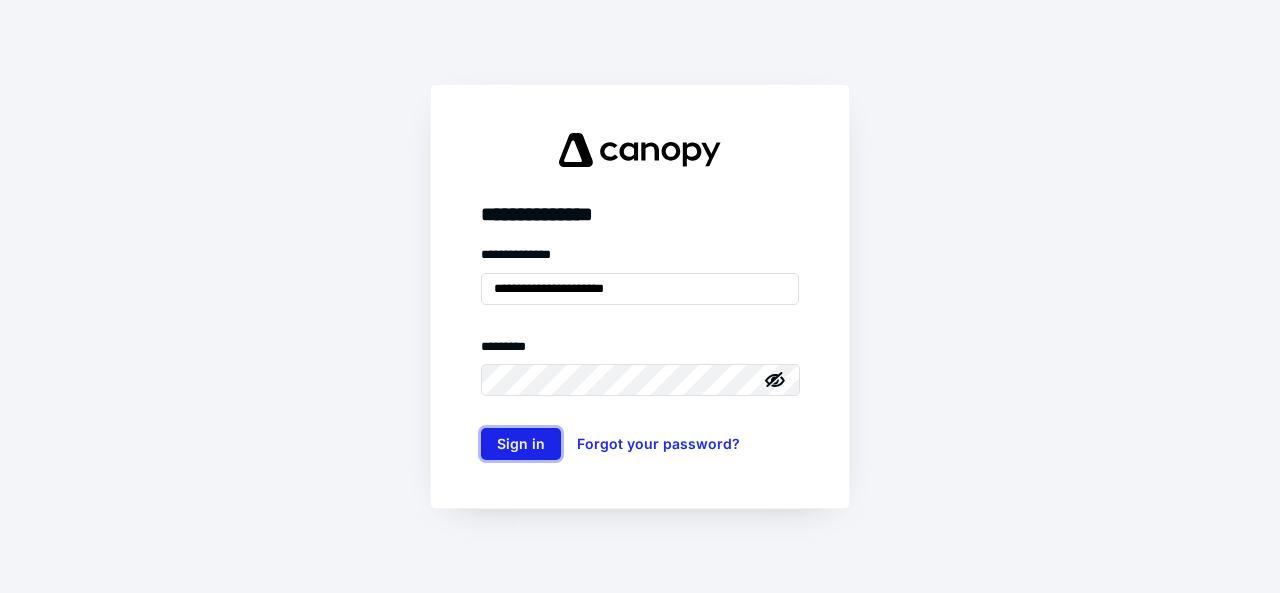 click on "Sign in" at bounding box center (521, 444) 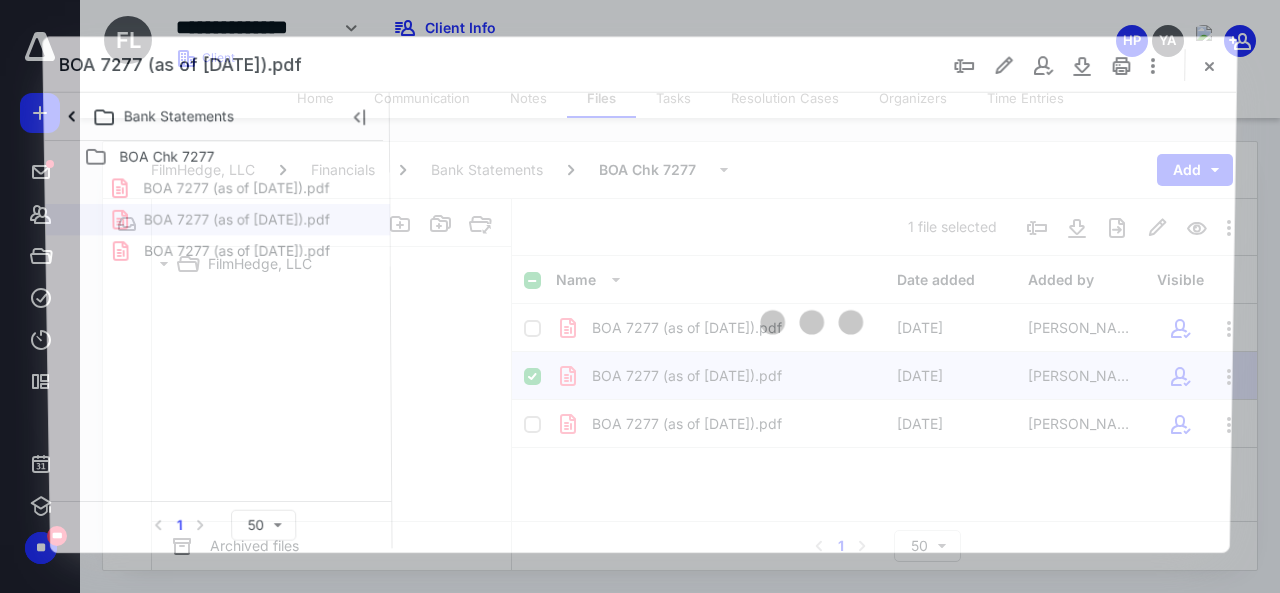 scroll, scrollTop: 0, scrollLeft: 0, axis: both 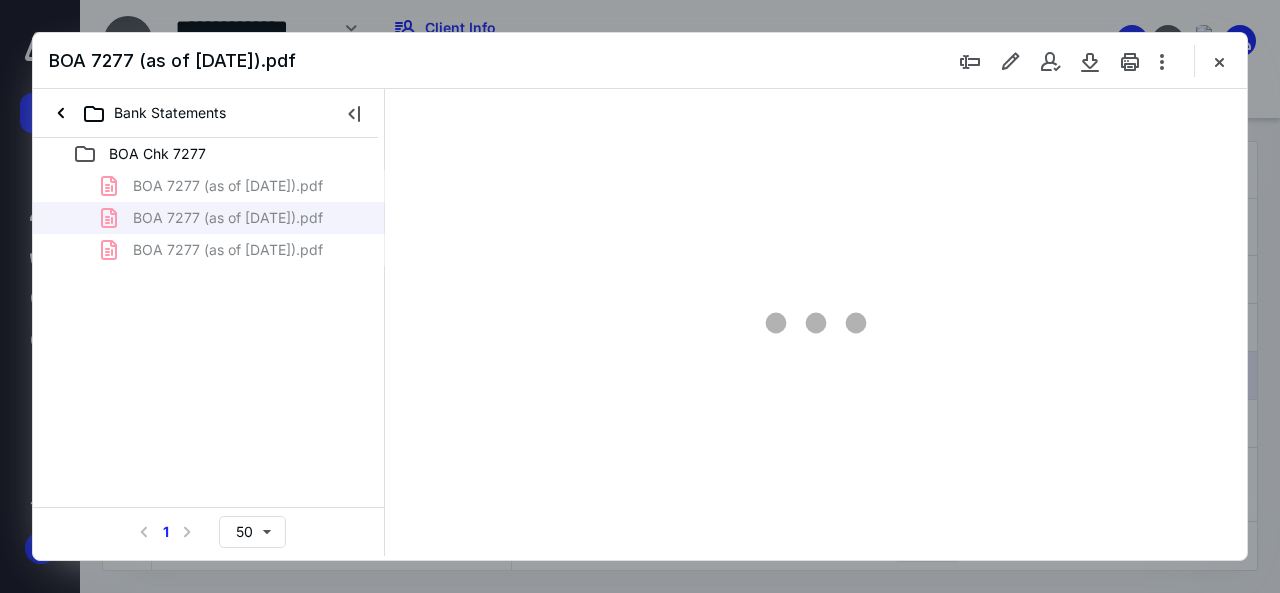click on "BOA 7277 (as of 28 FEB 25).pdf BOA 7277 (as of 30 JUN 25).pdf BOA 7277 (as of 31 MAY 25).pdf" at bounding box center [209, 218] 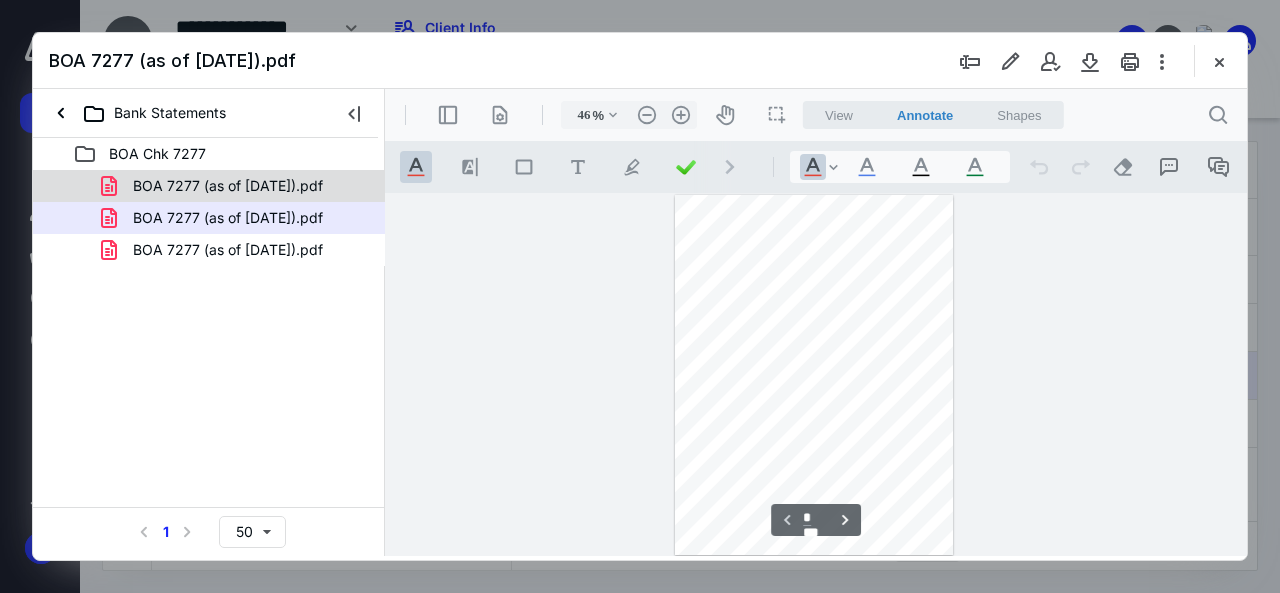 scroll, scrollTop: 106, scrollLeft: 0, axis: vertical 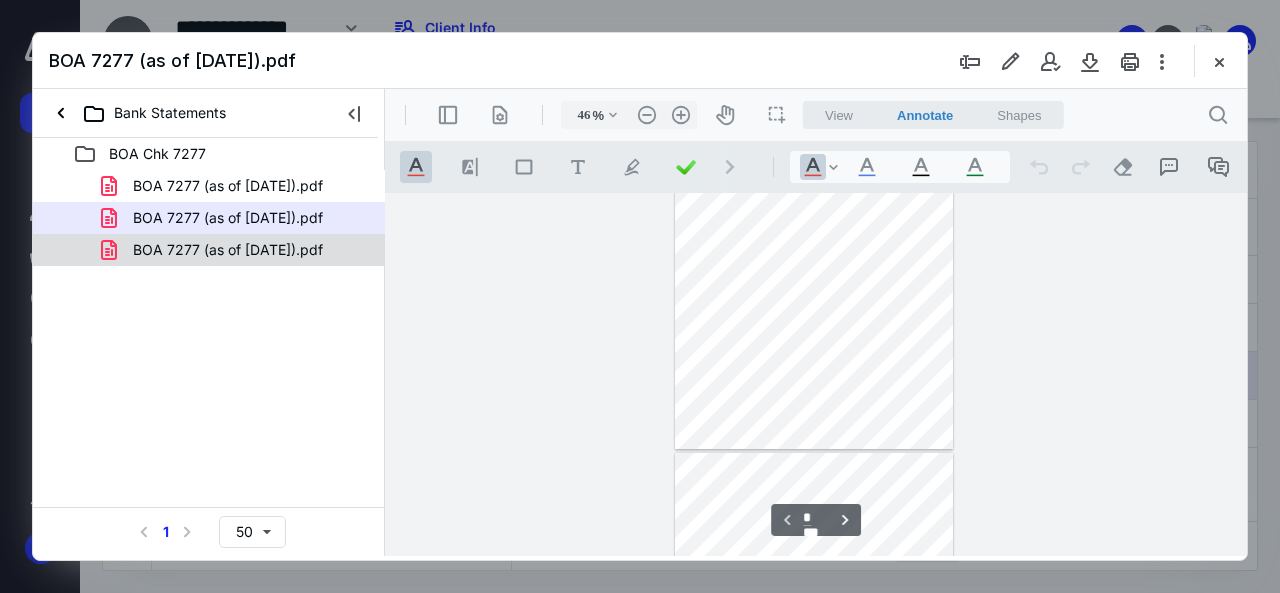 click on "BOA 7277 (as of 31 MAY 25).pdf" at bounding box center [228, 250] 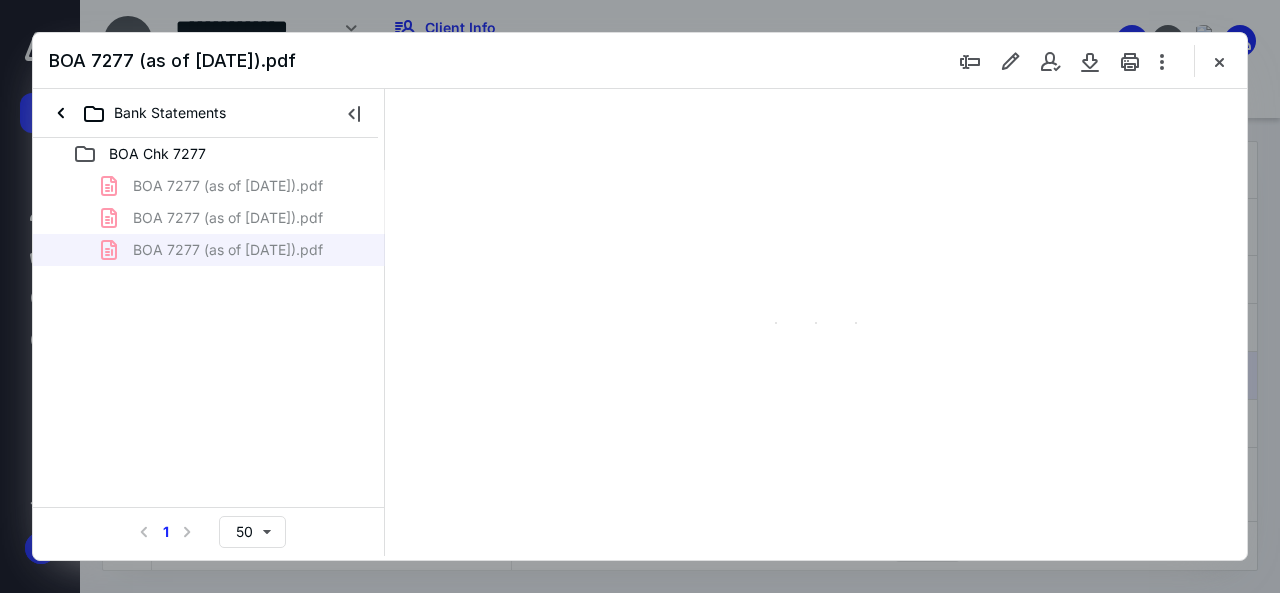 type on "46" 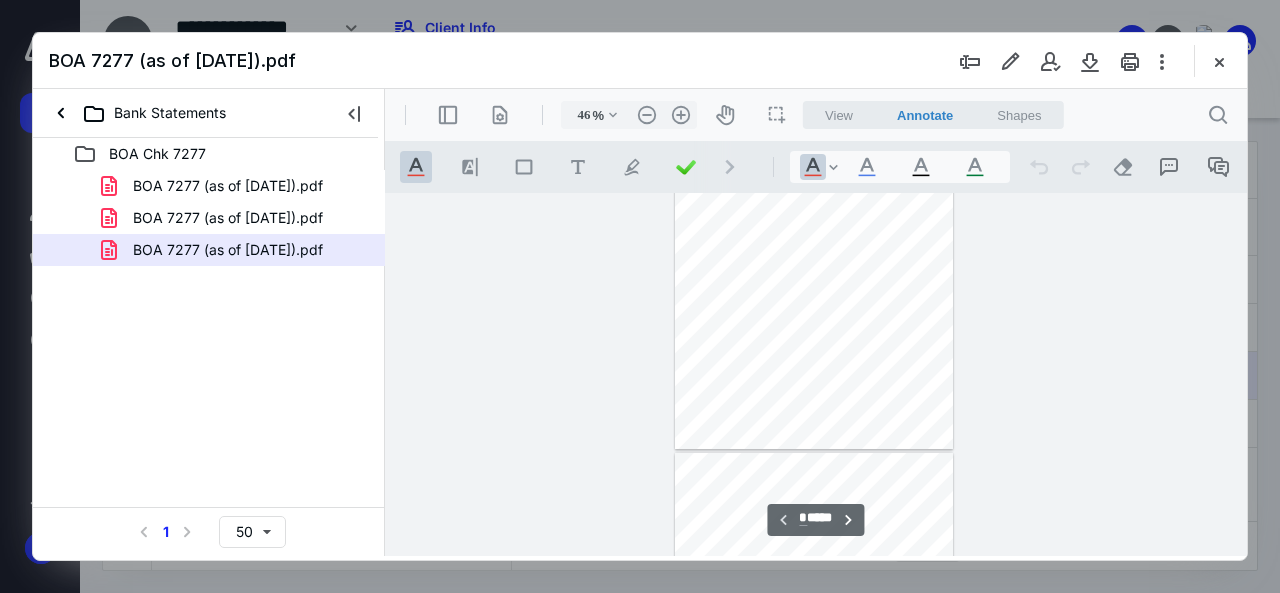 scroll, scrollTop: 106, scrollLeft: 0, axis: vertical 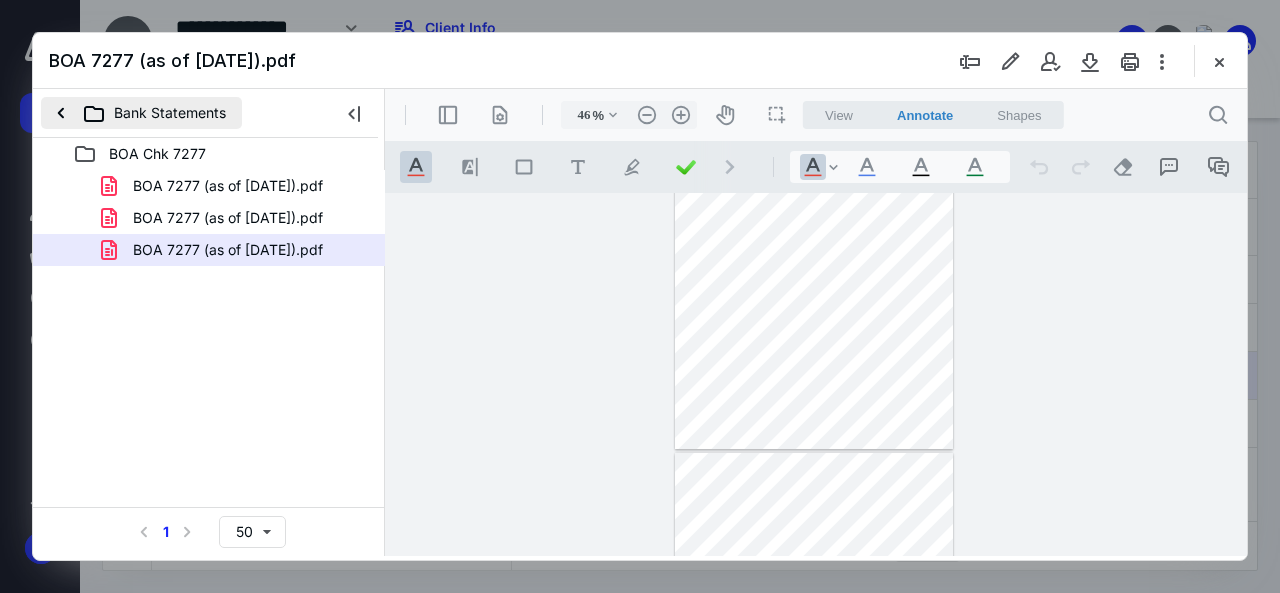 click on "Bank Statements" at bounding box center [141, 113] 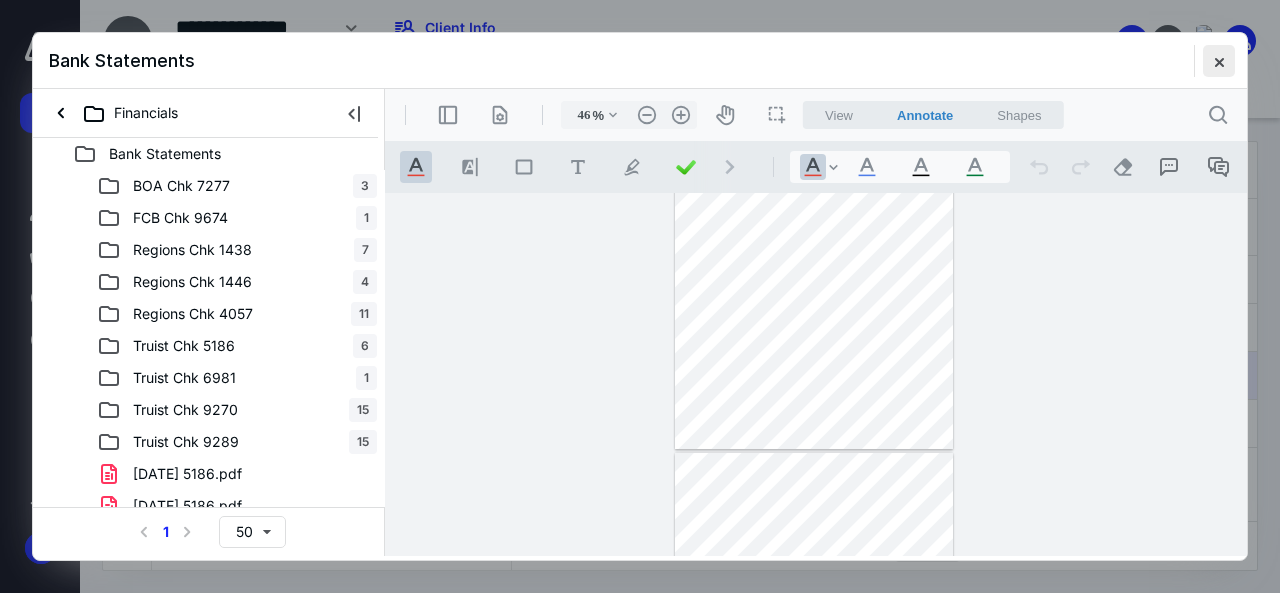 click at bounding box center (1219, 61) 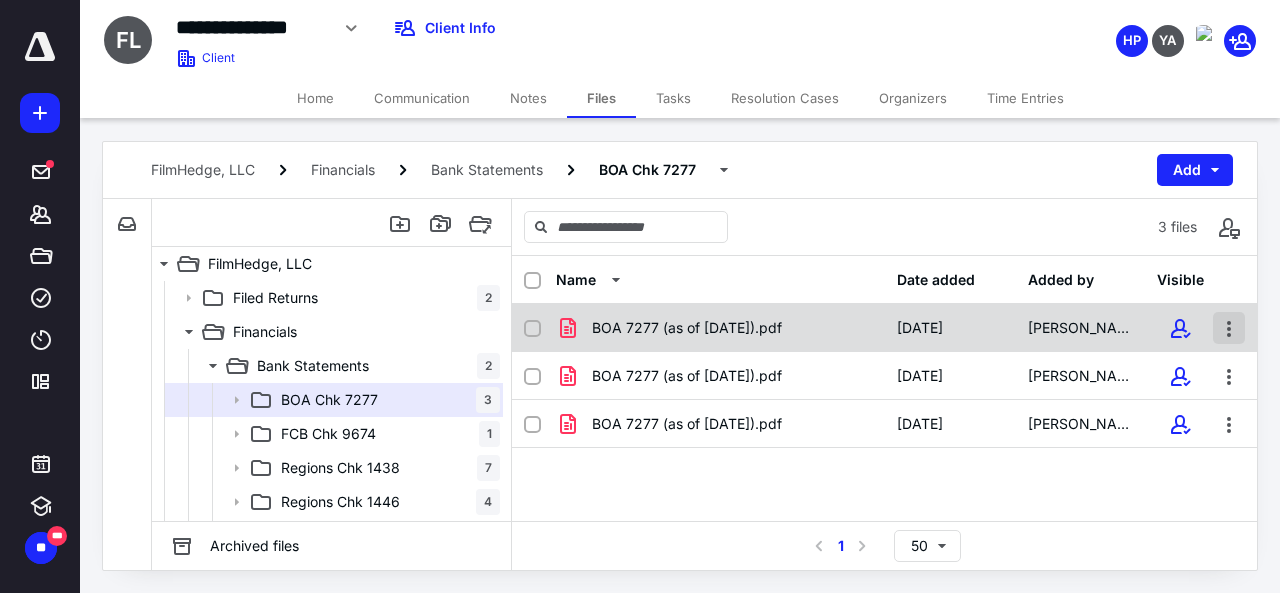 click at bounding box center (1229, 328) 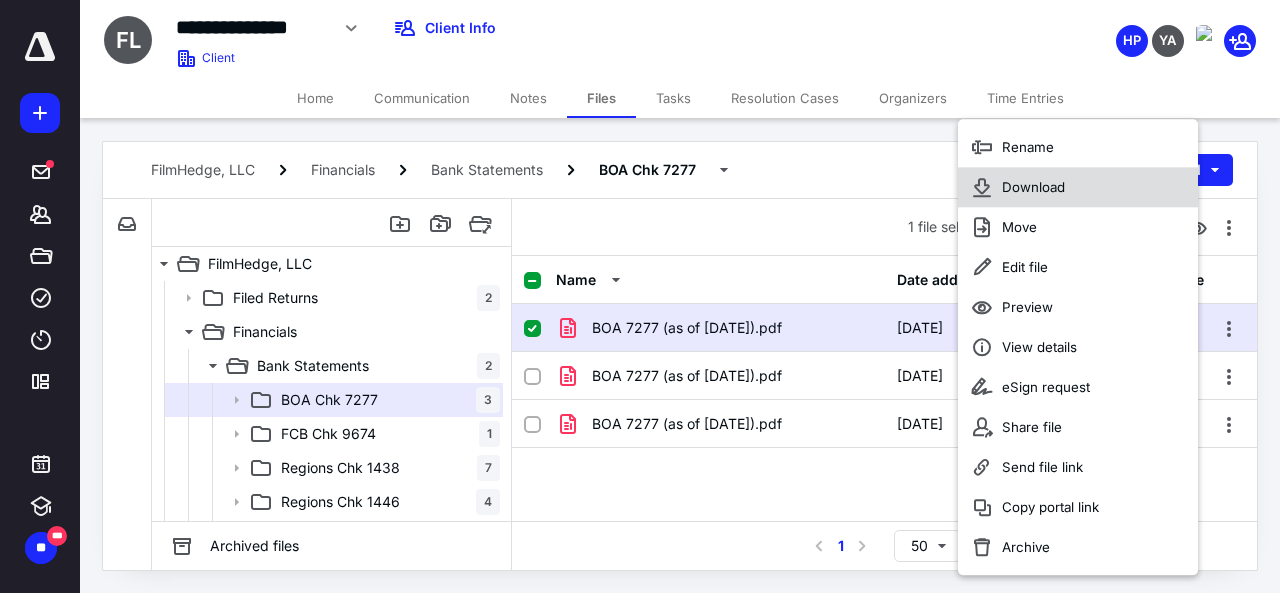 click on "Download" at bounding box center [1078, 187] 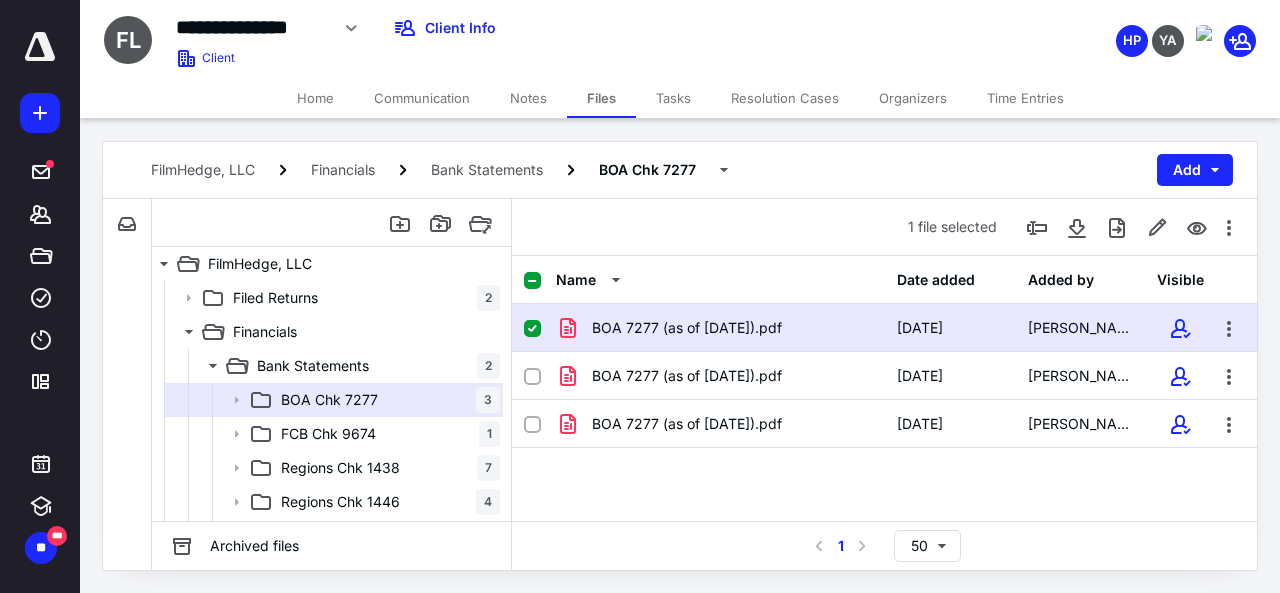 click 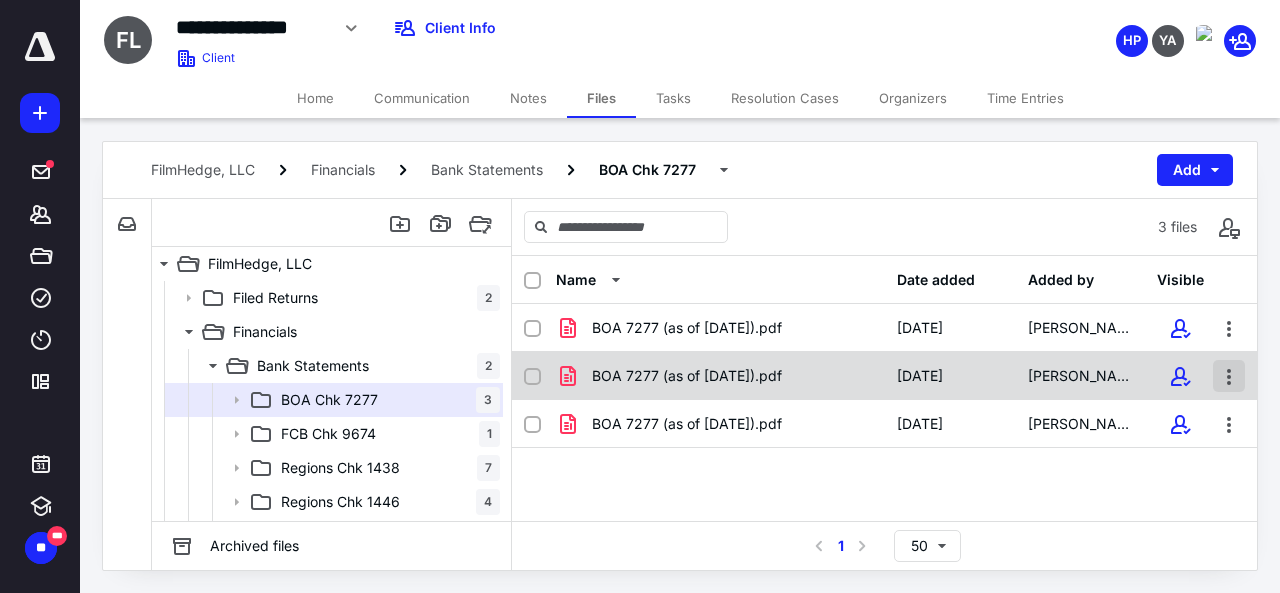 click at bounding box center [1229, 376] 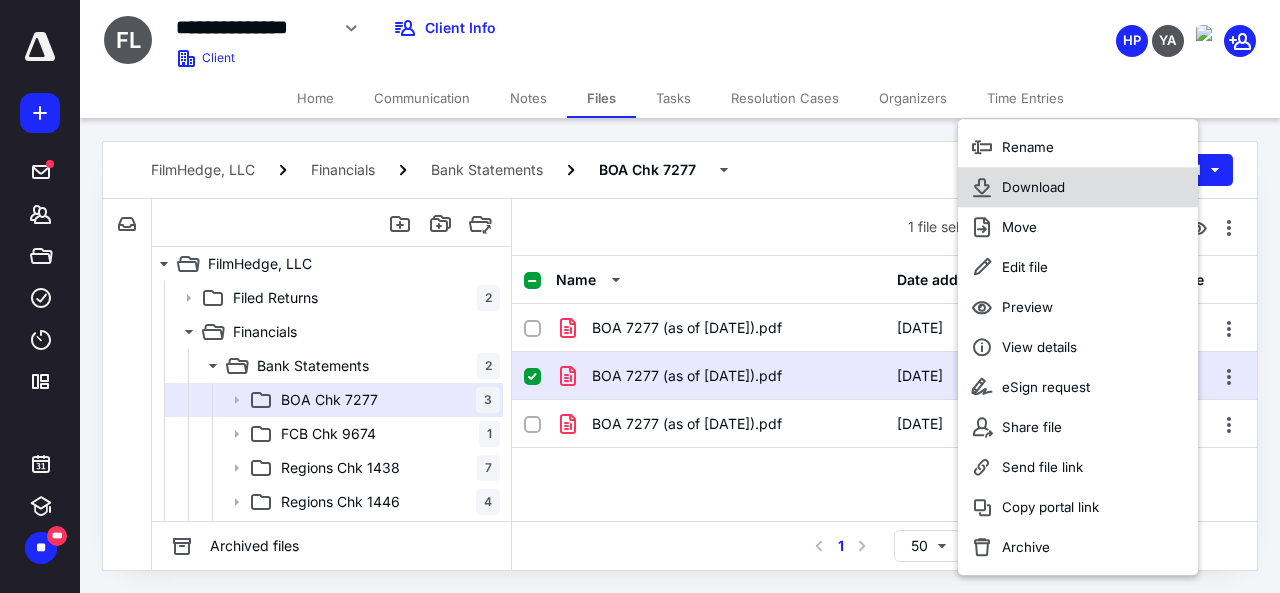 click on "Download" at bounding box center [1033, 187] 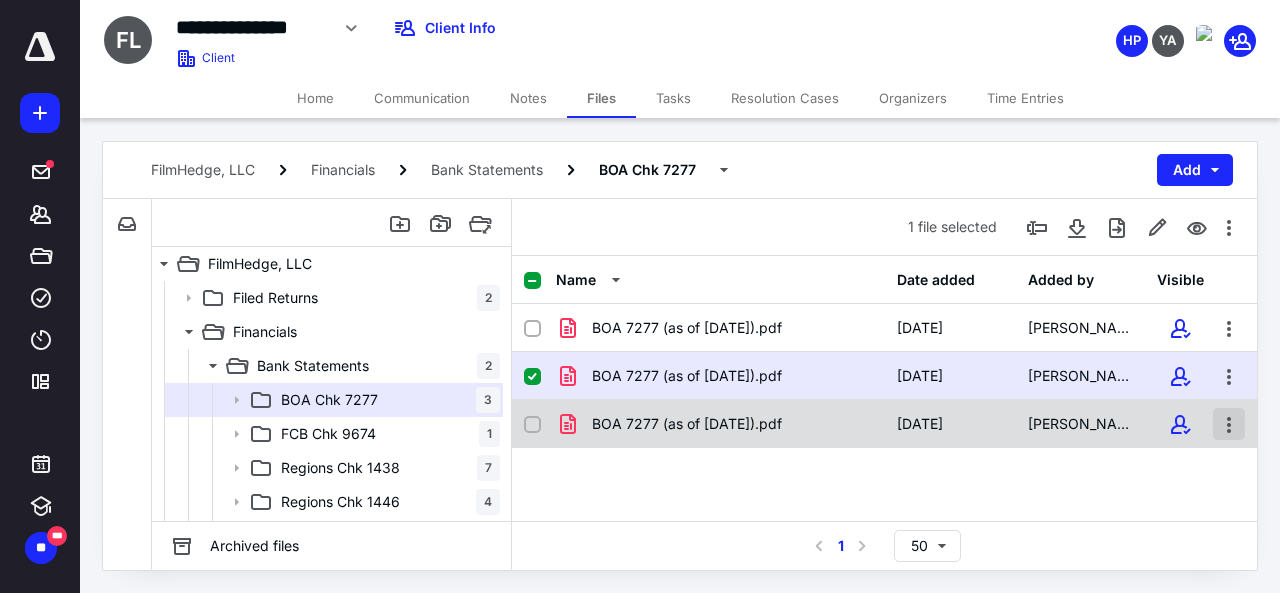 click at bounding box center (1229, 424) 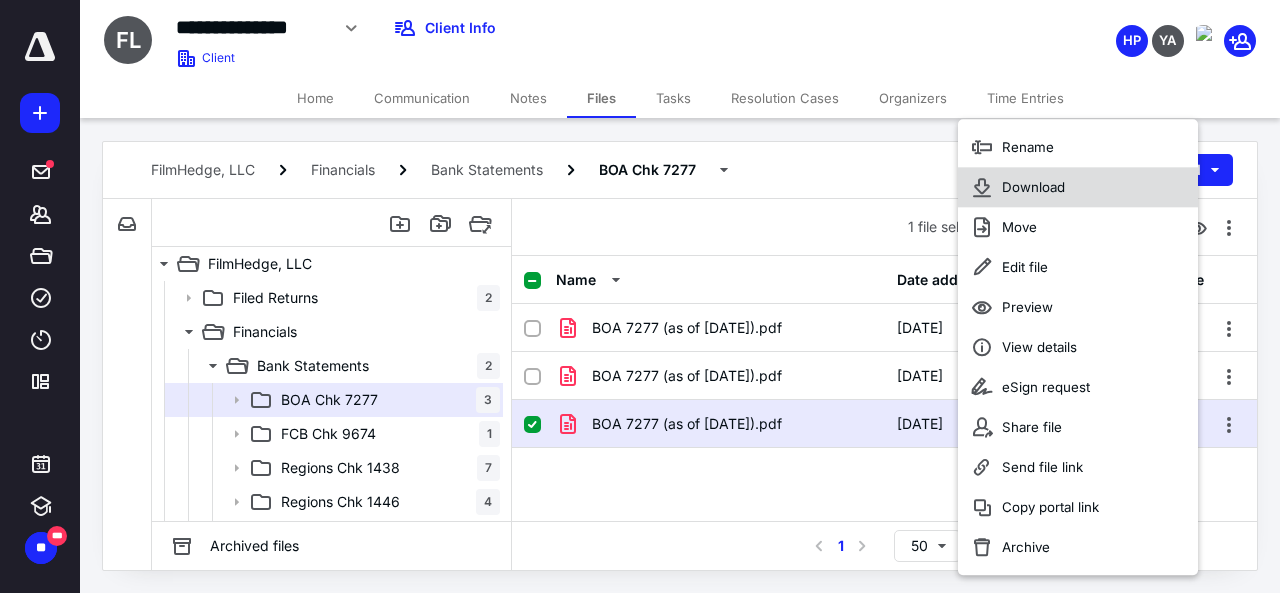 click on "Download" at bounding box center [1033, 187] 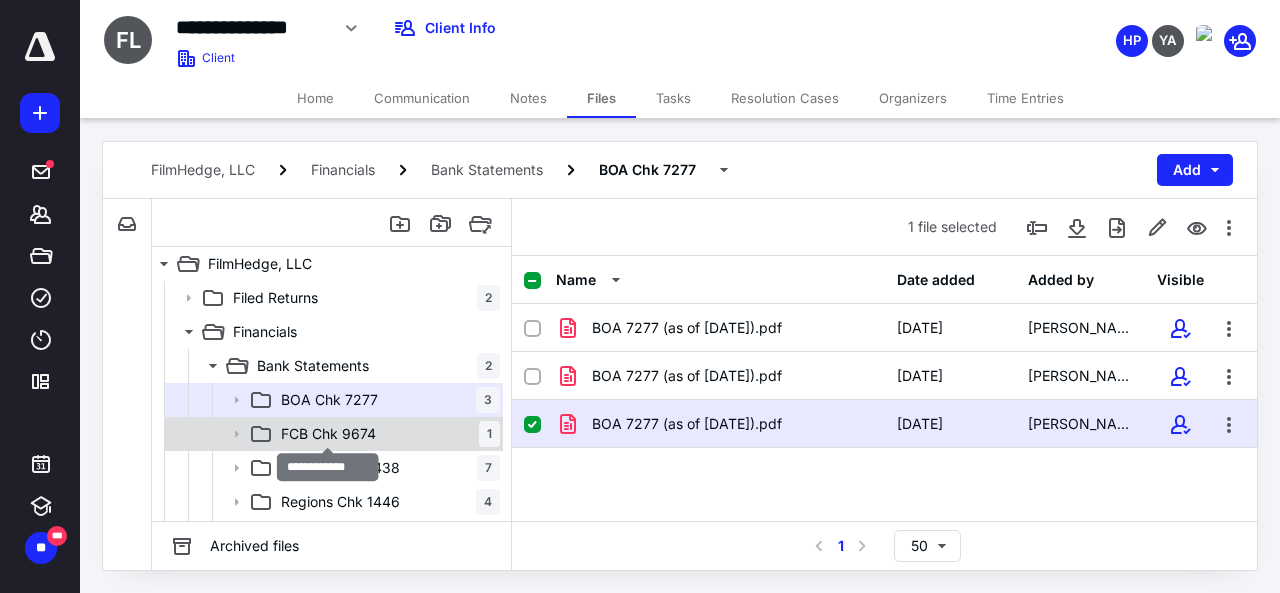 click on "FCB Chk 9674" at bounding box center (328, 434) 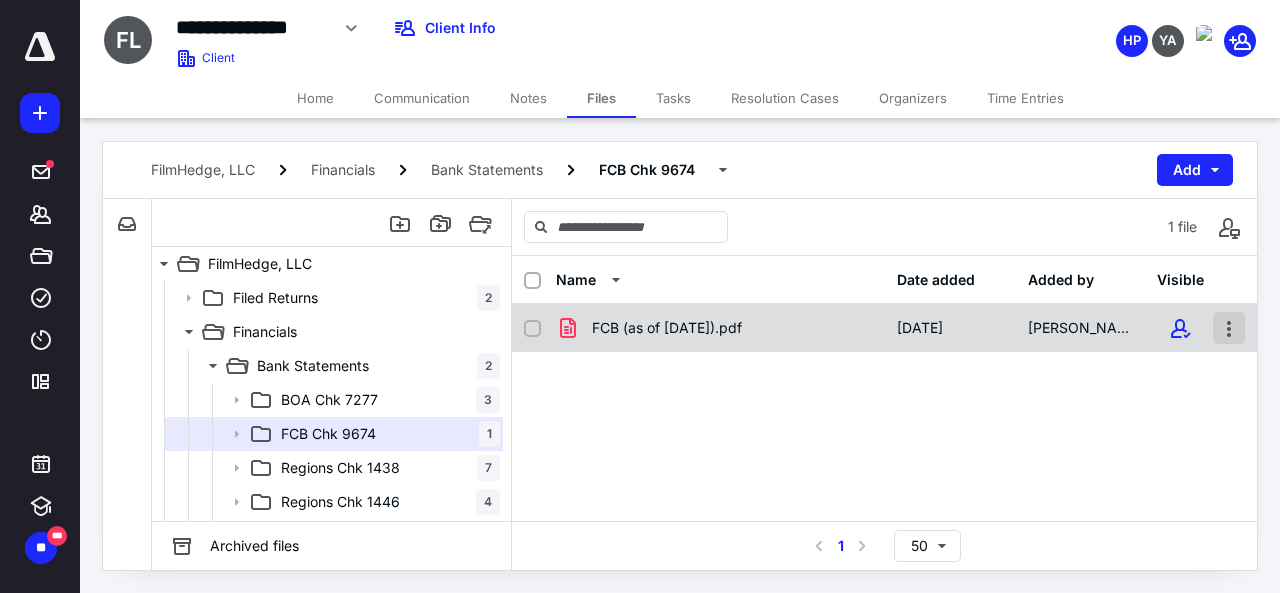 click at bounding box center [1229, 328] 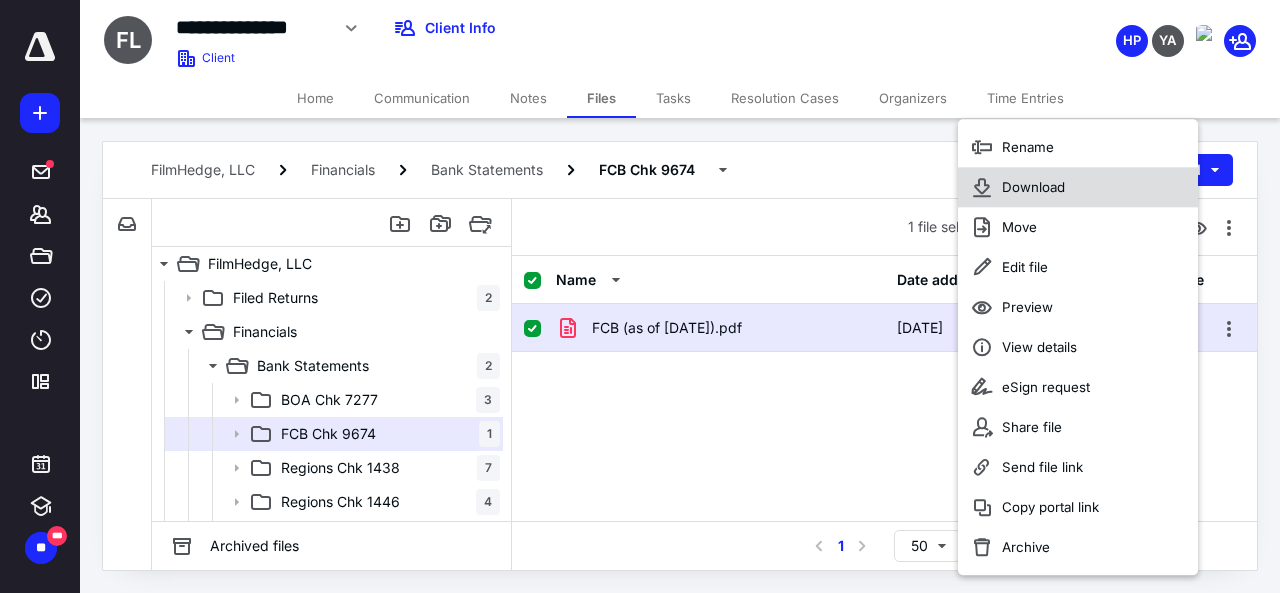 click on "Download" at bounding box center [1033, 187] 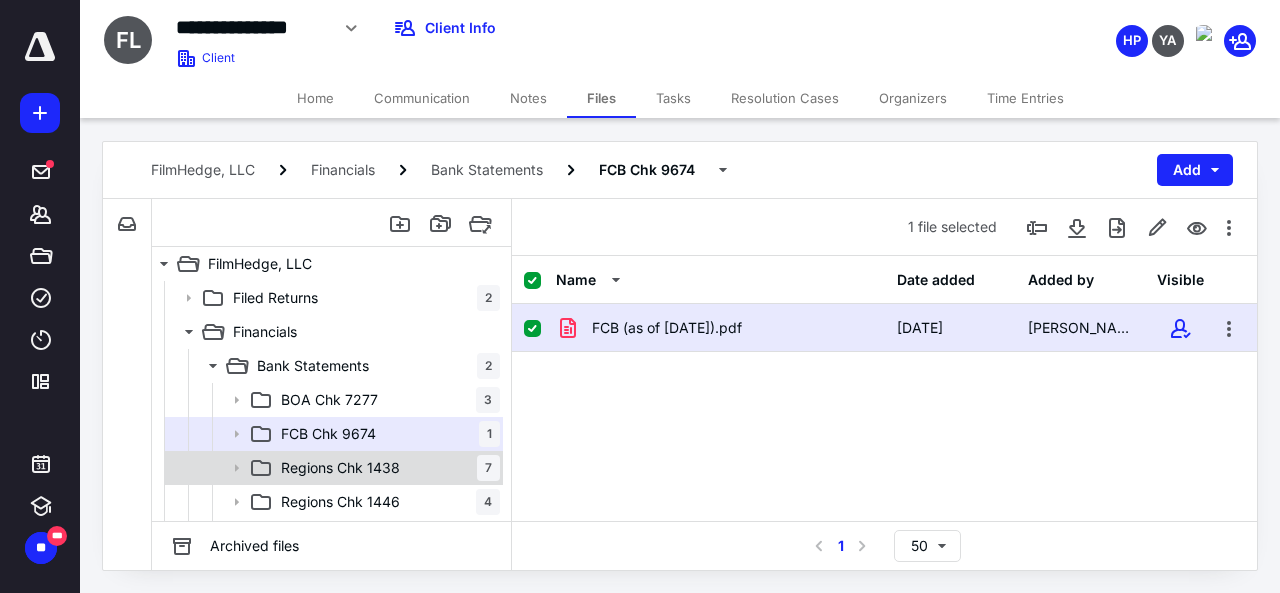 click on "Regions Chk 1438" at bounding box center (340, 468) 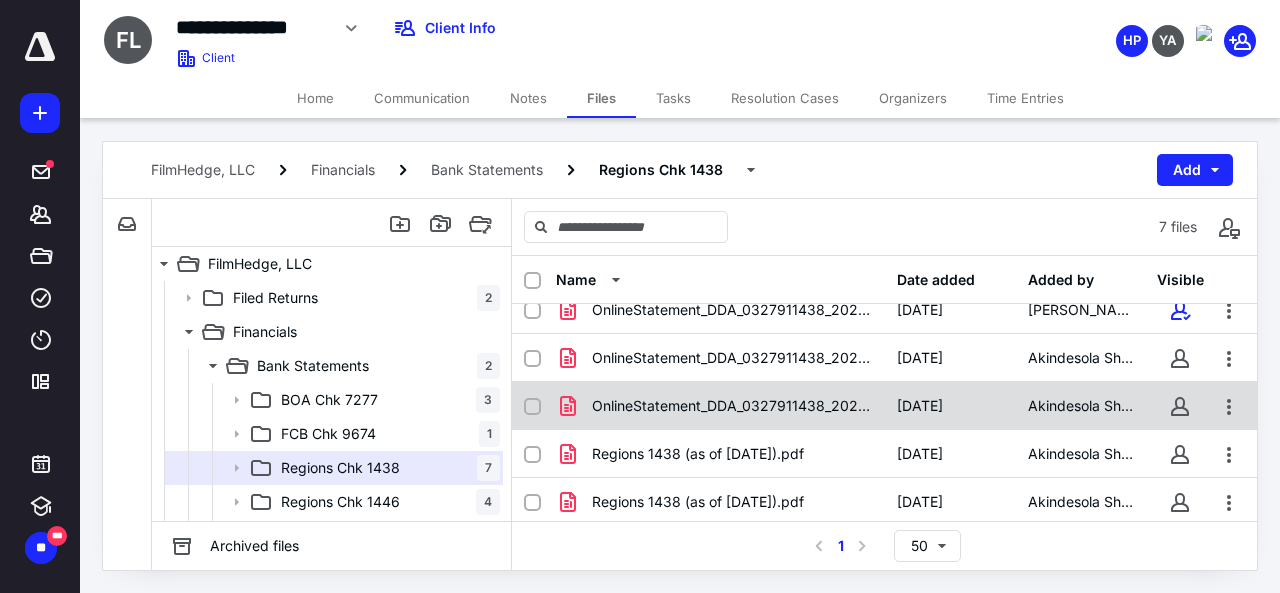 scroll, scrollTop: 0, scrollLeft: 0, axis: both 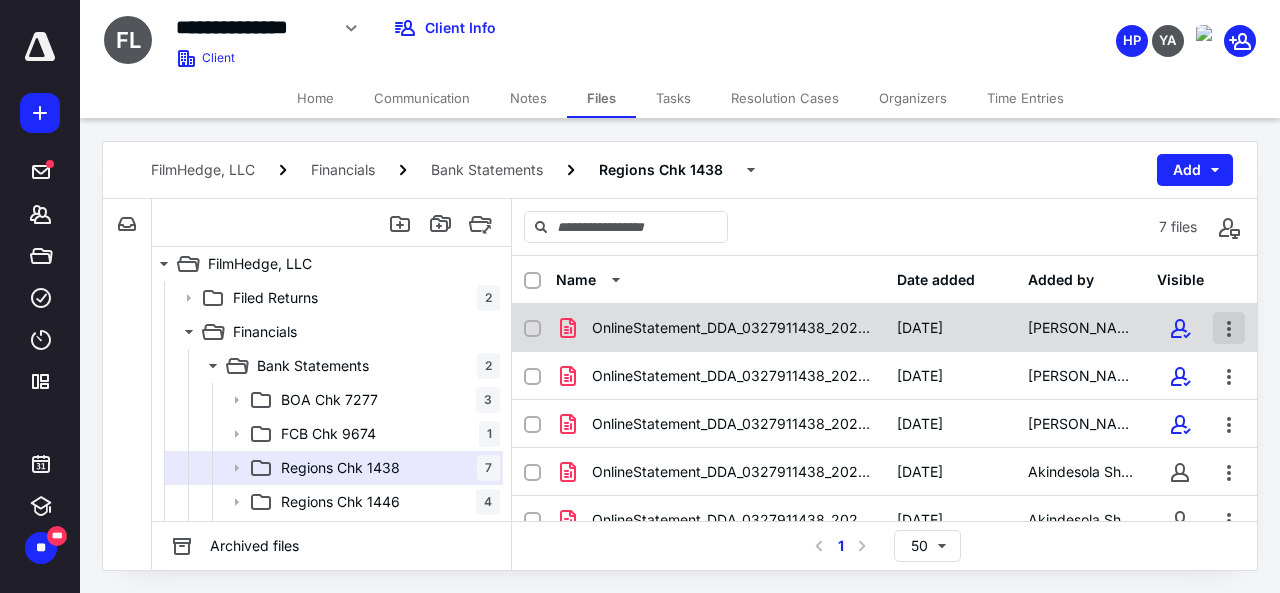 click at bounding box center [1229, 328] 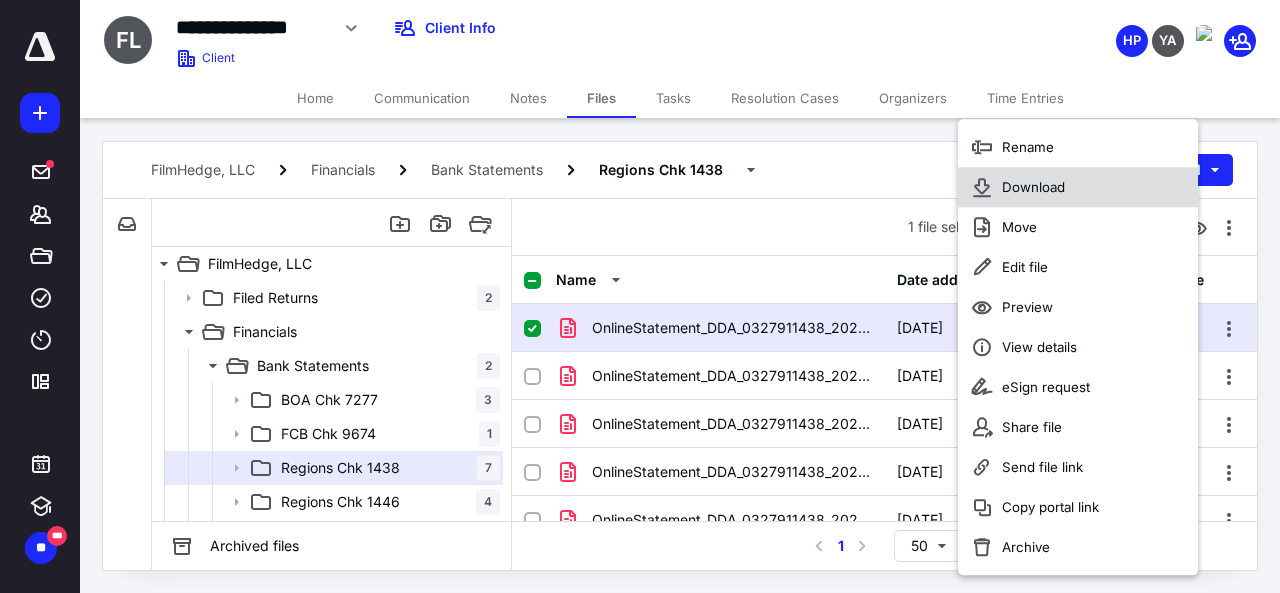 click on "Download" at bounding box center [1033, 187] 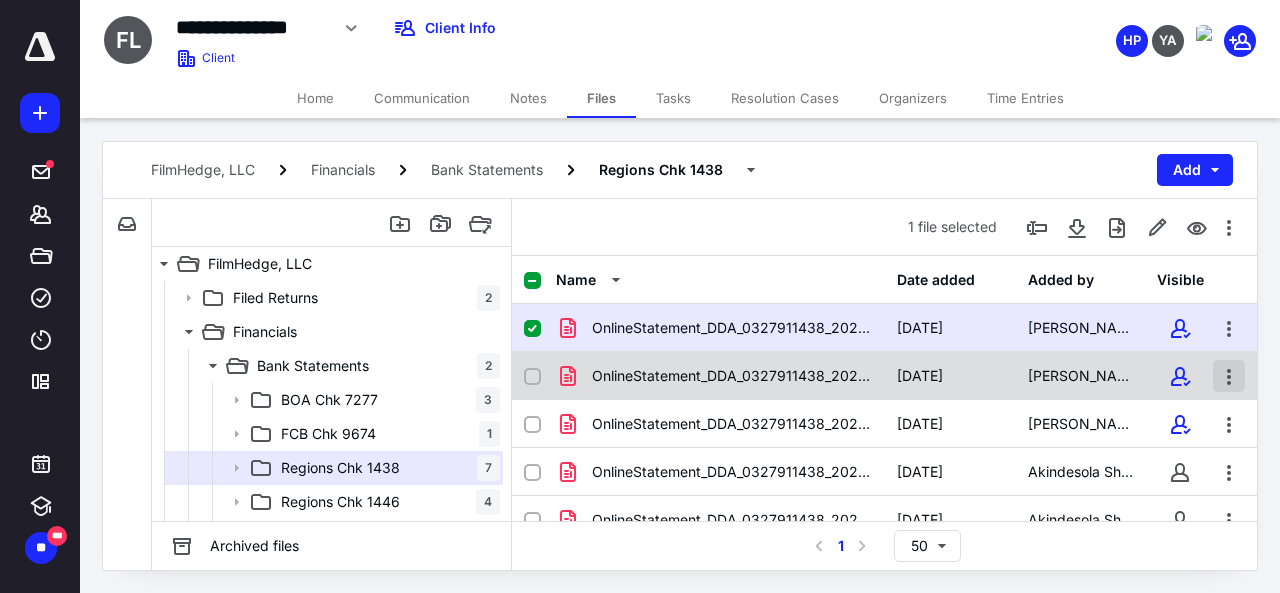 click at bounding box center (1229, 376) 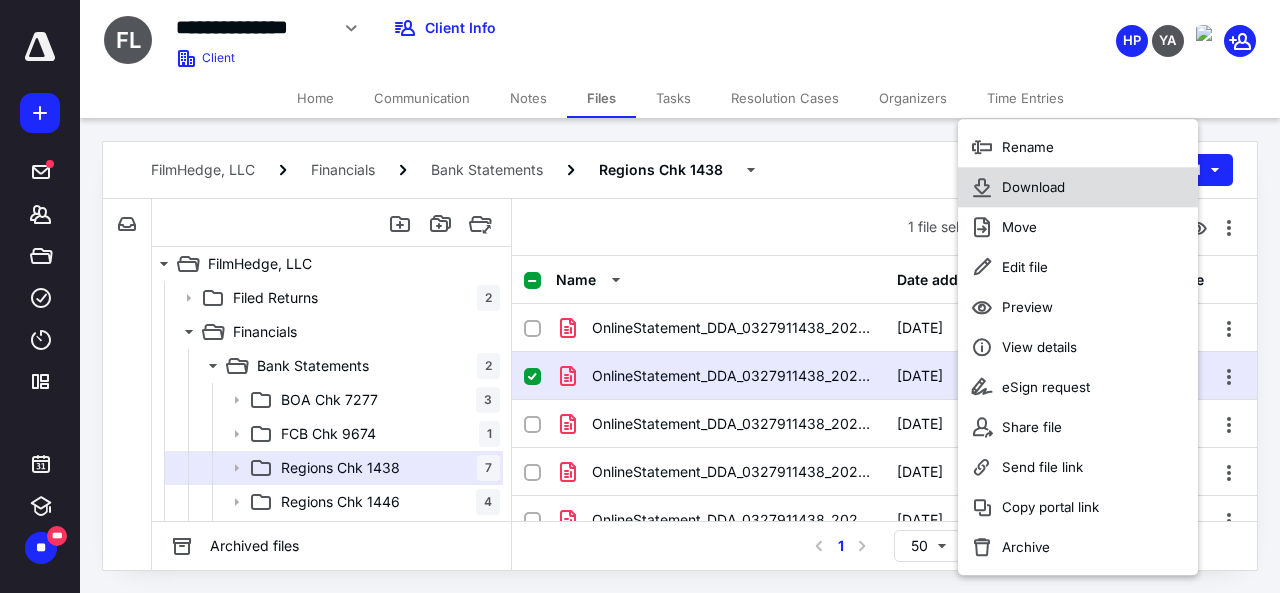 click on "Download" at bounding box center (1033, 187) 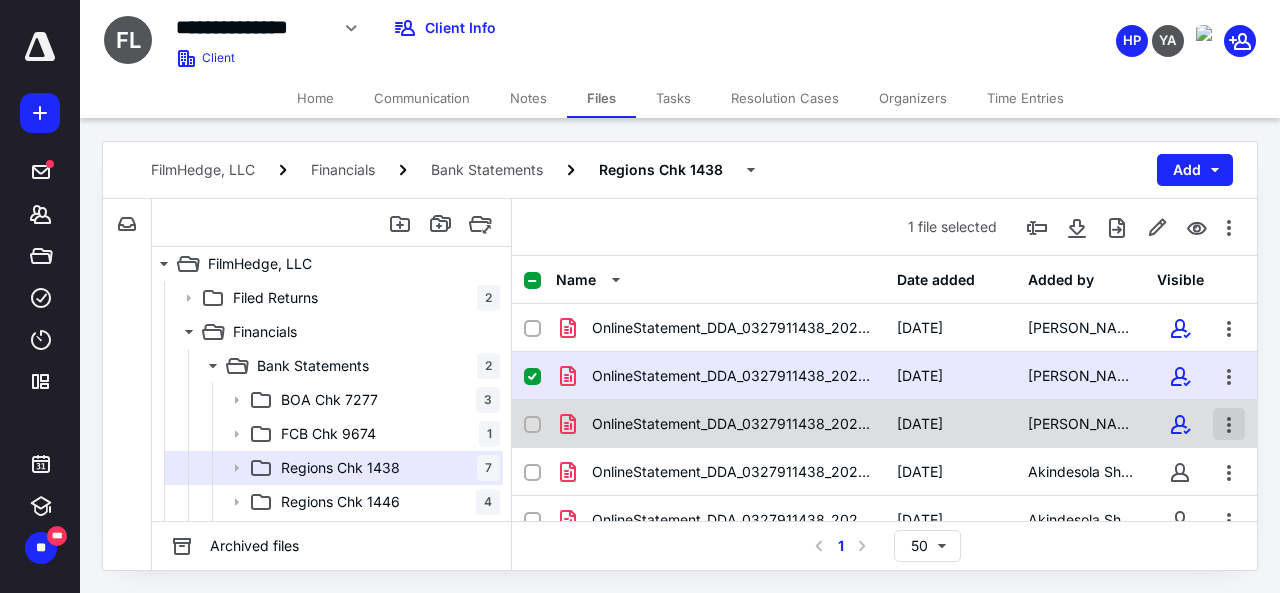 click at bounding box center [1229, 424] 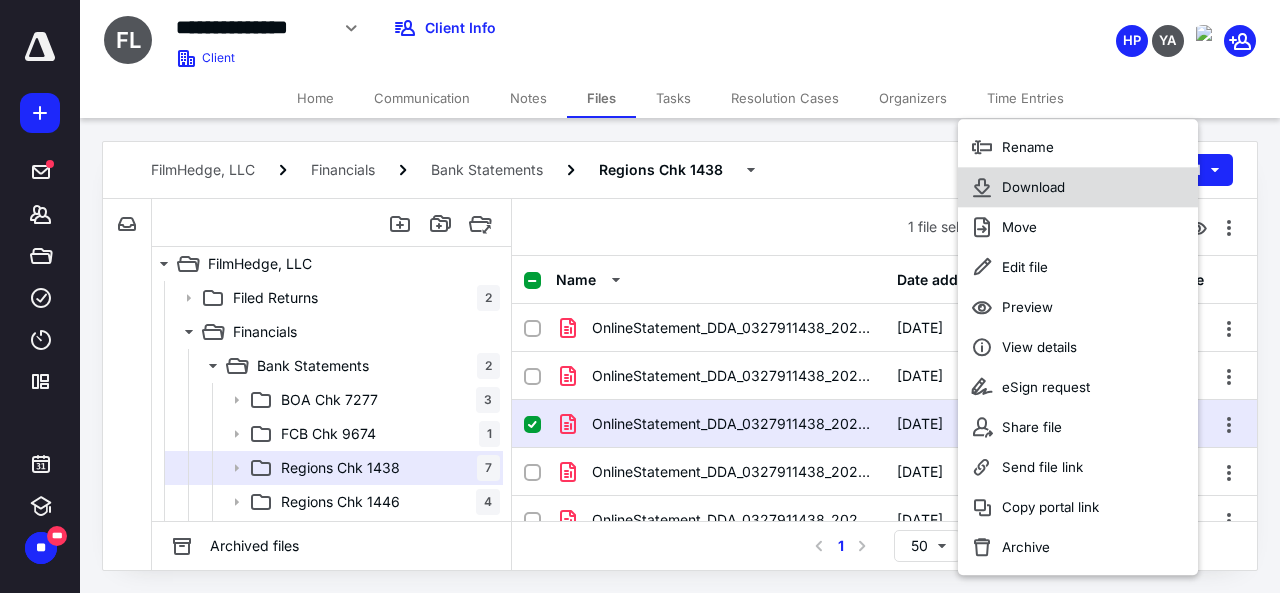 click on "Download" at bounding box center (1033, 187) 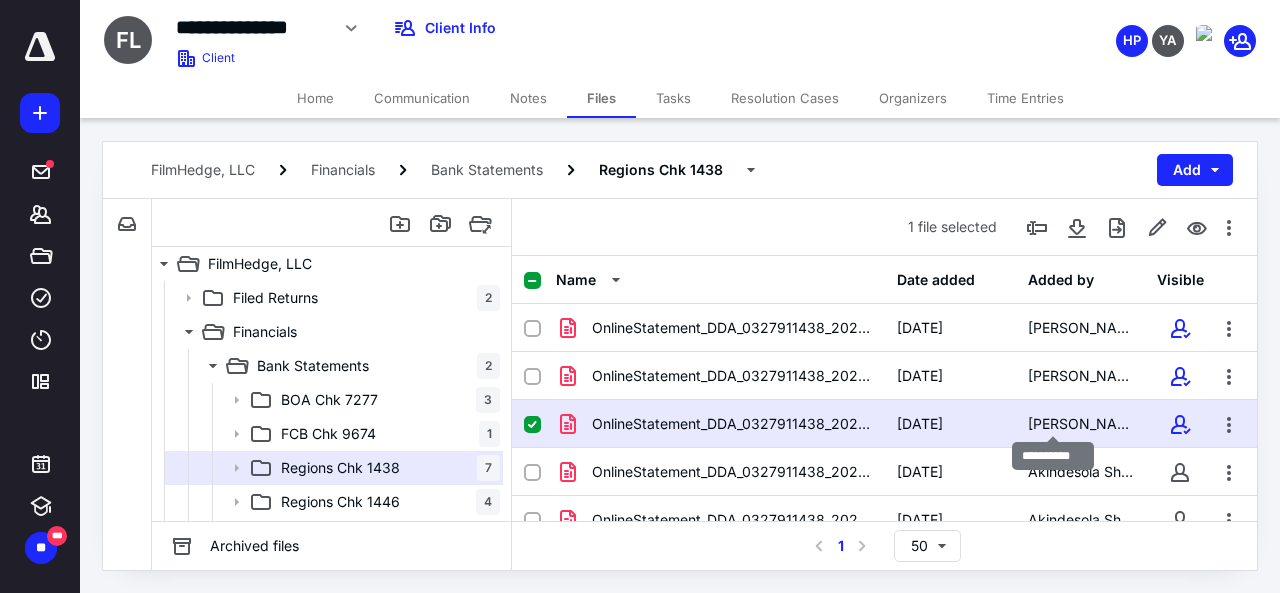 scroll, scrollTop: 100, scrollLeft: 0, axis: vertical 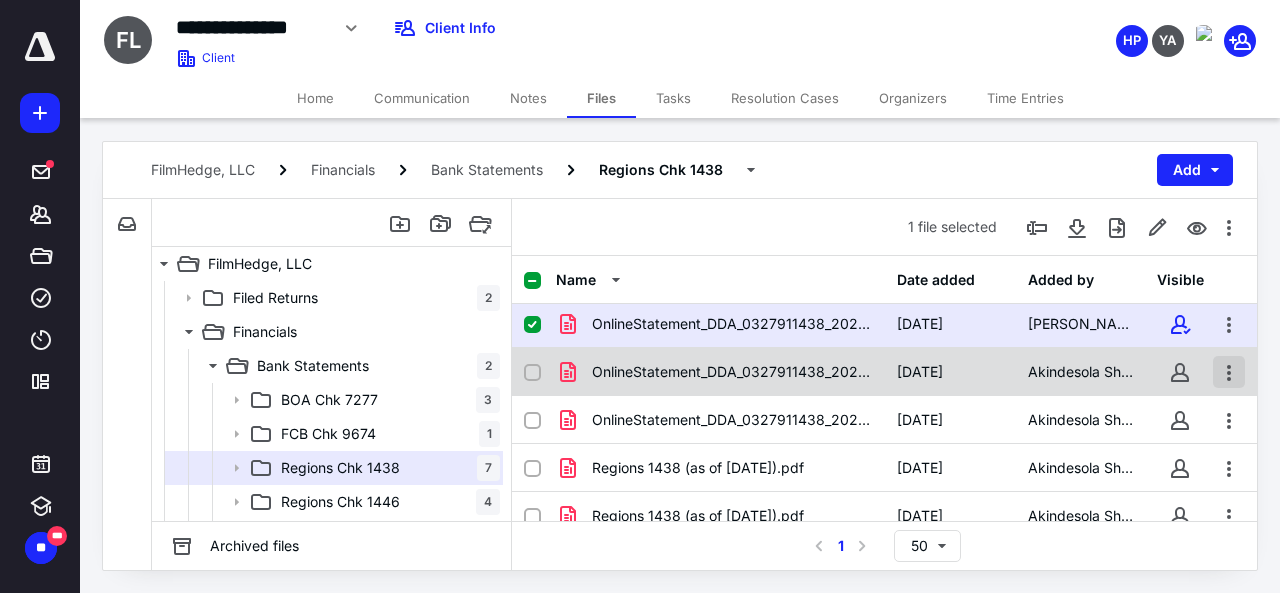 click at bounding box center [1229, 372] 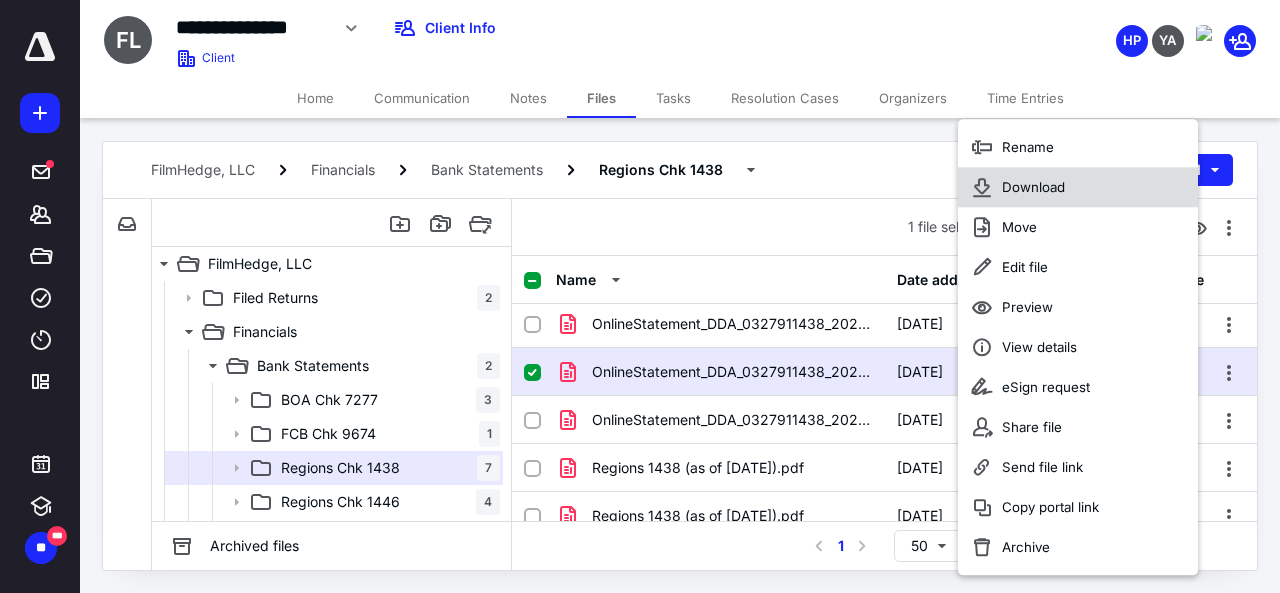 click on "Download" at bounding box center (1078, 187) 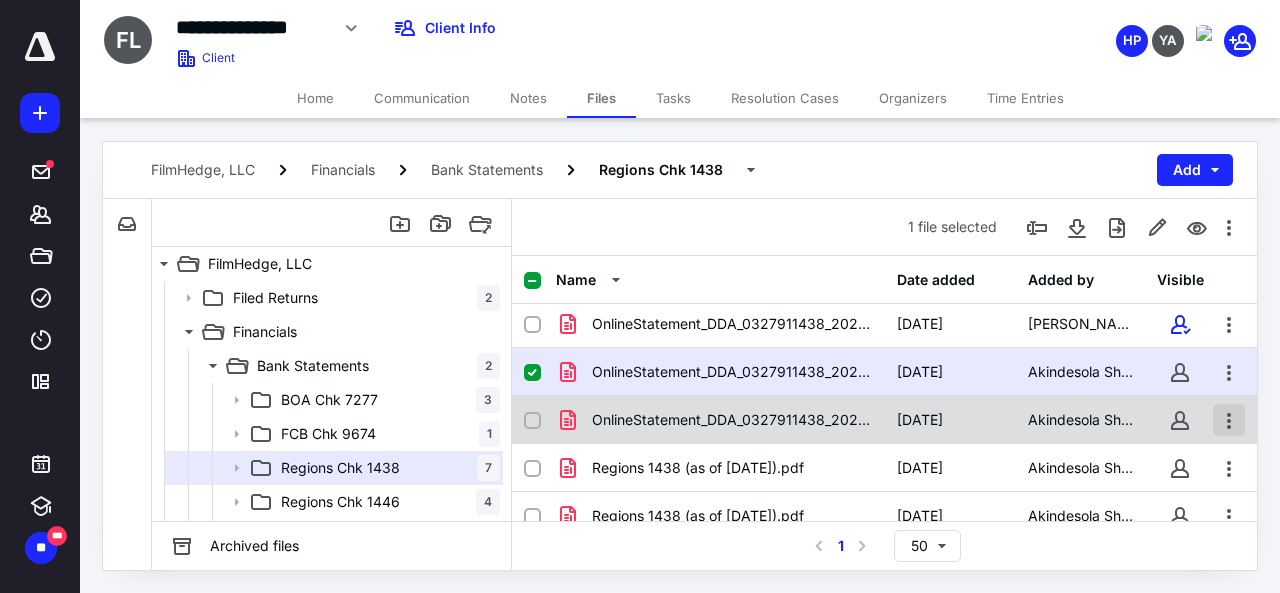 click at bounding box center (1229, 420) 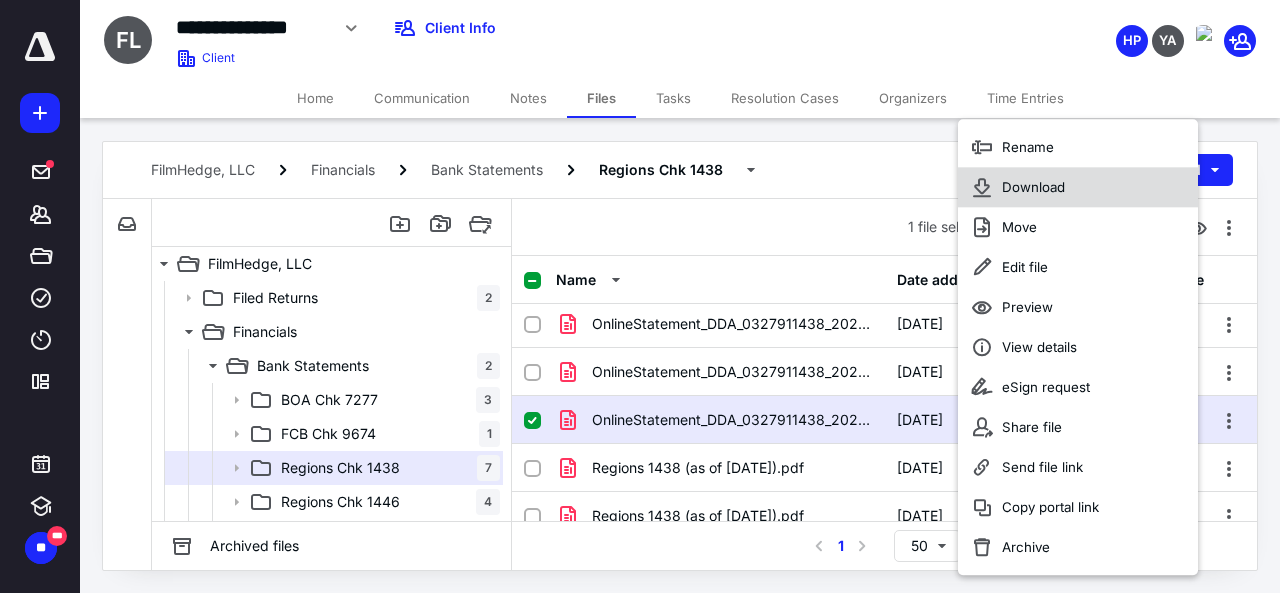 click on "Download" at bounding box center [1033, 187] 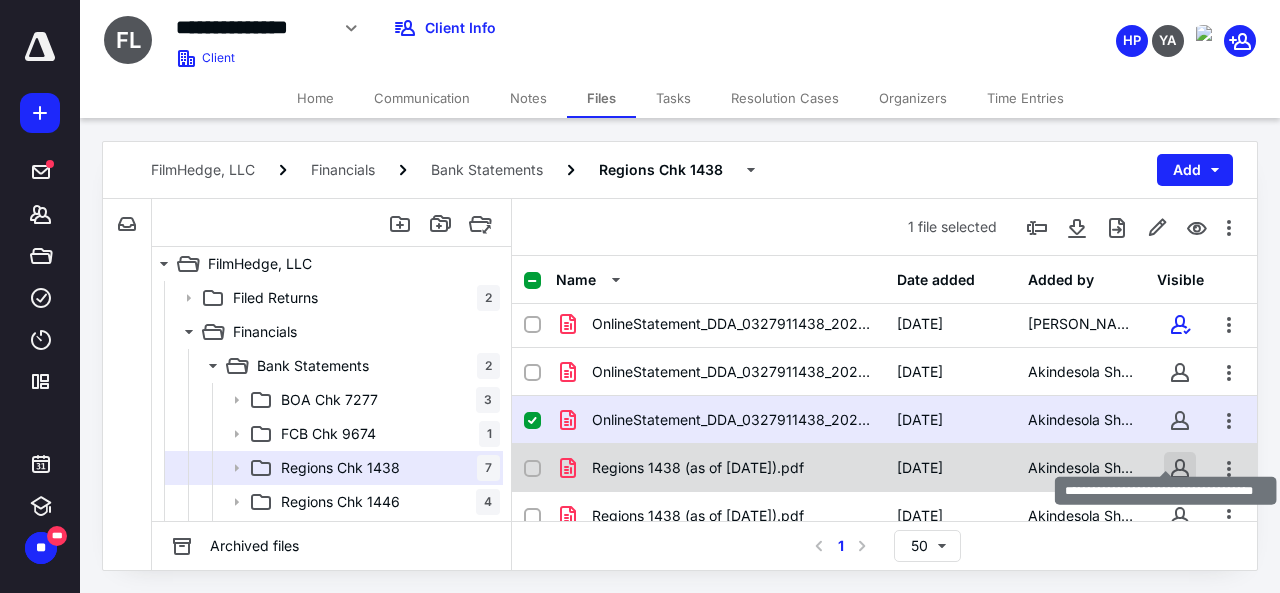scroll, scrollTop: 114, scrollLeft: 0, axis: vertical 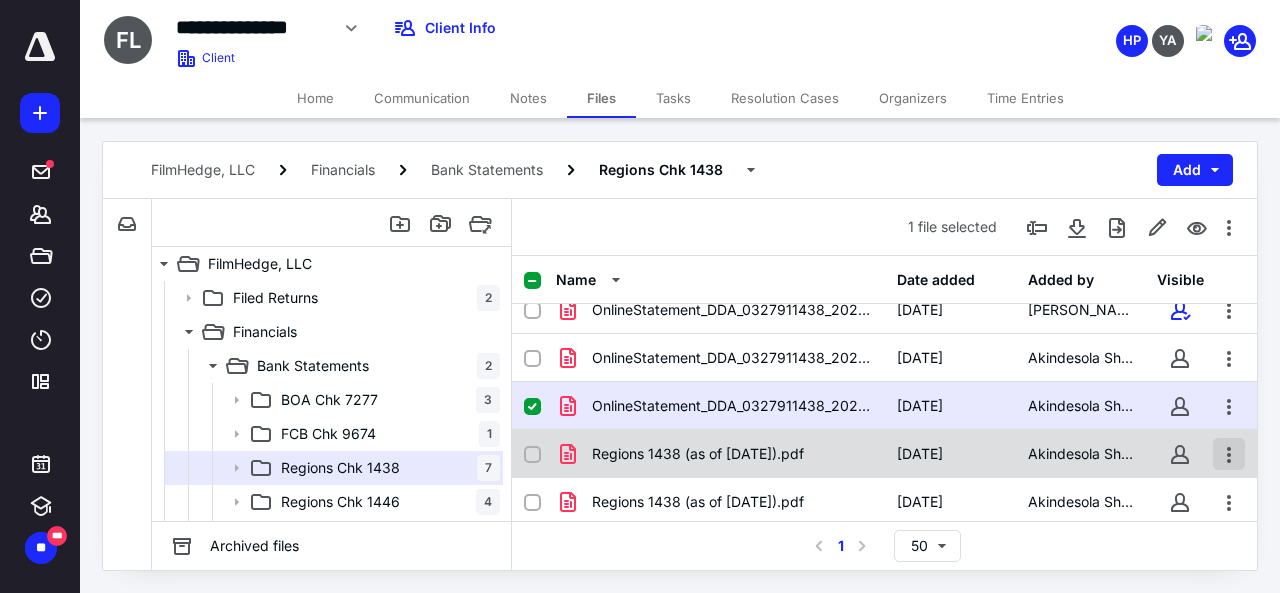 click at bounding box center [1229, 454] 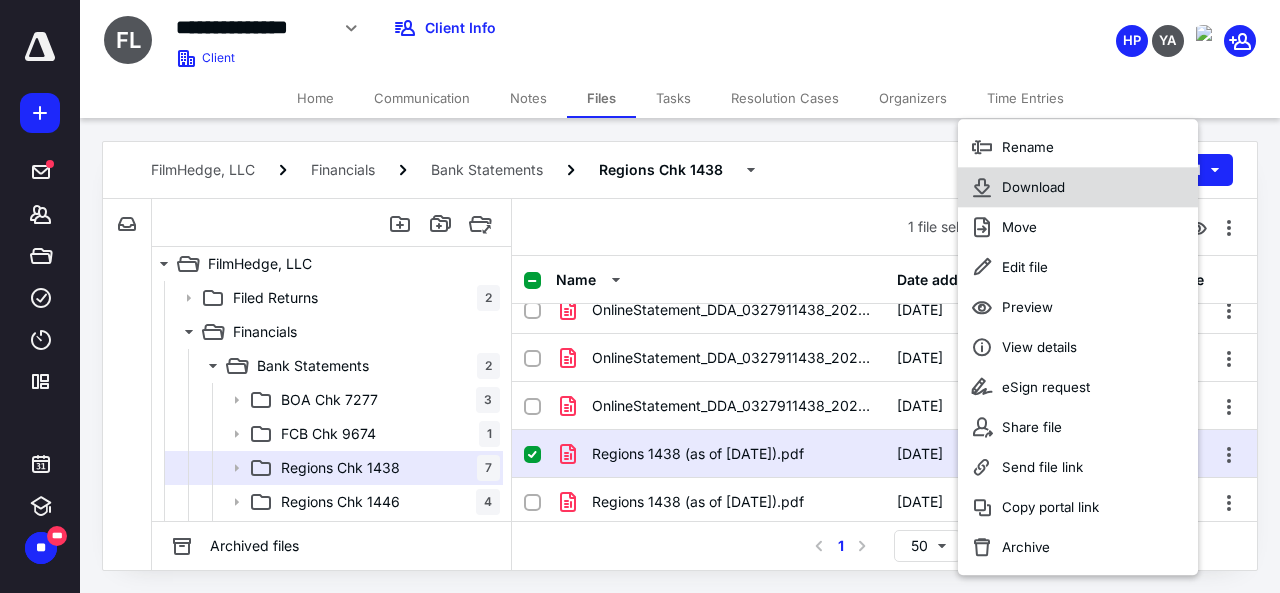 click on "Download" at bounding box center (1033, 187) 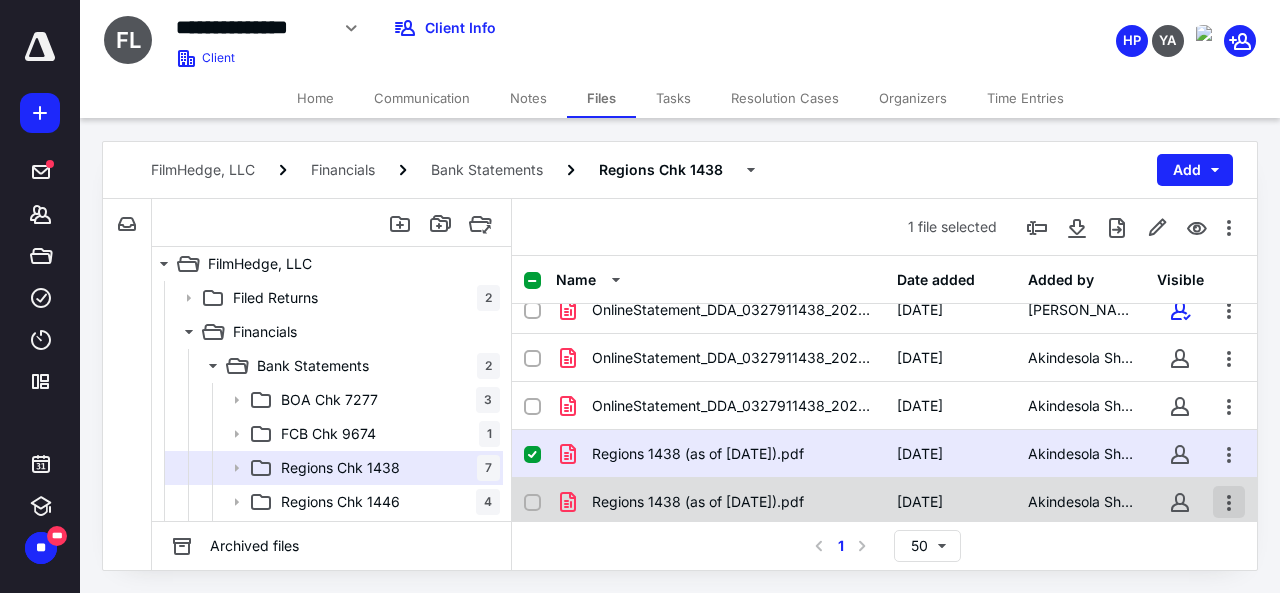 click at bounding box center [1229, 502] 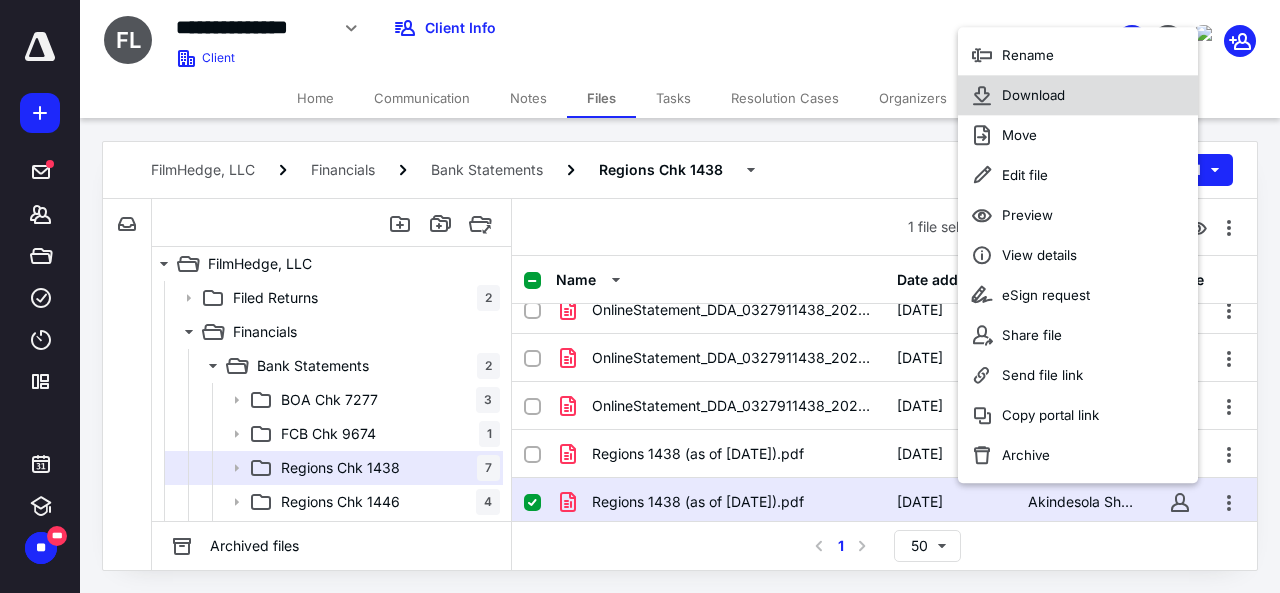 click on "Download" at bounding box center (1033, 96) 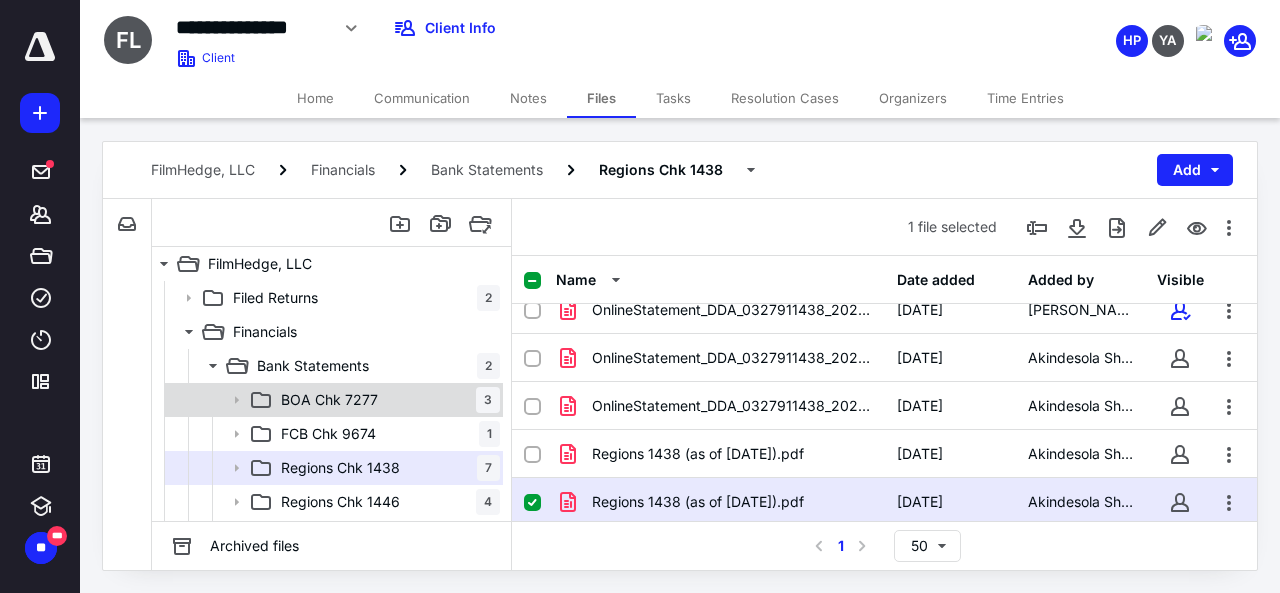 scroll, scrollTop: 100, scrollLeft: 0, axis: vertical 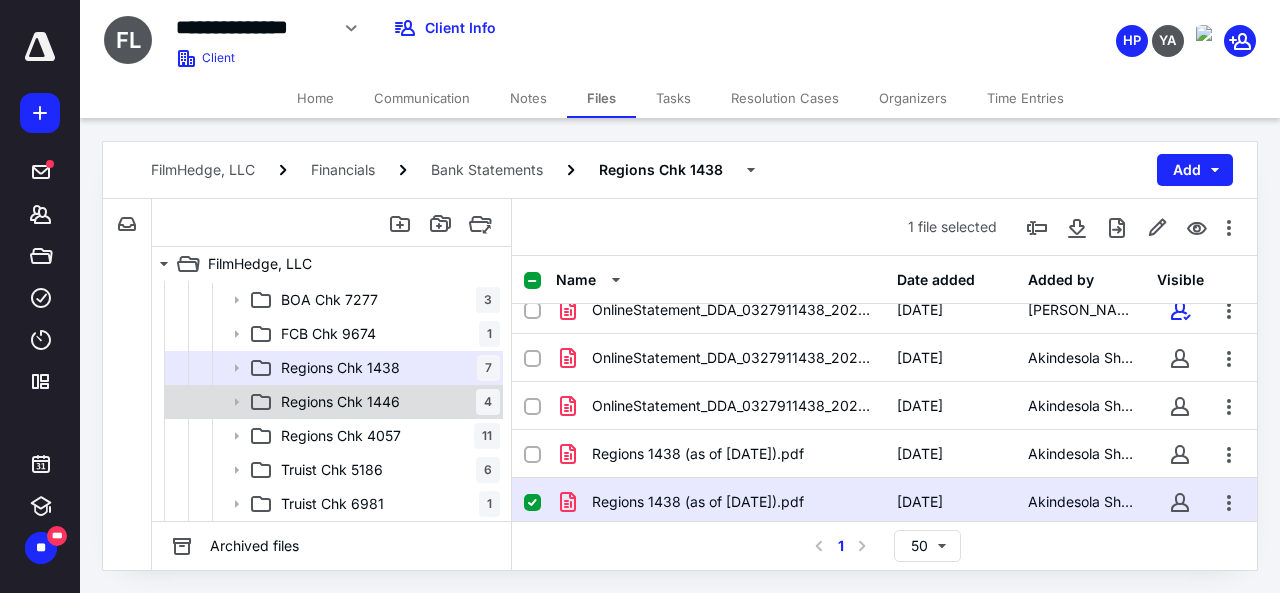 click on "Regions Chk 1446" at bounding box center [340, 402] 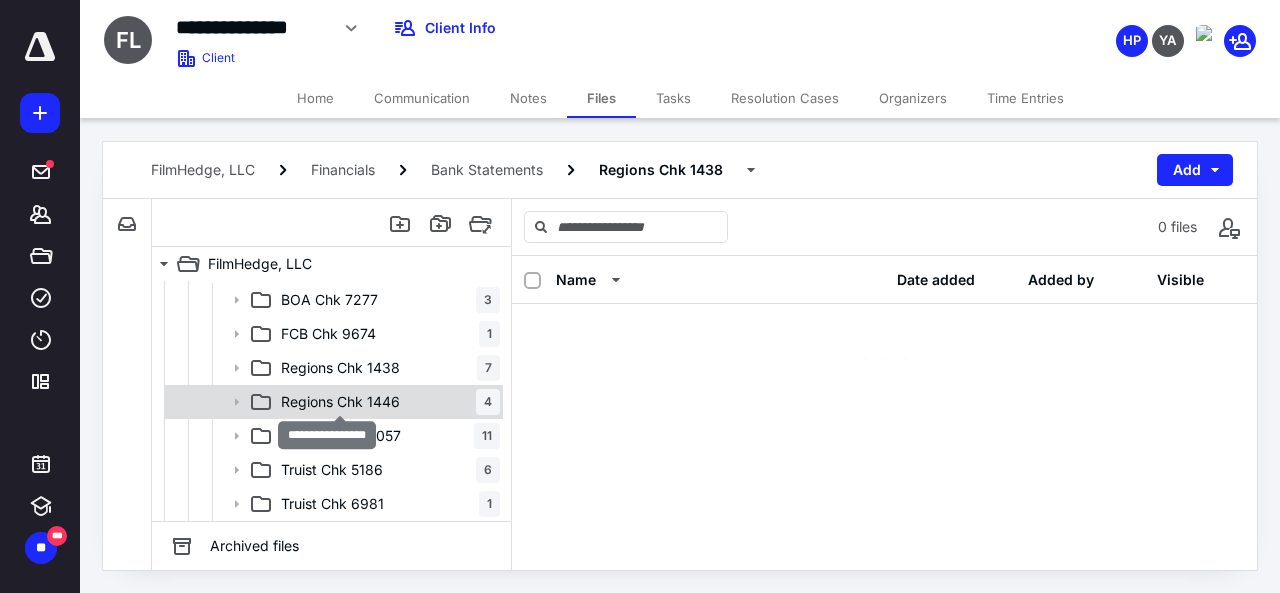 scroll, scrollTop: 0, scrollLeft: 0, axis: both 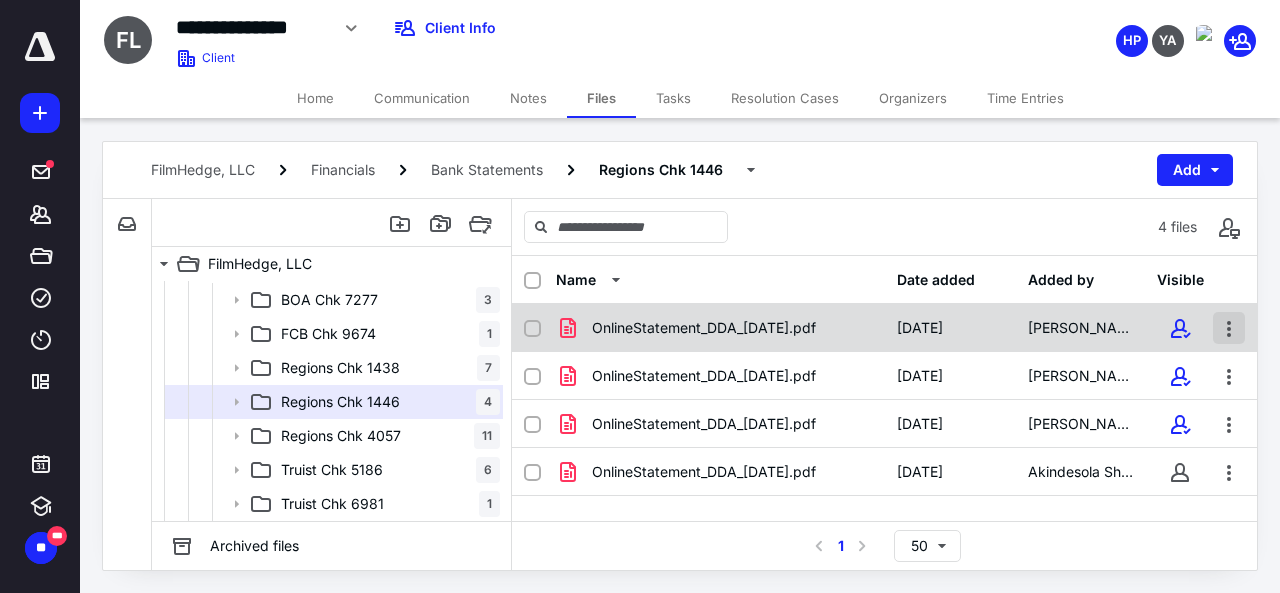 click at bounding box center [1229, 328] 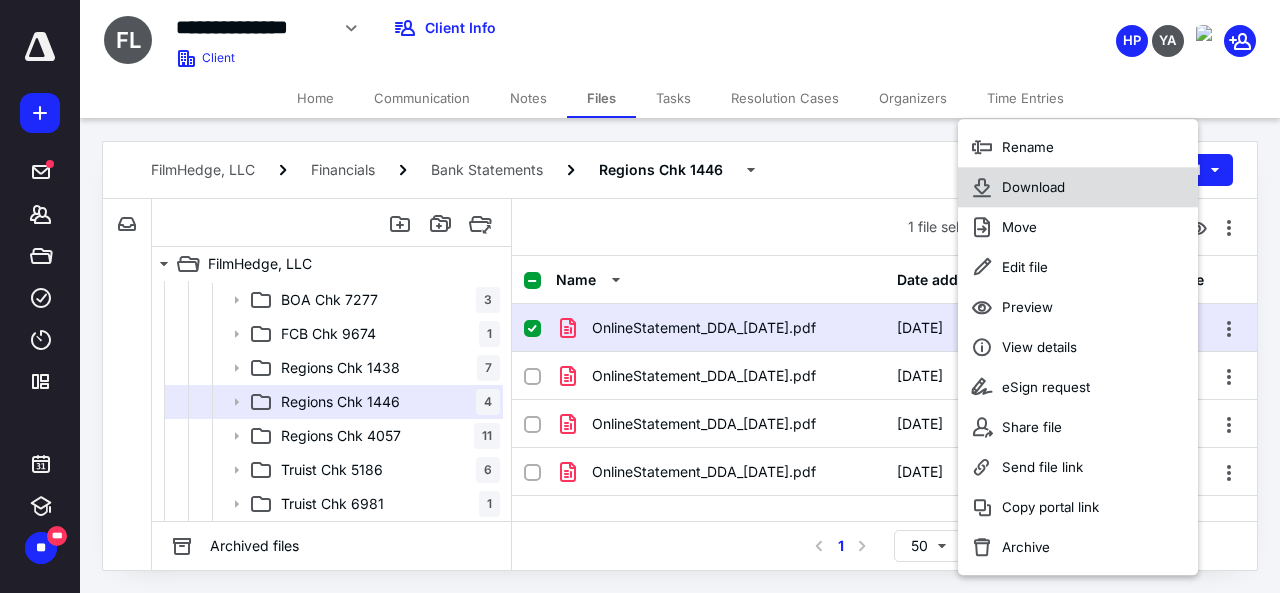 click on "Download" at bounding box center (1033, 187) 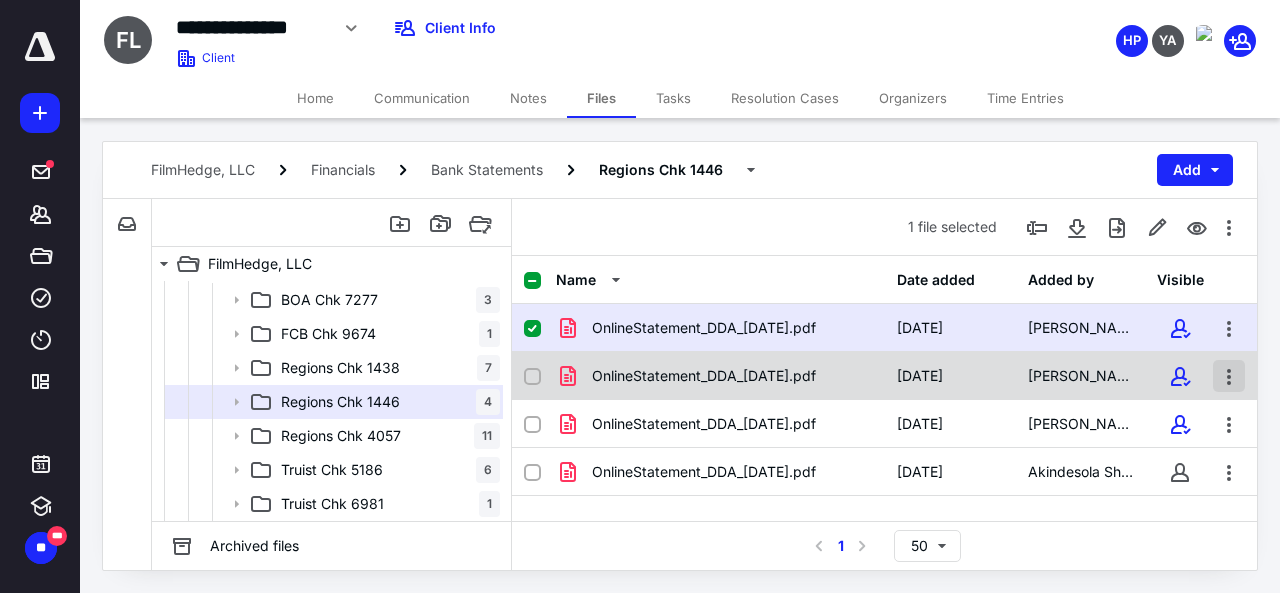 click at bounding box center [1229, 376] 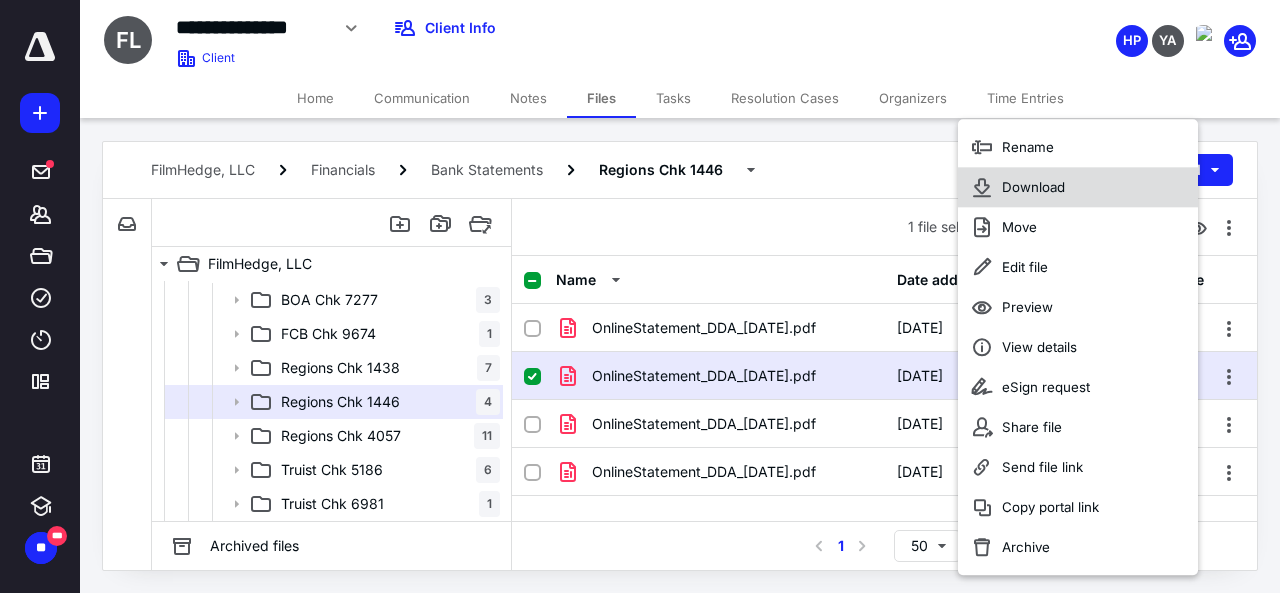 click on "Download" at bounding box center [1033, 187] 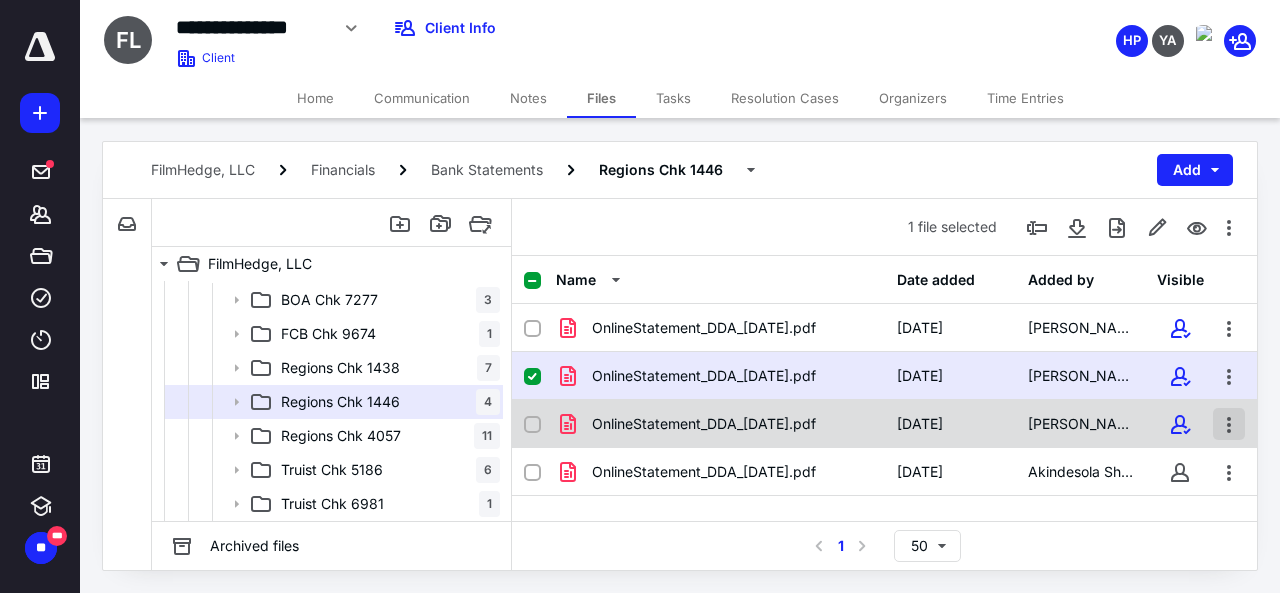 click at bounding box center [1229, 424] 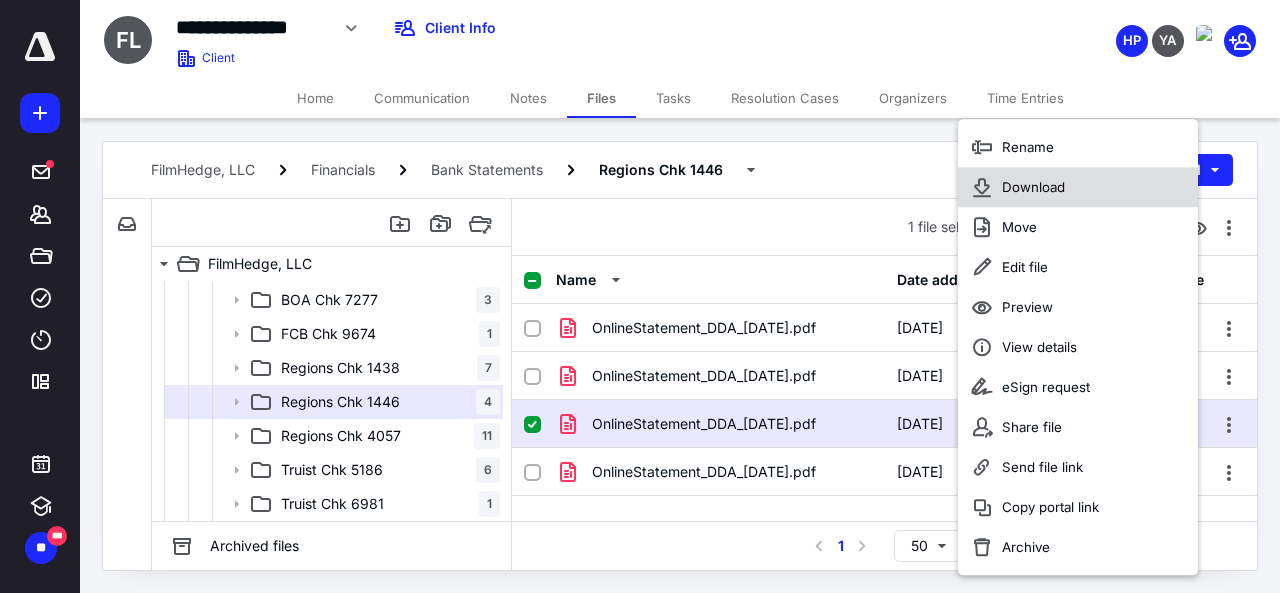 click on "Download" at bounding box center (1033, 187) 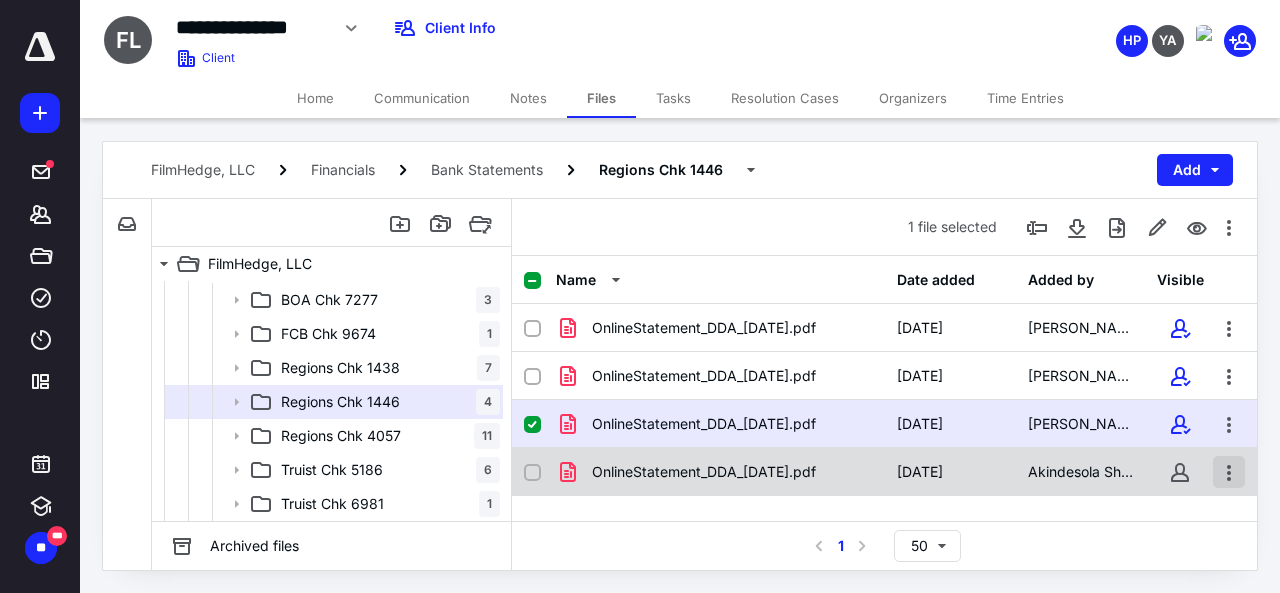 click at bounding box center [1229, 472] 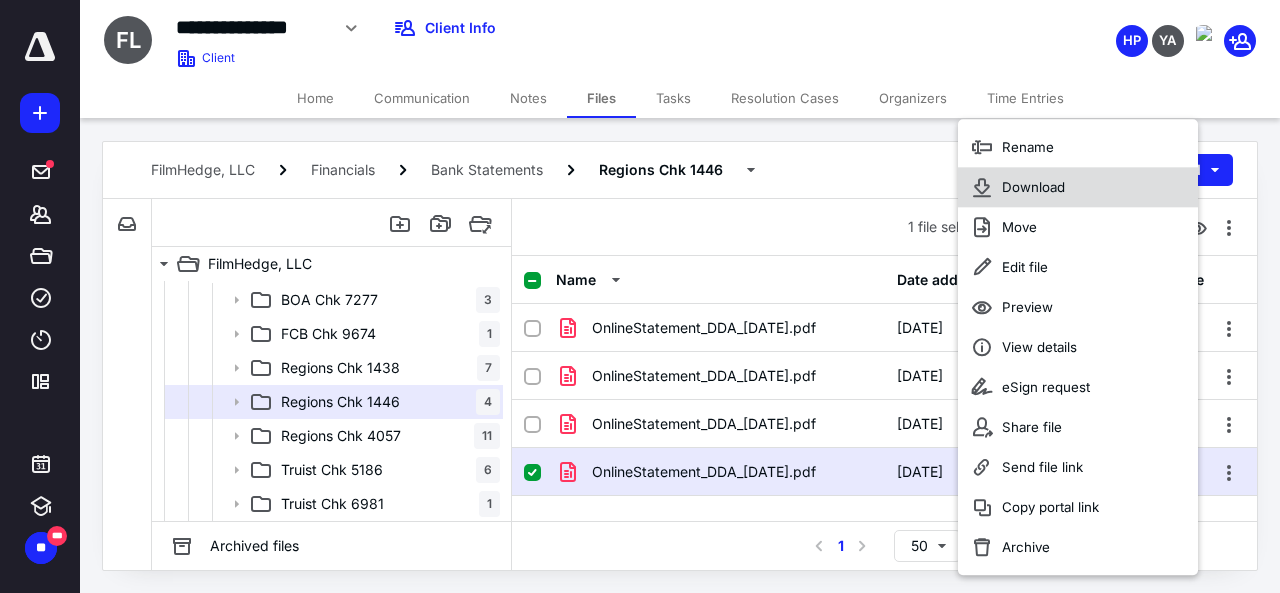 click on "Download" at bounding box center [1033, 187] 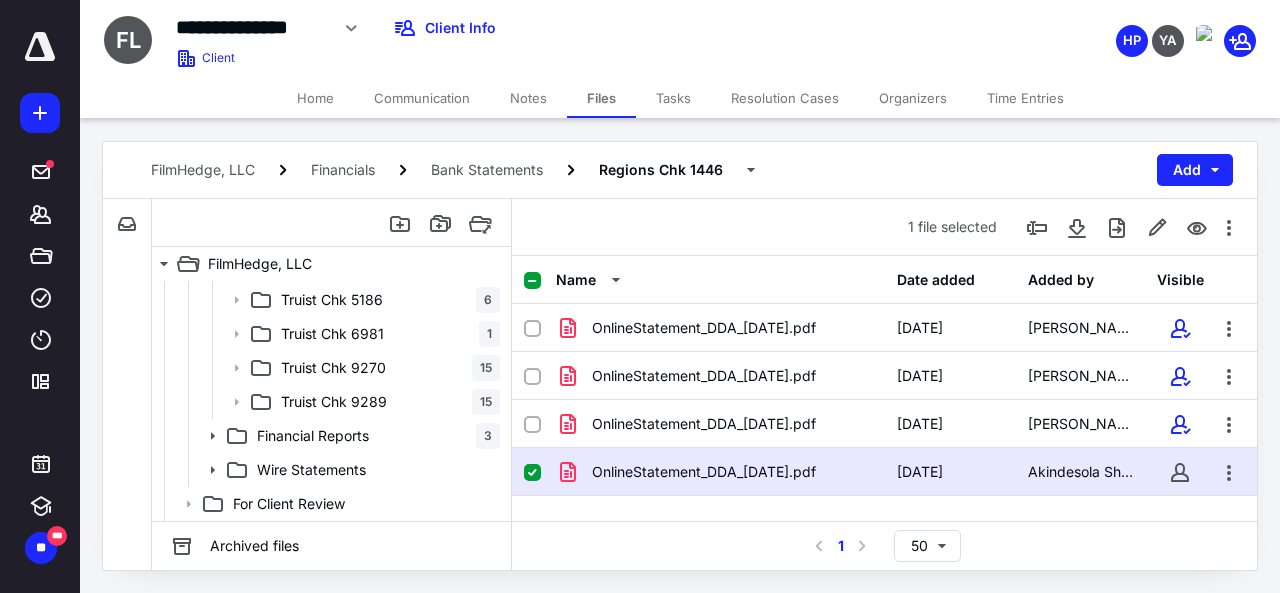 scroll, scrollTop: 370, scrollLeft: 0, axis: vertical 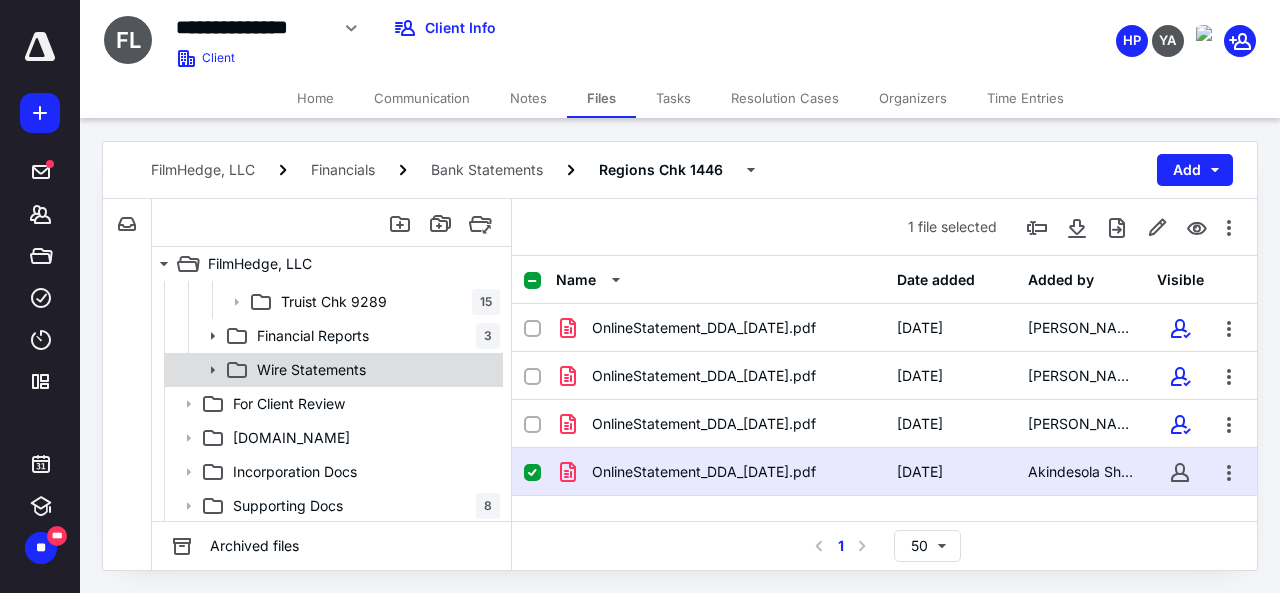 click 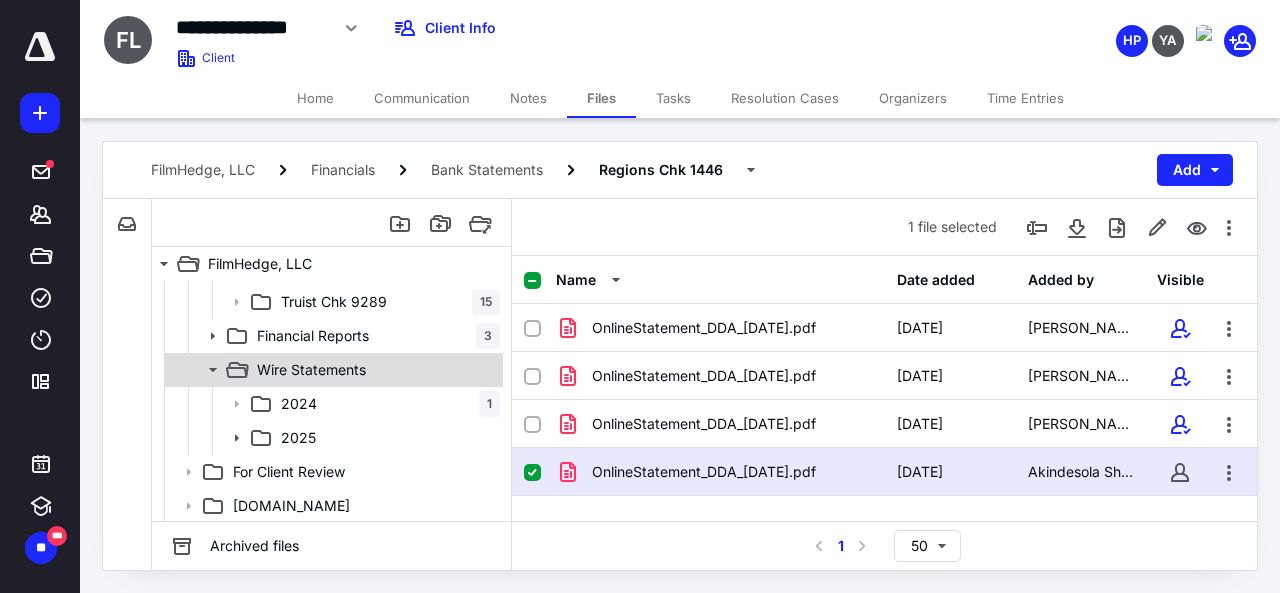 click 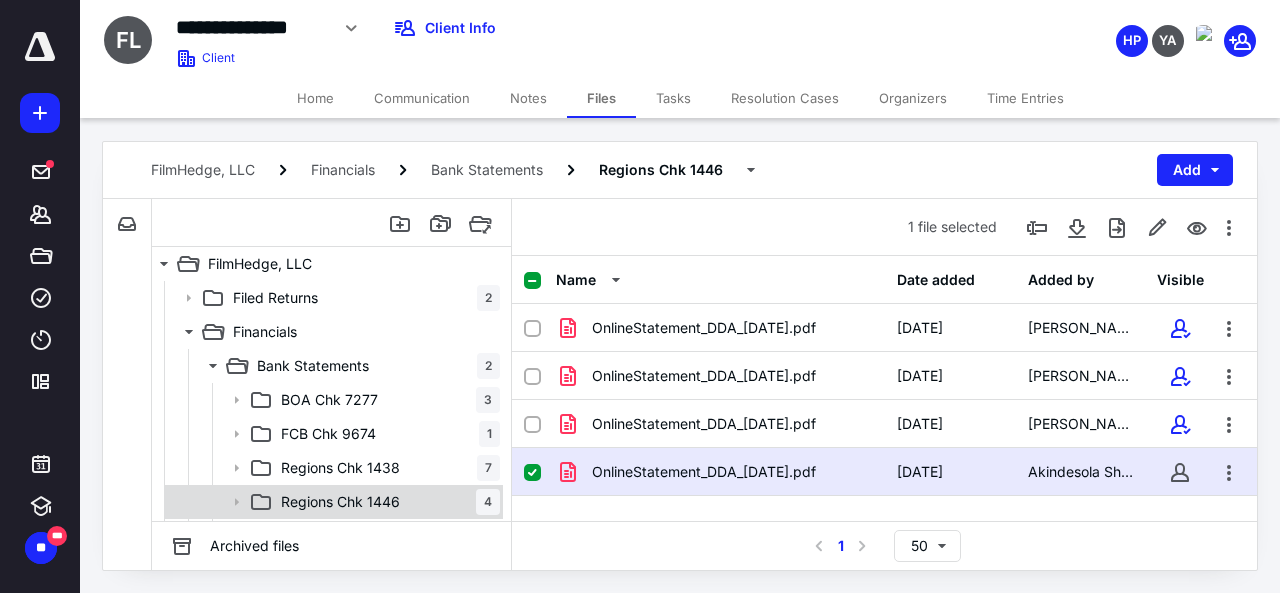 scroll, scrollTop: 100, scrollLeft: 0, axis: vertical 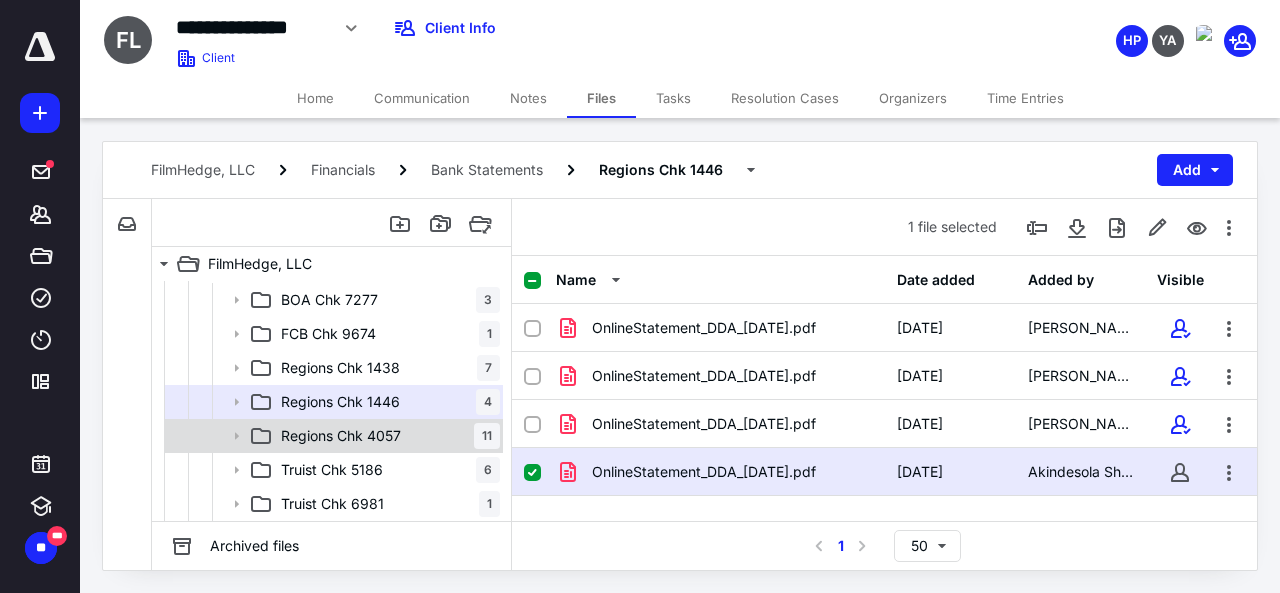 click on "Regions Chk 4057" at bounding box center (341, 436) 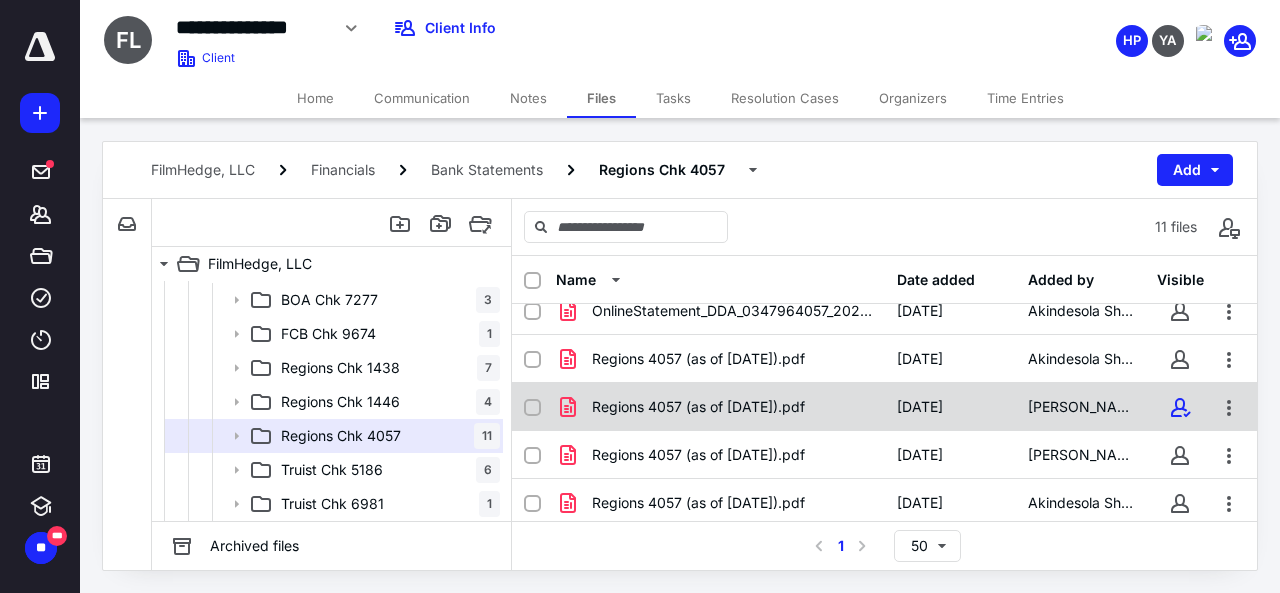scroll, scrollTop: 0, scrollLeft: 0, axis: both 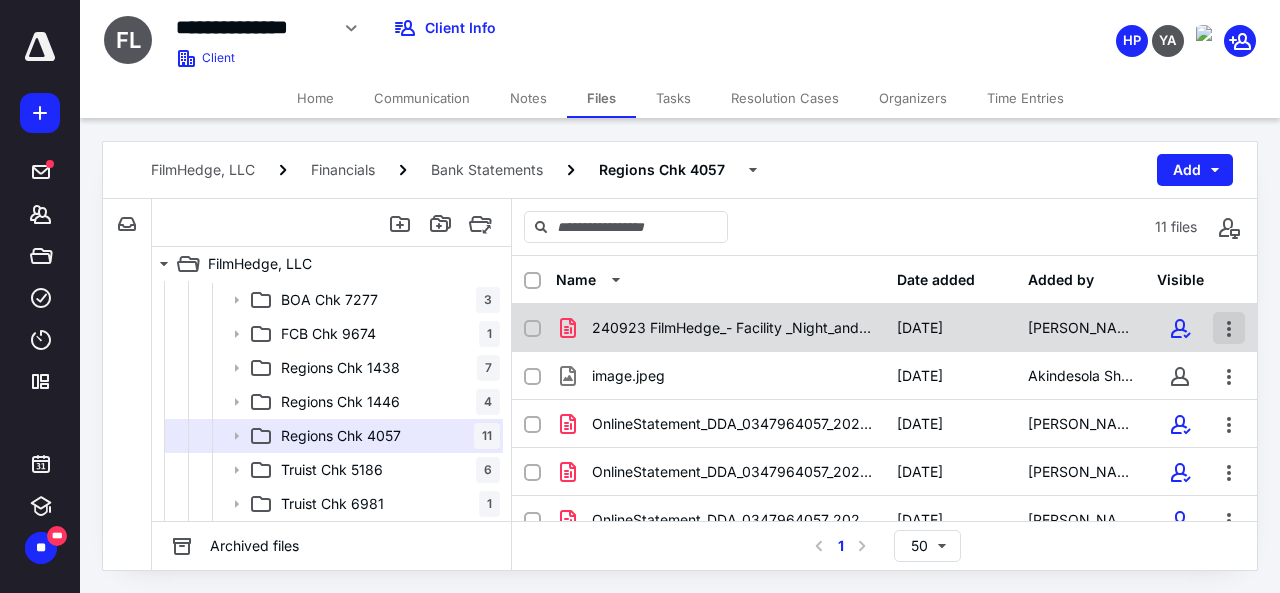 click at bounding box center (1229, 328) 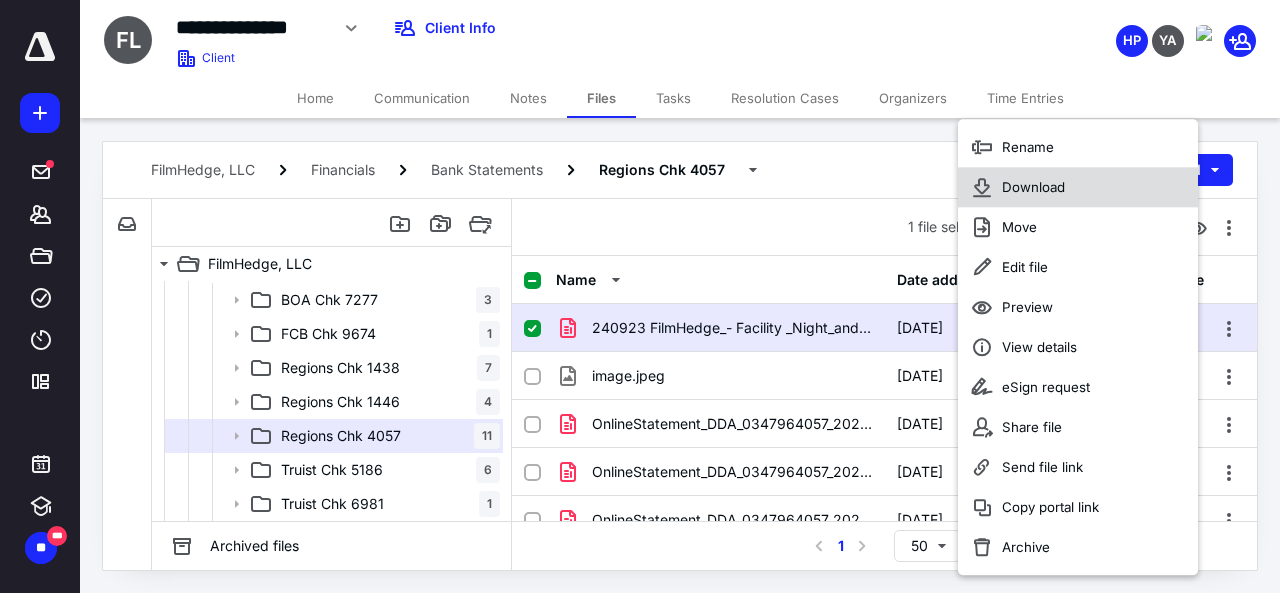 click on "Download" at bounding box center [1033, 187] 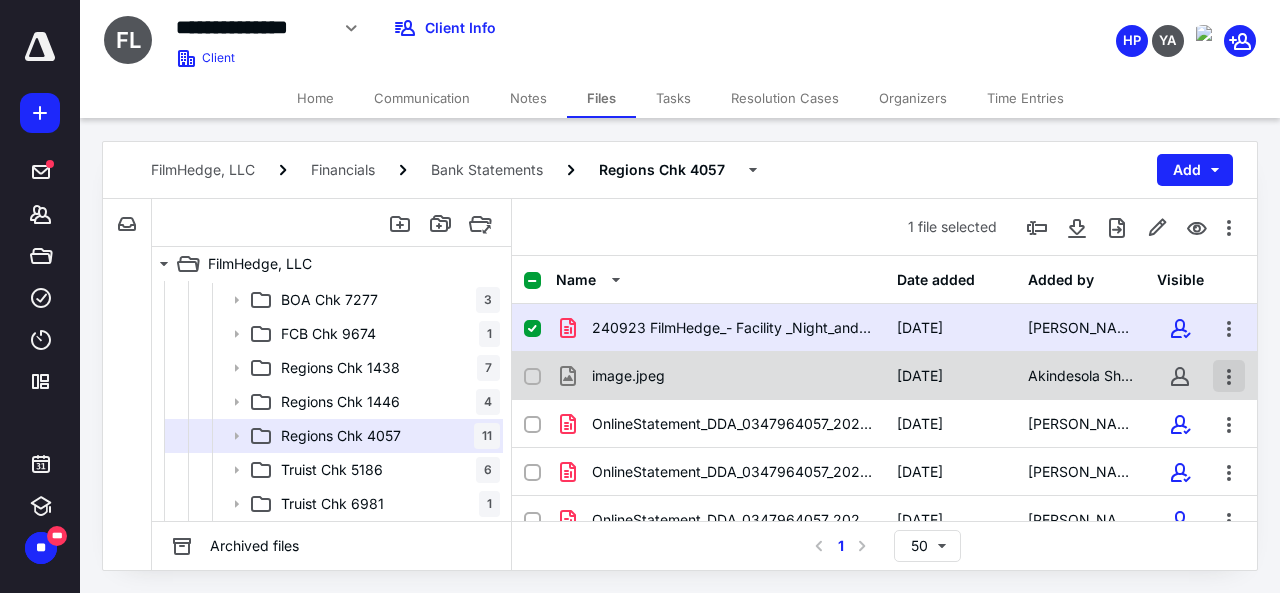 click at bounding box center (1229, 376) 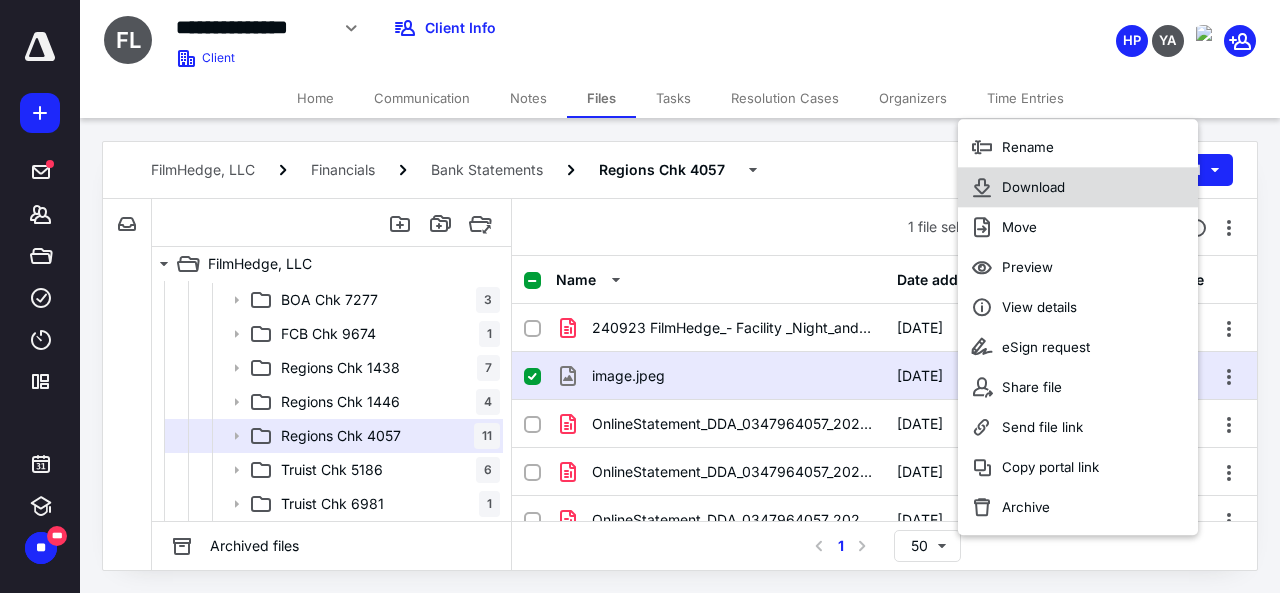 click on "Download" at bounding box center (1033, 187) 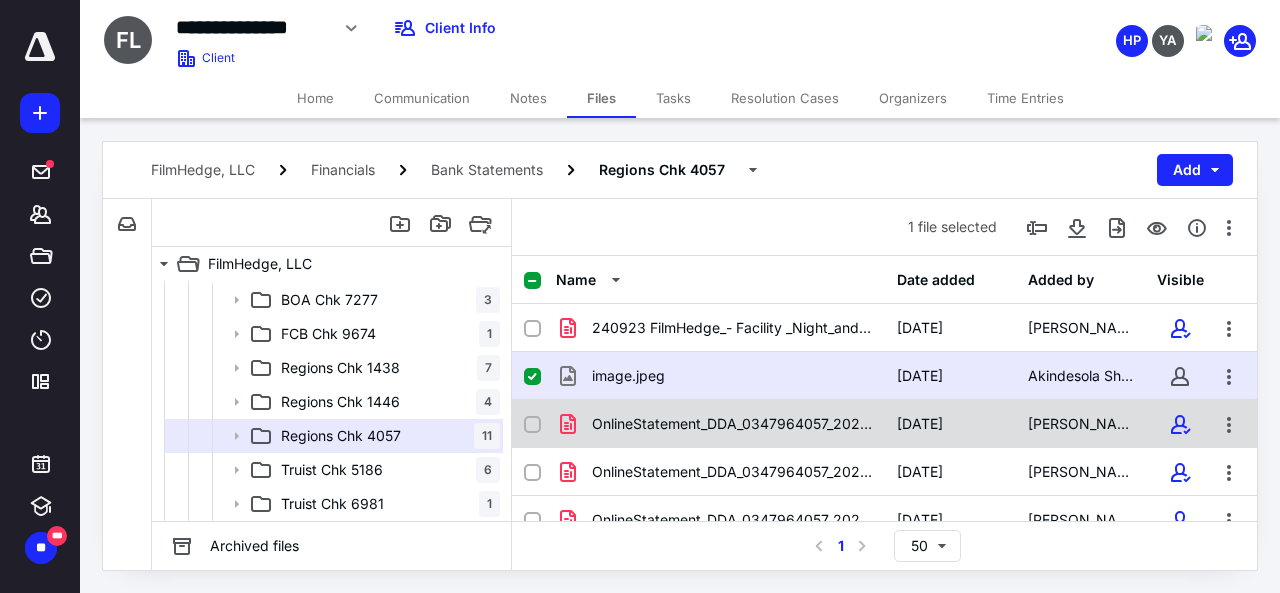 click at bounding box center [532, 425] 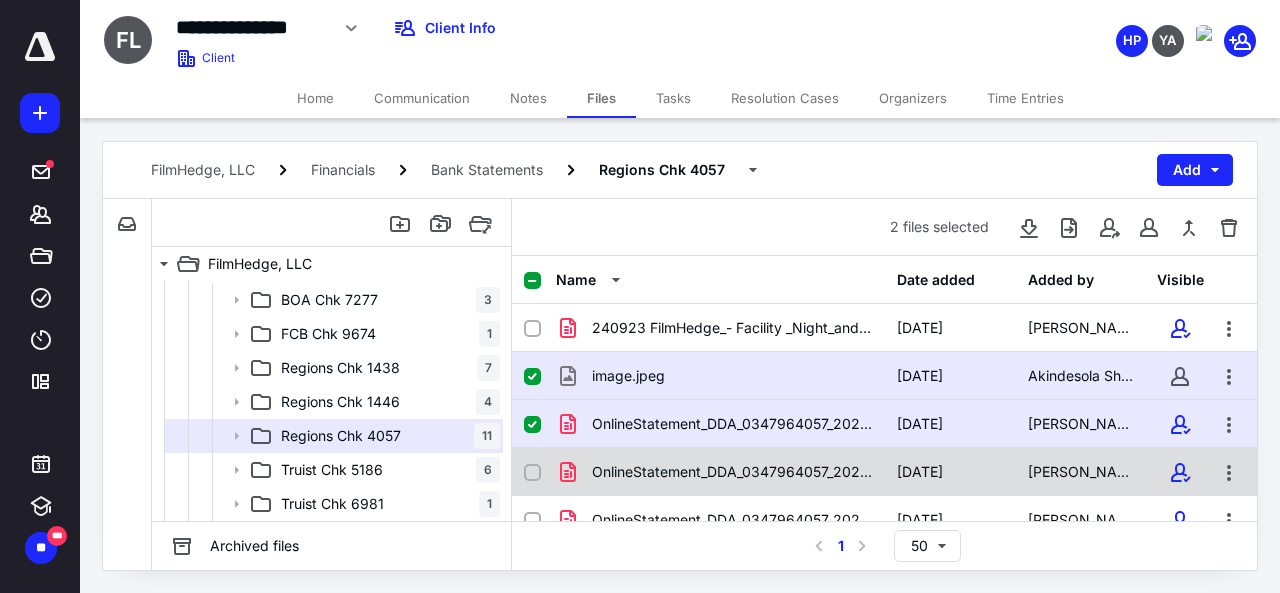 click 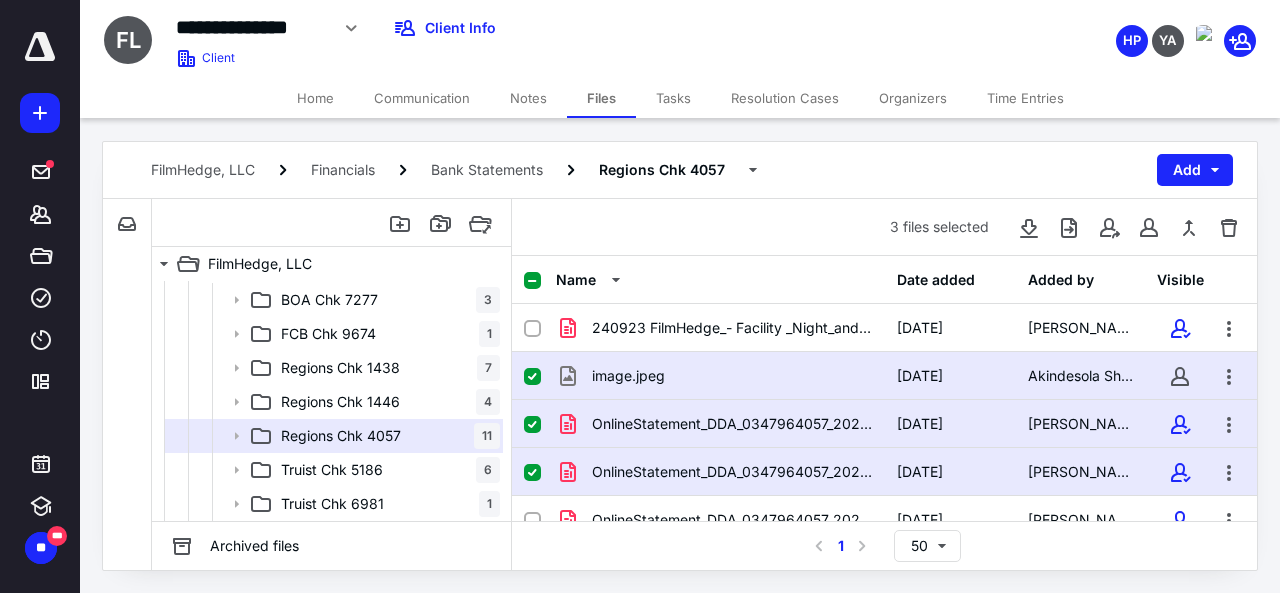 scroll, scrollTop: 100, scrollLeft: 0, axis: vertical 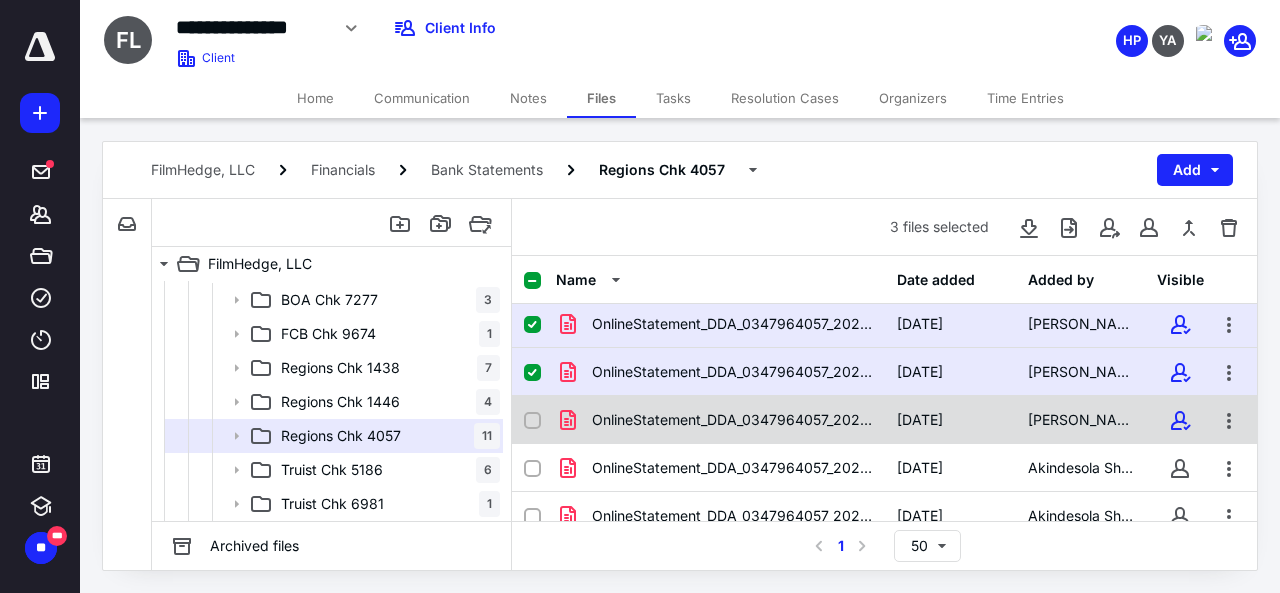 click 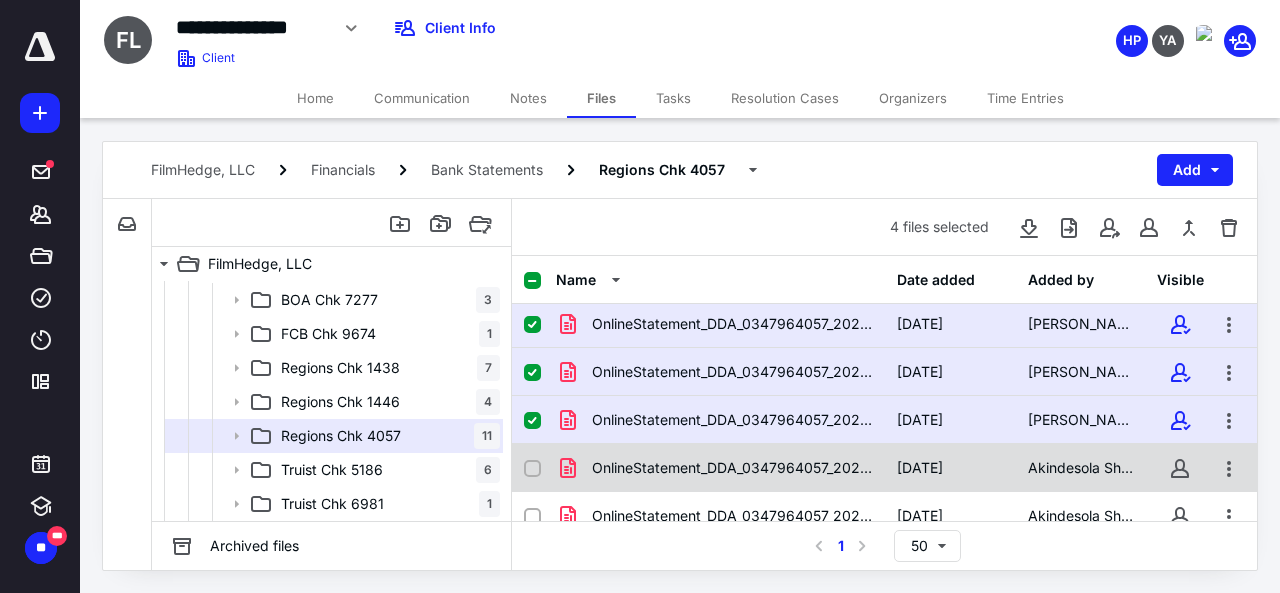 click 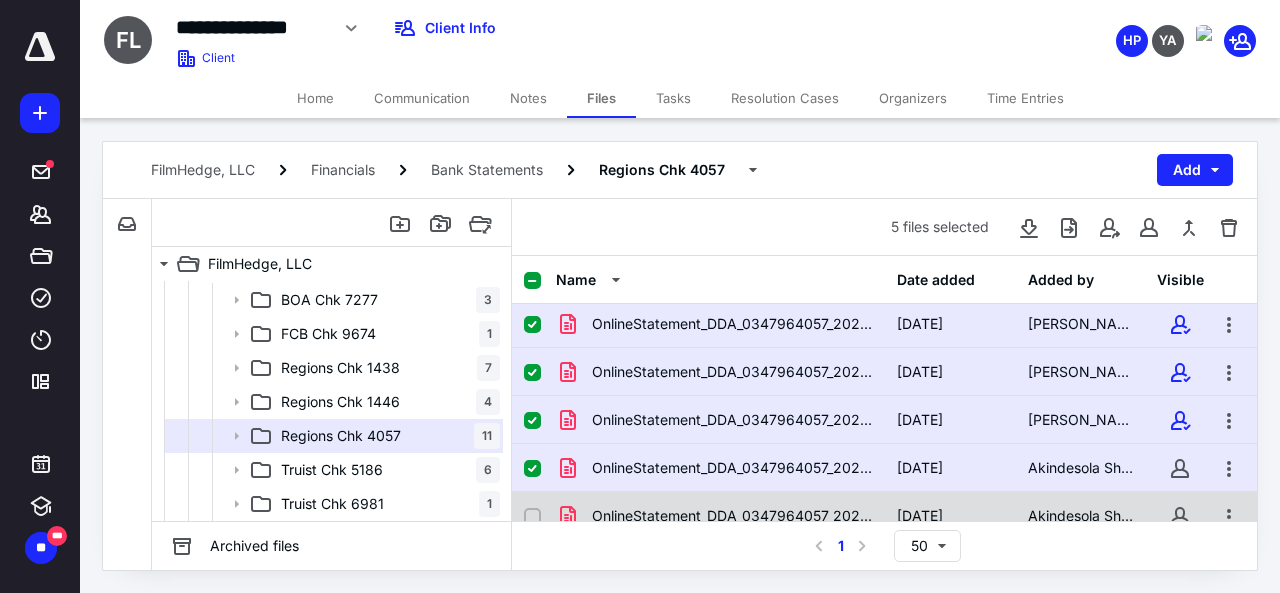 click 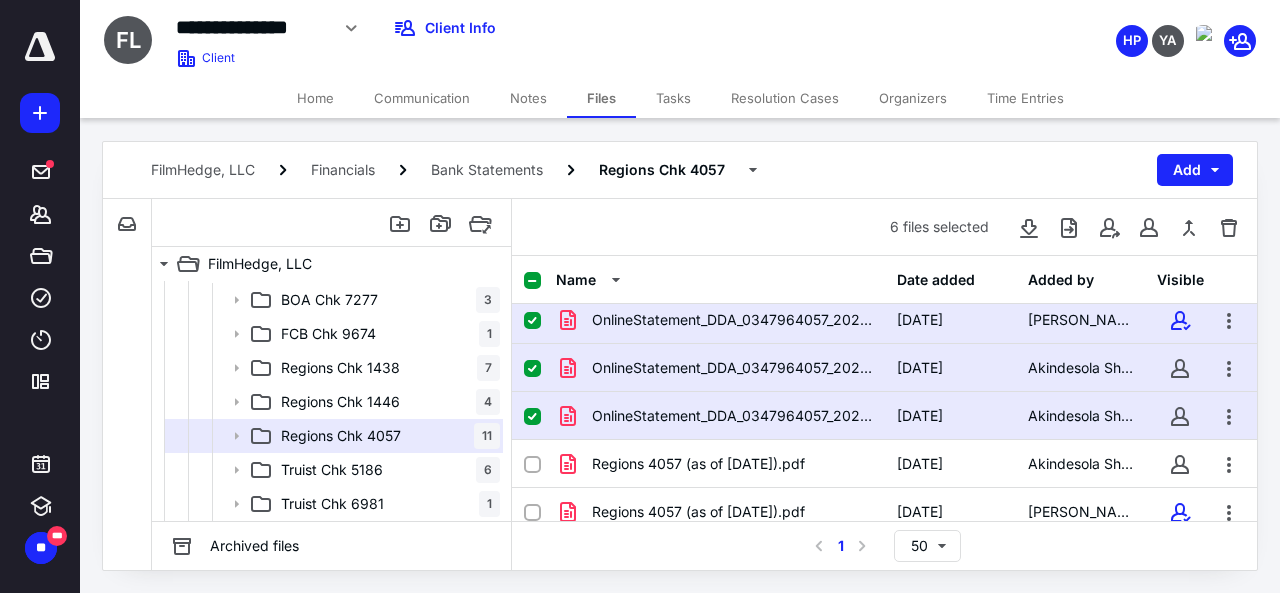 scroll, scrollTop: 300, scrollLeft: 0, axis: vertical 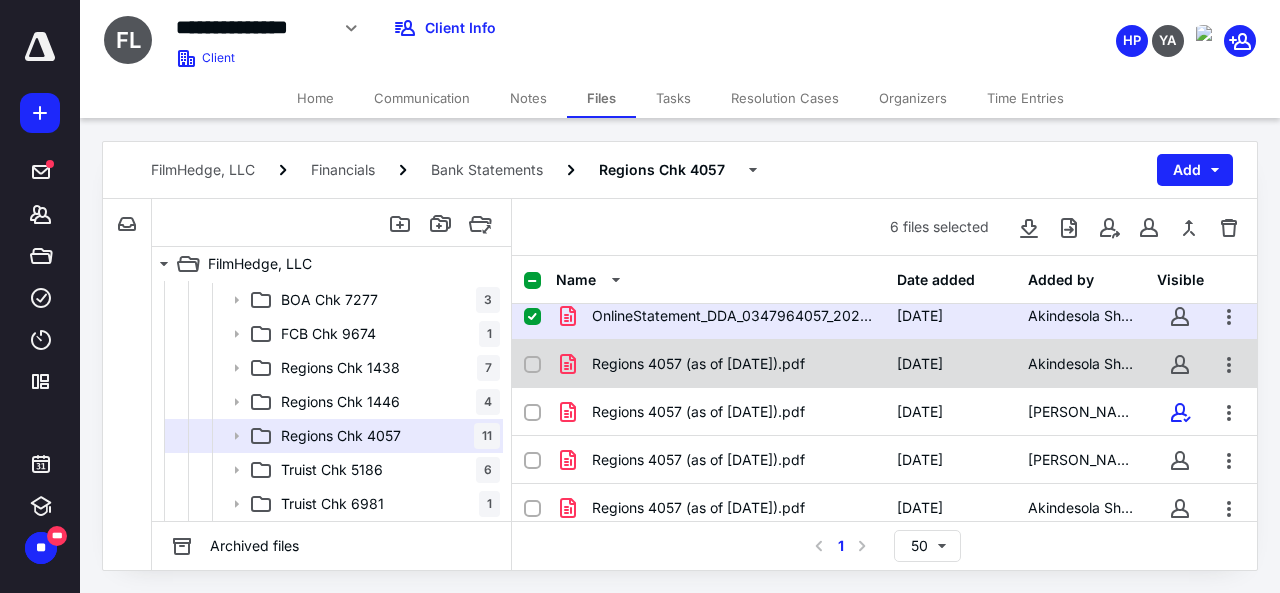 click 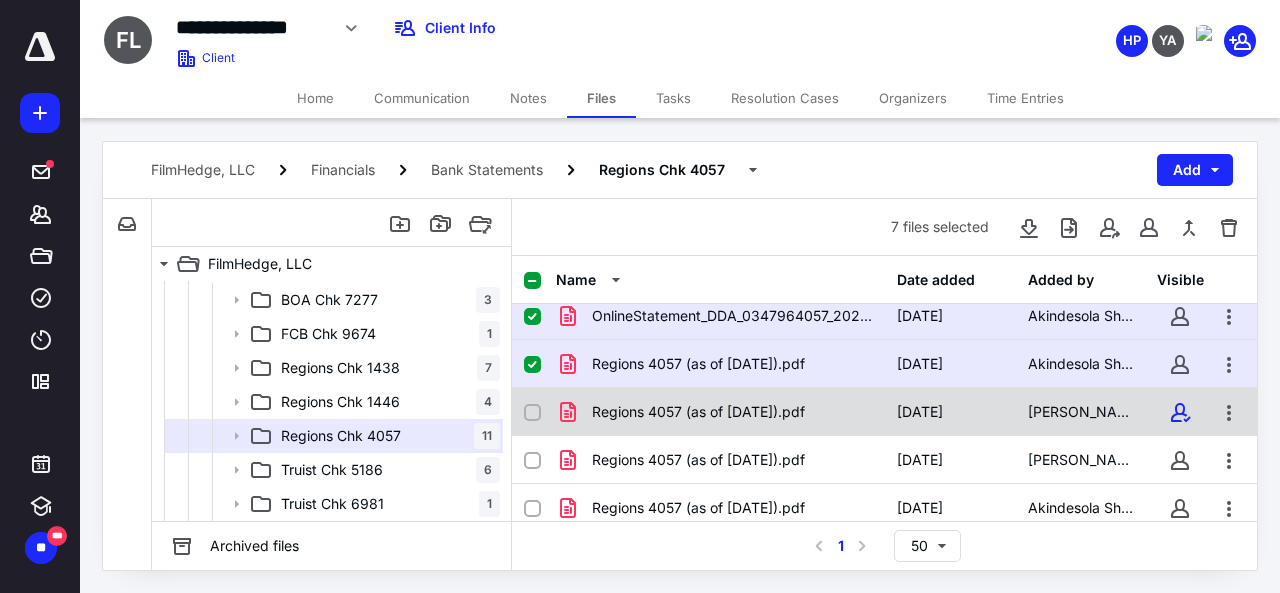 click 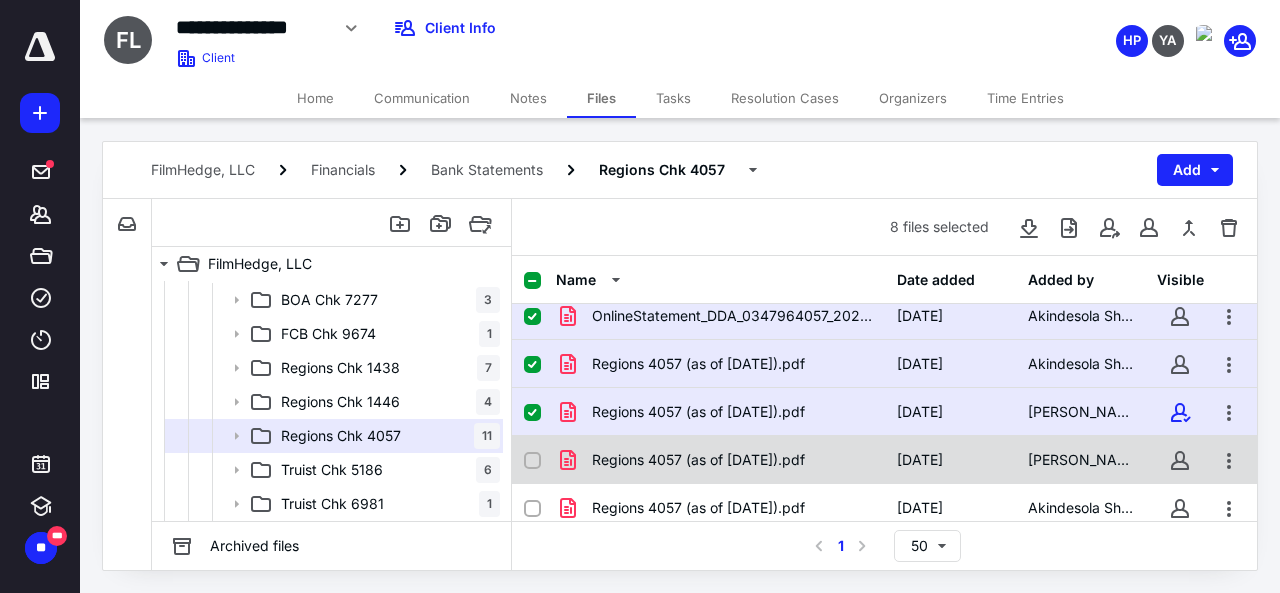click 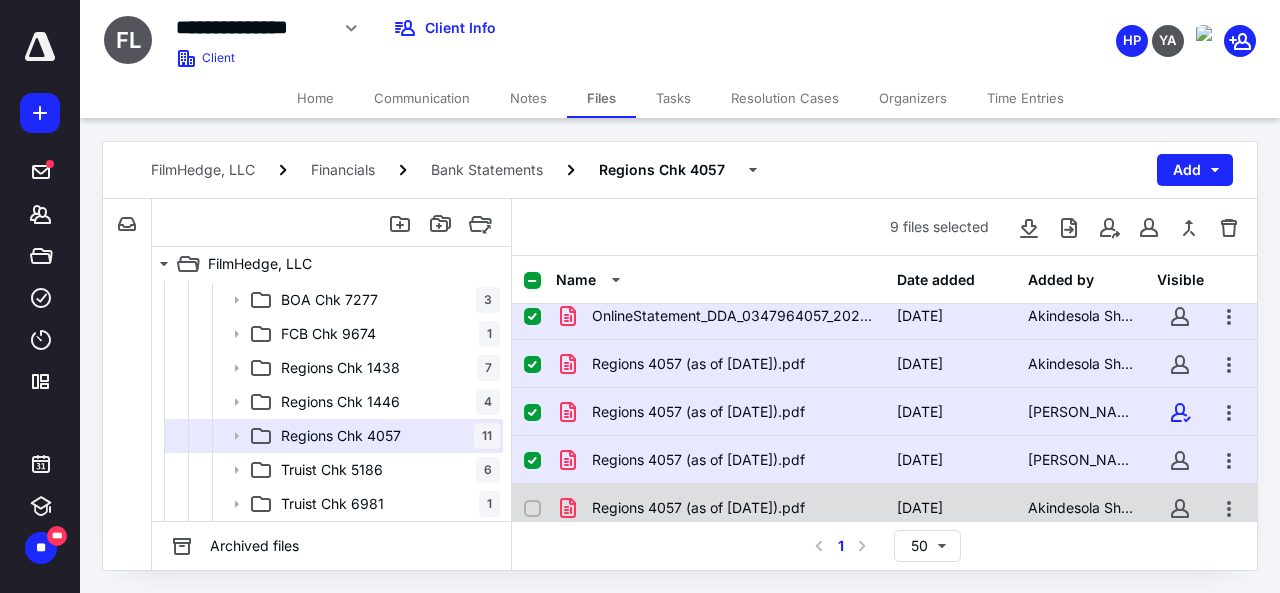 click 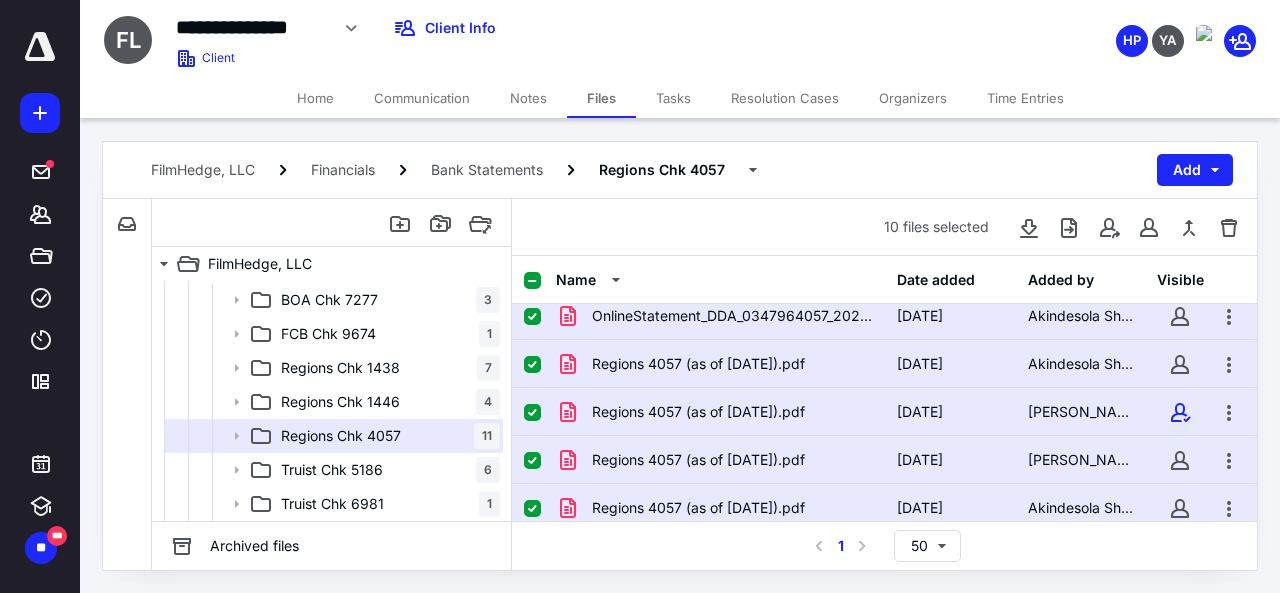 scroll, scrollTop: 305, scrollLeft: 0, axis: vertical 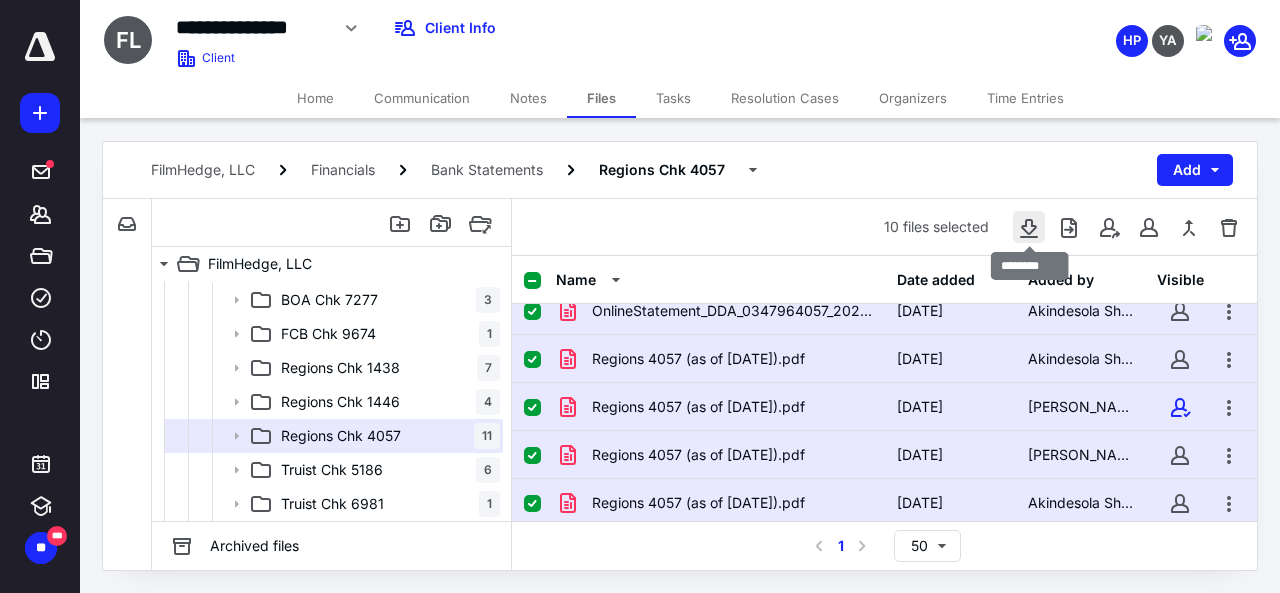 click at bounding box center [1029, 227] 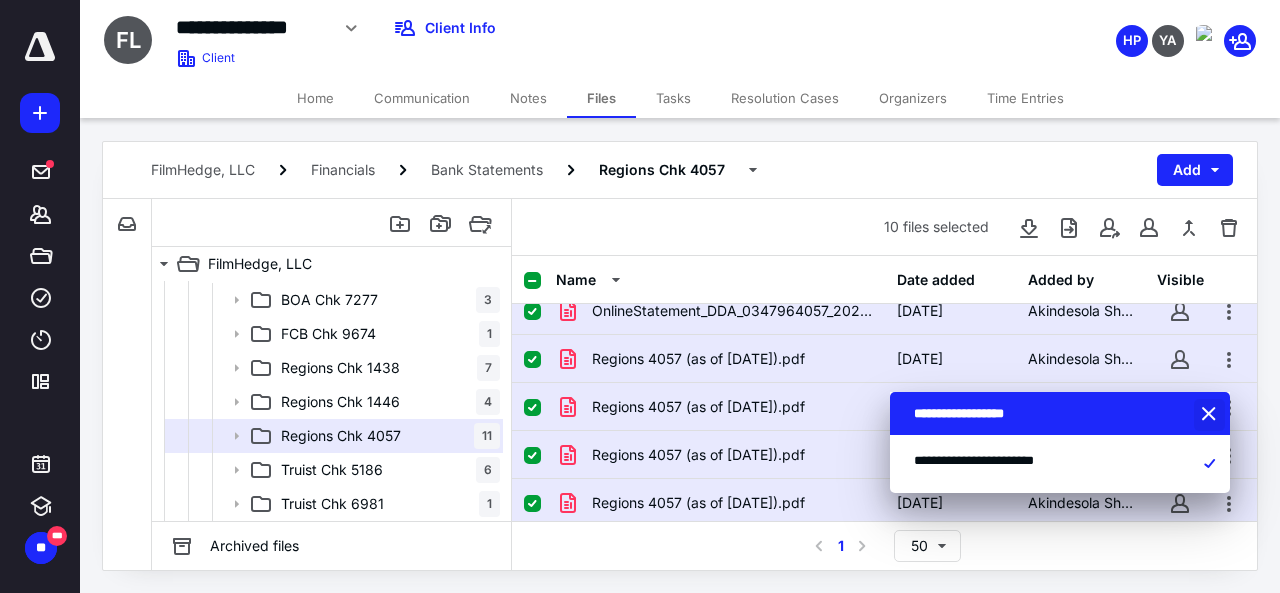 click at bounding box center (1211, 415) 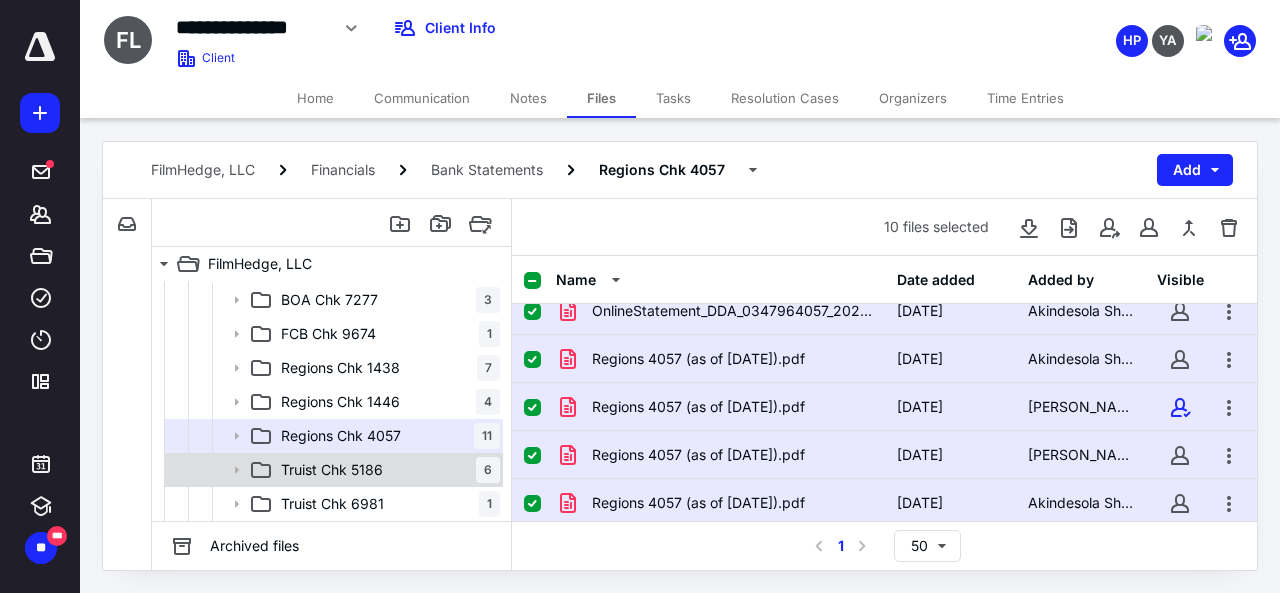 click on "Truist Chk 5186" at bounding box center (332, 470) 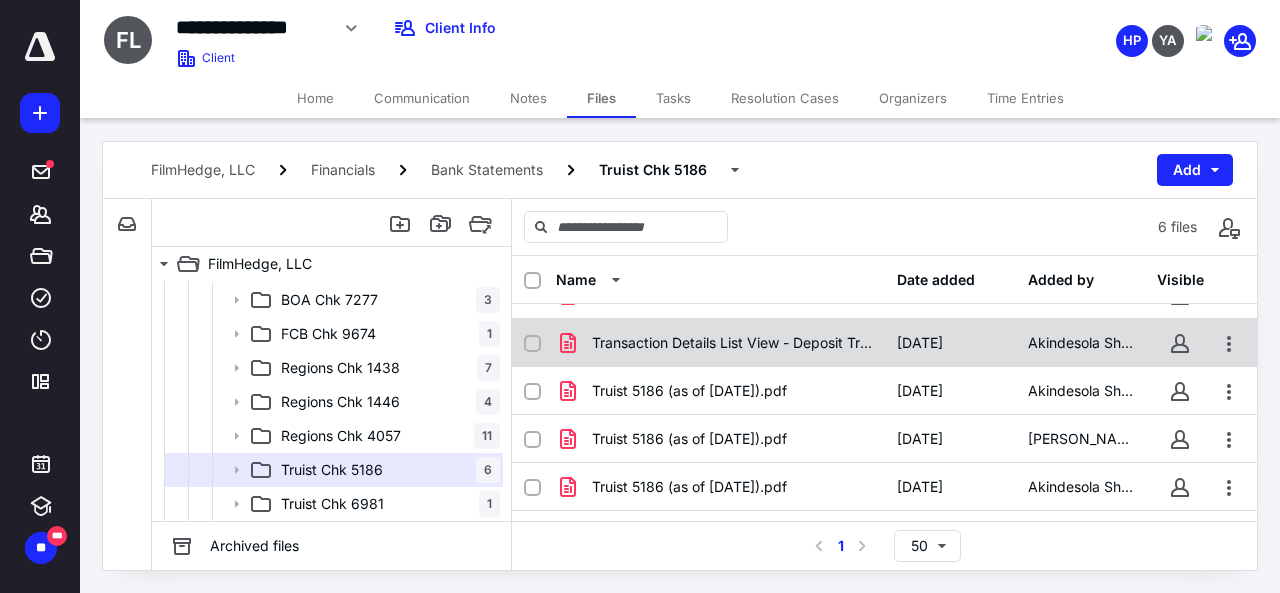 scroll, scrollTop: 0, scrollLeft: 0, axis: both 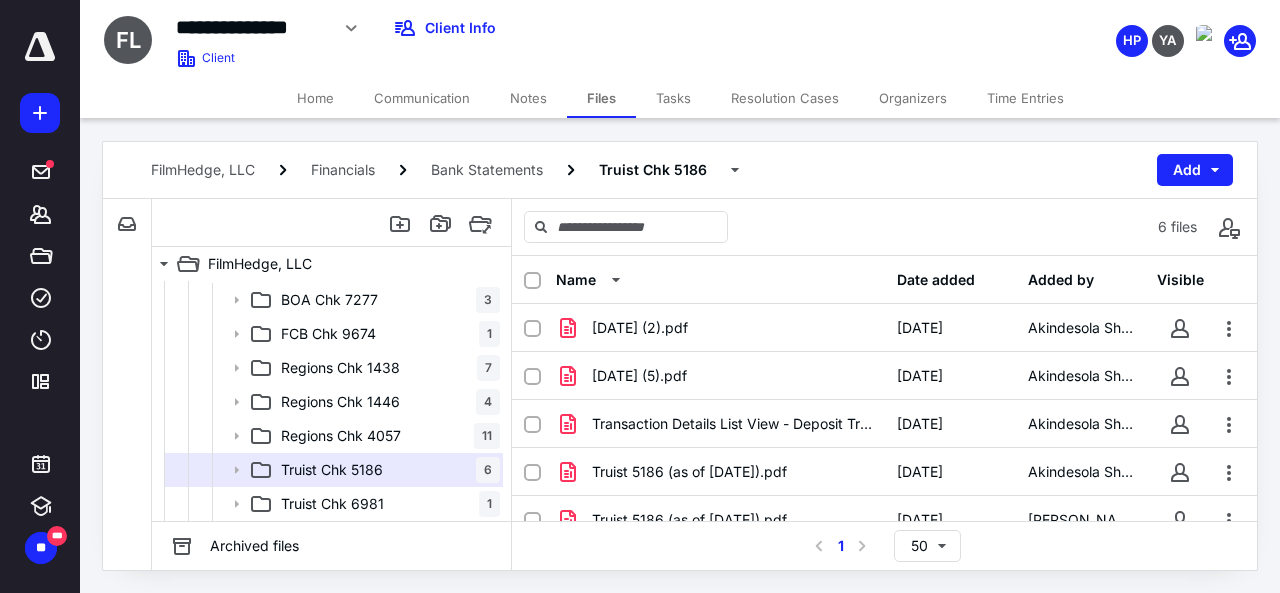 click 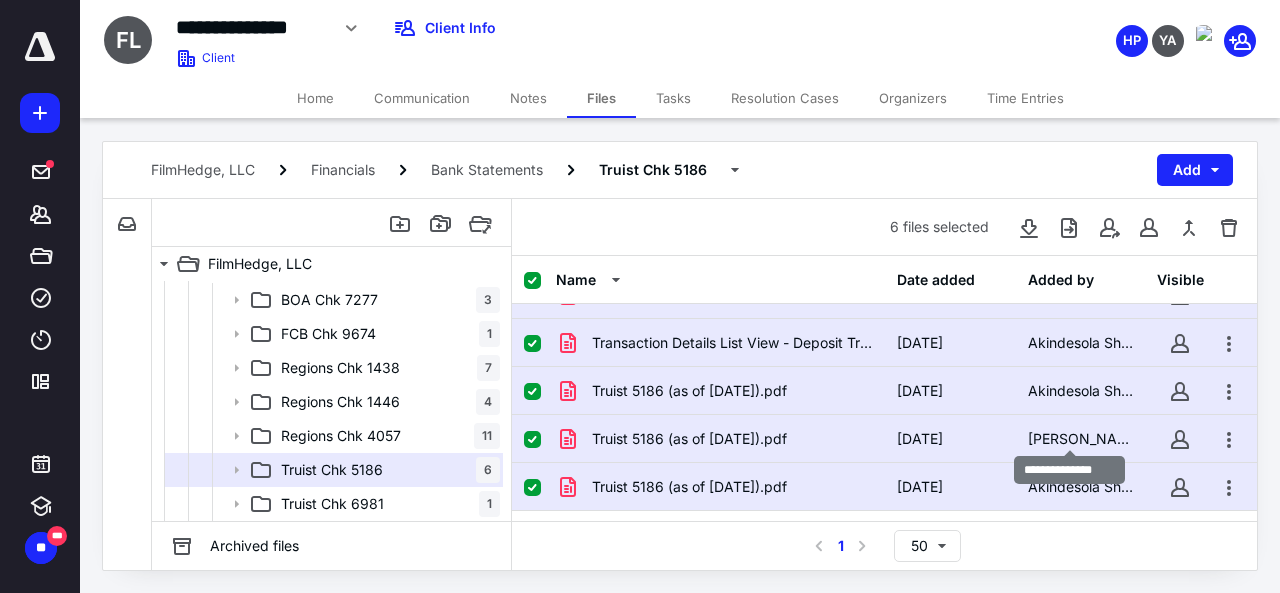scroll, scrollTop: 0, scrollLeft: 0, axis: both 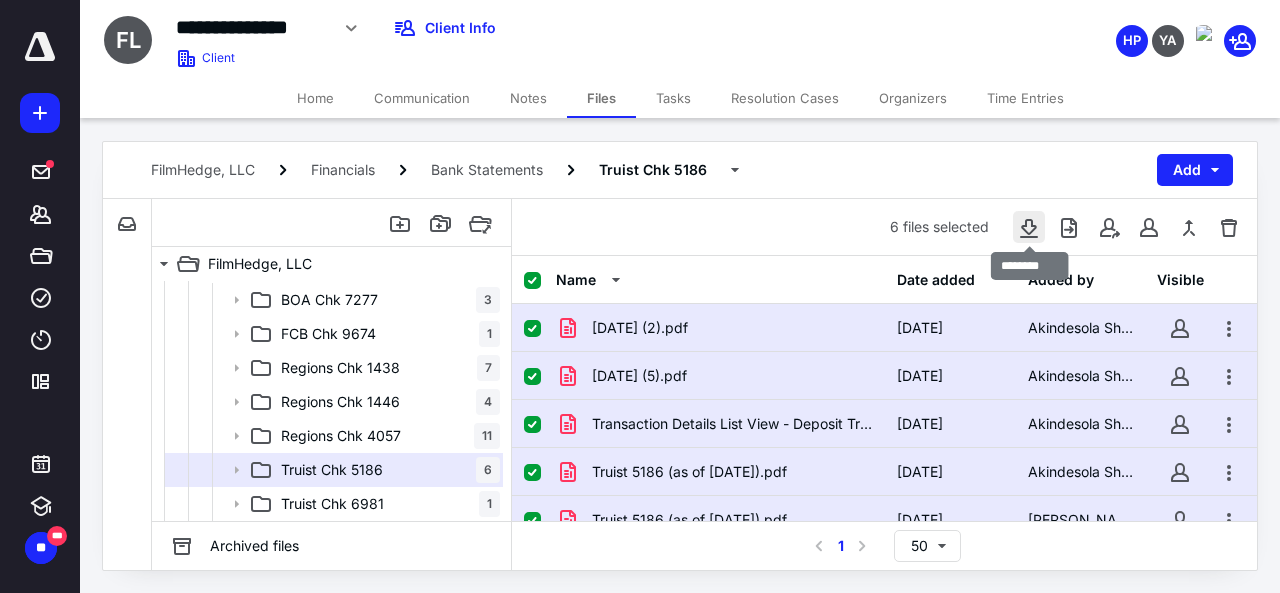 click at bounding box center (1029, 227) 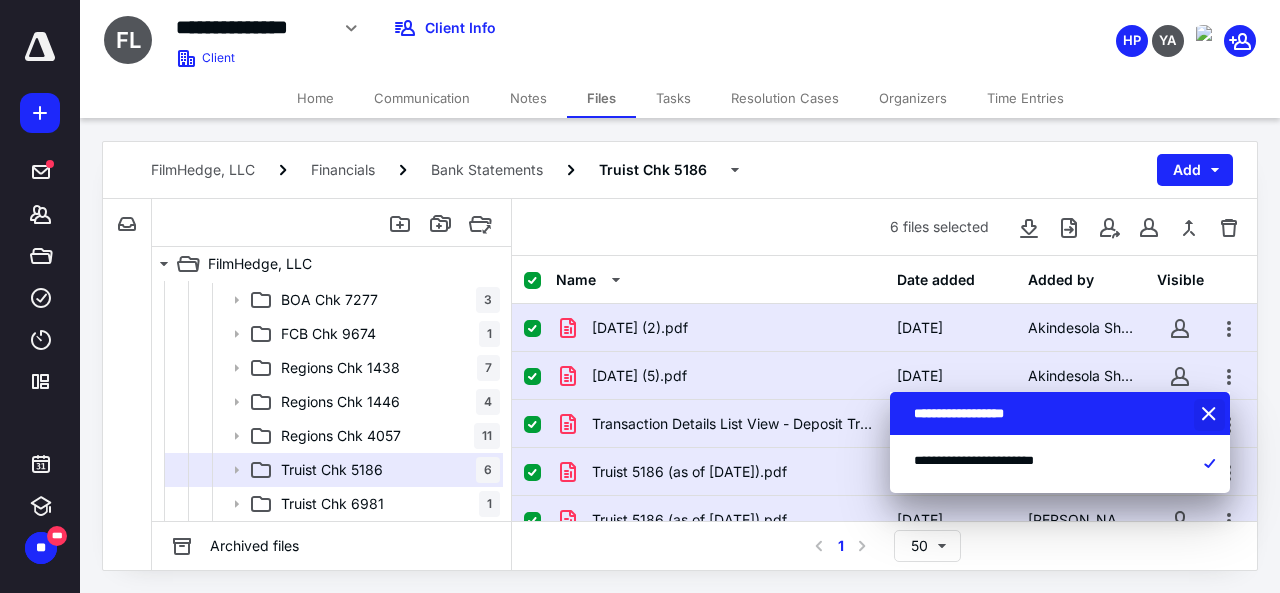 click at bounding box center (1211, 415) 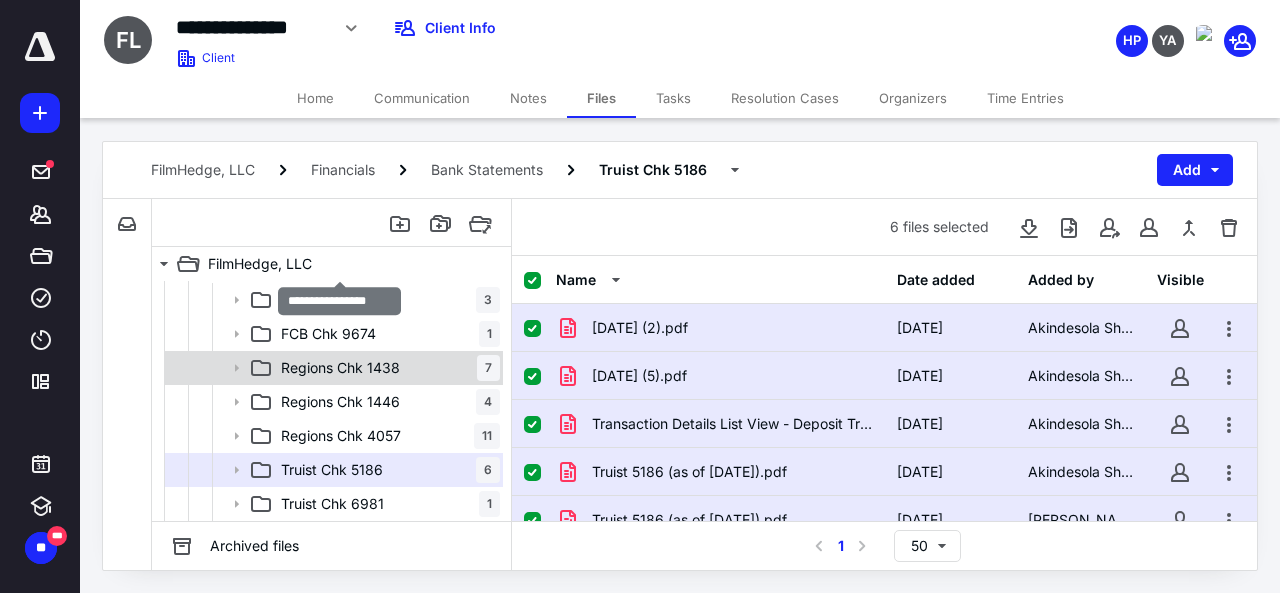 scroll, scrollTop: 200, scrollLeft: 0, axis: vertical 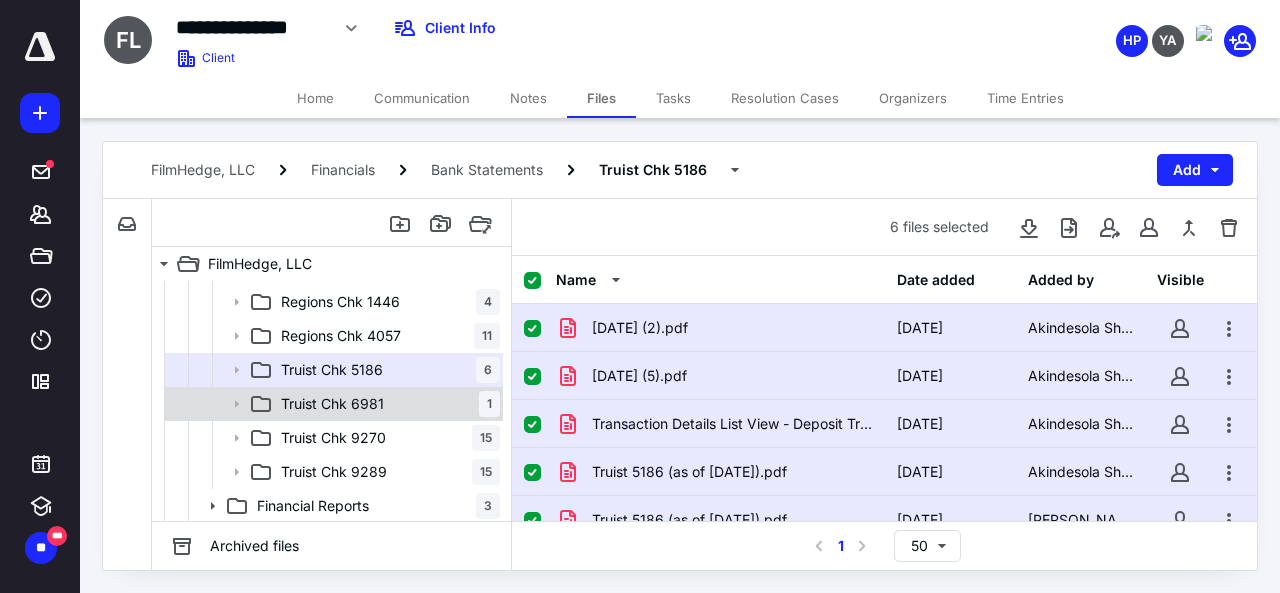 click on "Truist Chk 6981" at bounding box center (332, 404) 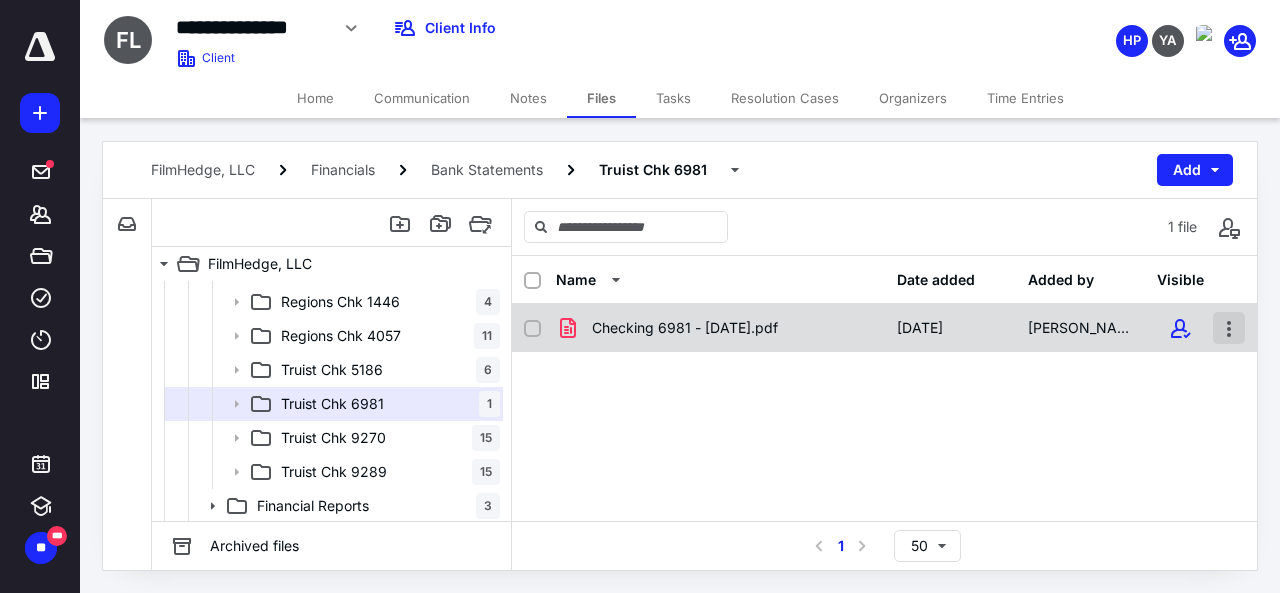 click at bounding box center (1229, 328) 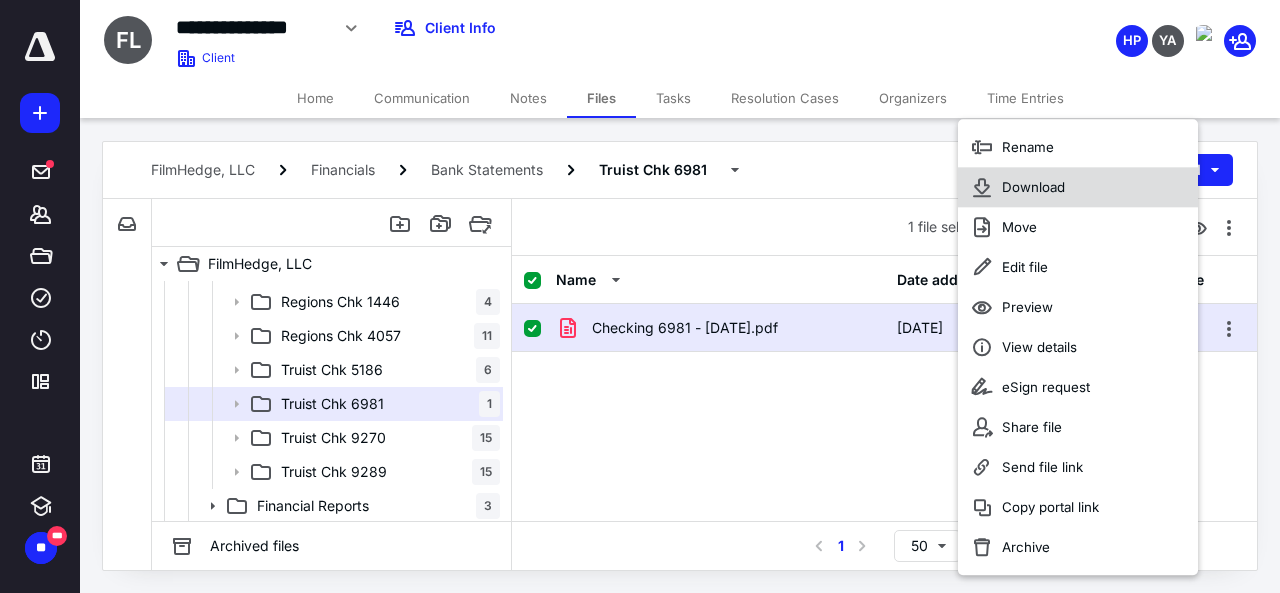 click on "Download" at bounding box center (1033, 187) 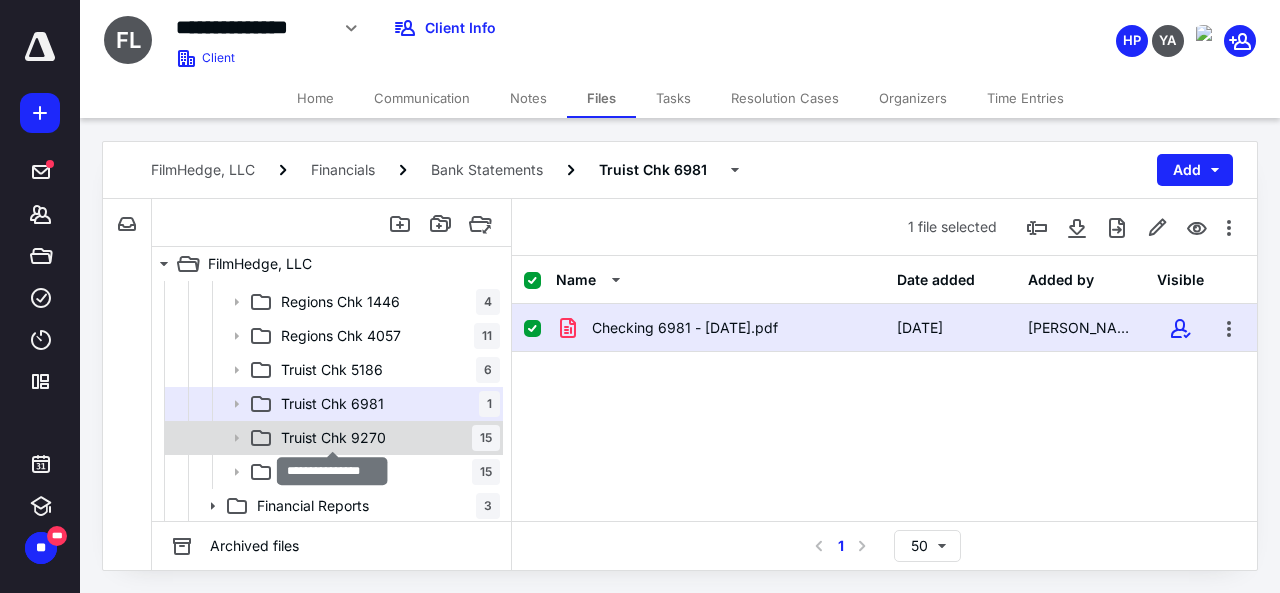 click on "Truist Chk 9270" at bounding box center [333, 438] 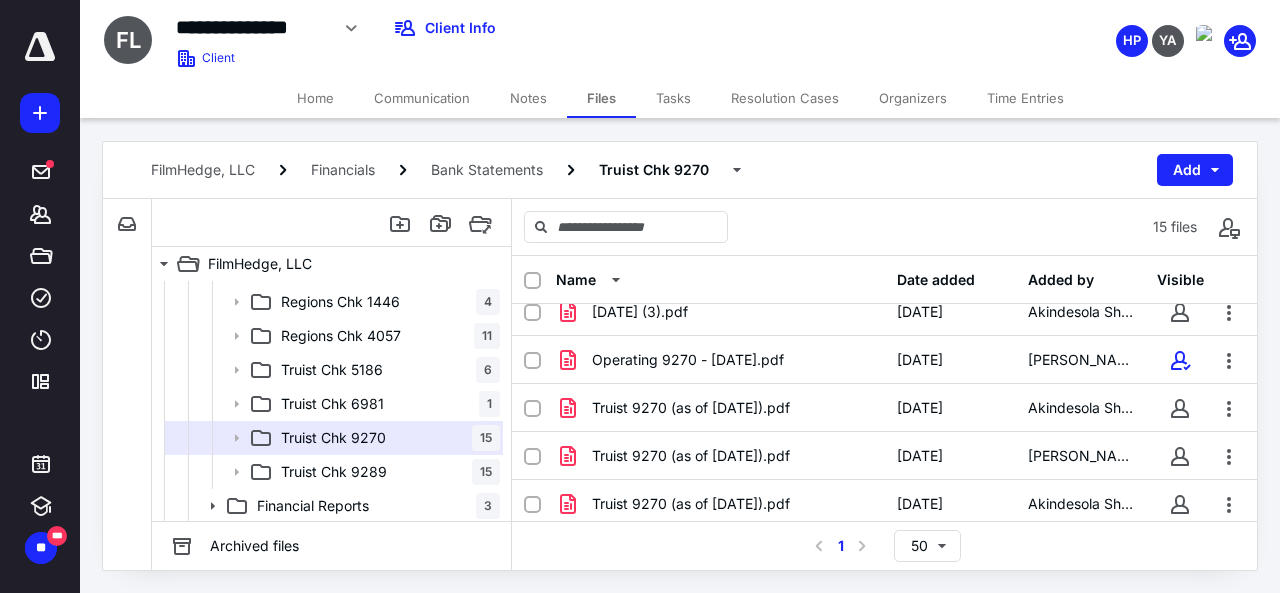 scroll, scrollTop: 0, scrollLeft: 0, axis: both 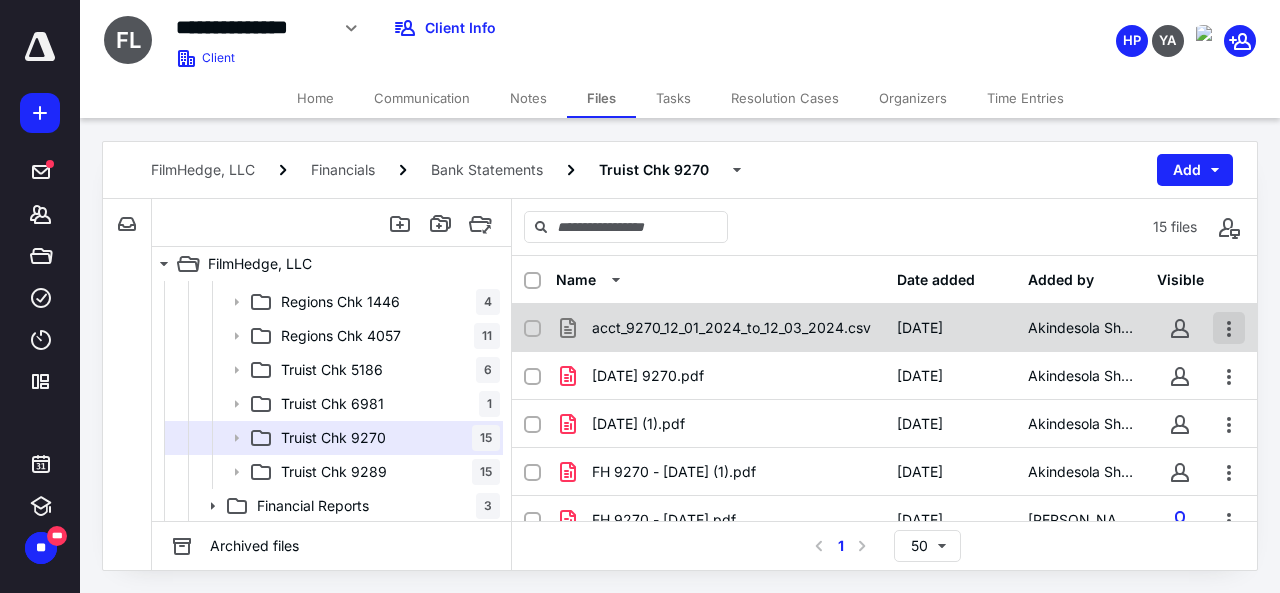 click at bounding box center [1229, 328] 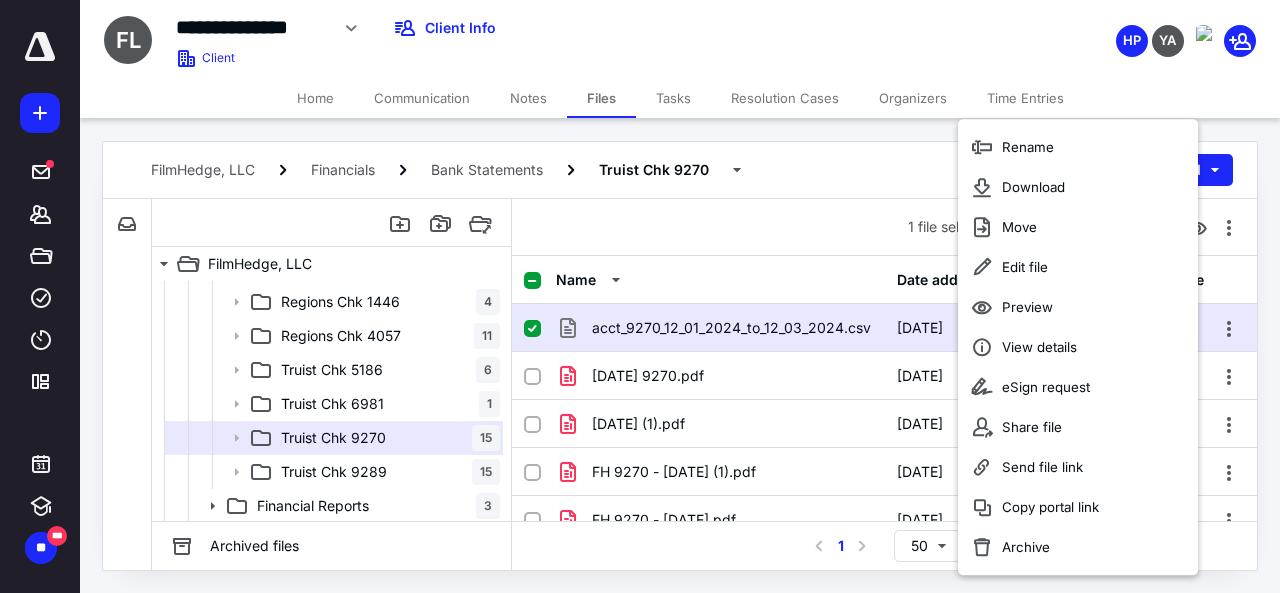 click at bounding box center [532, 329] 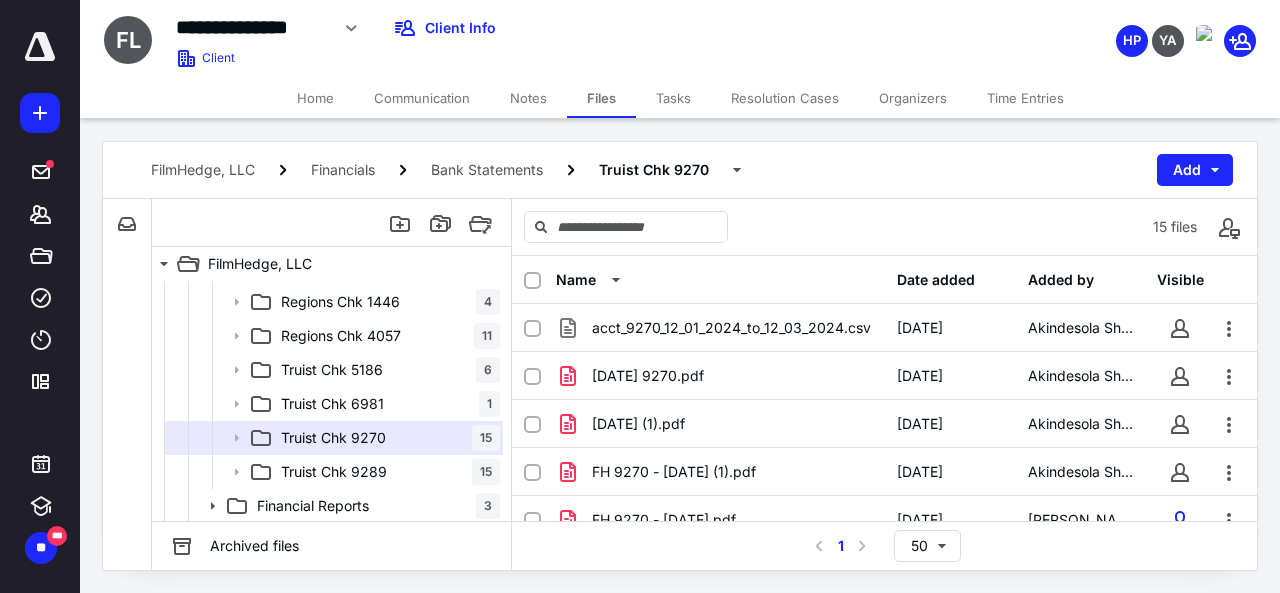 click 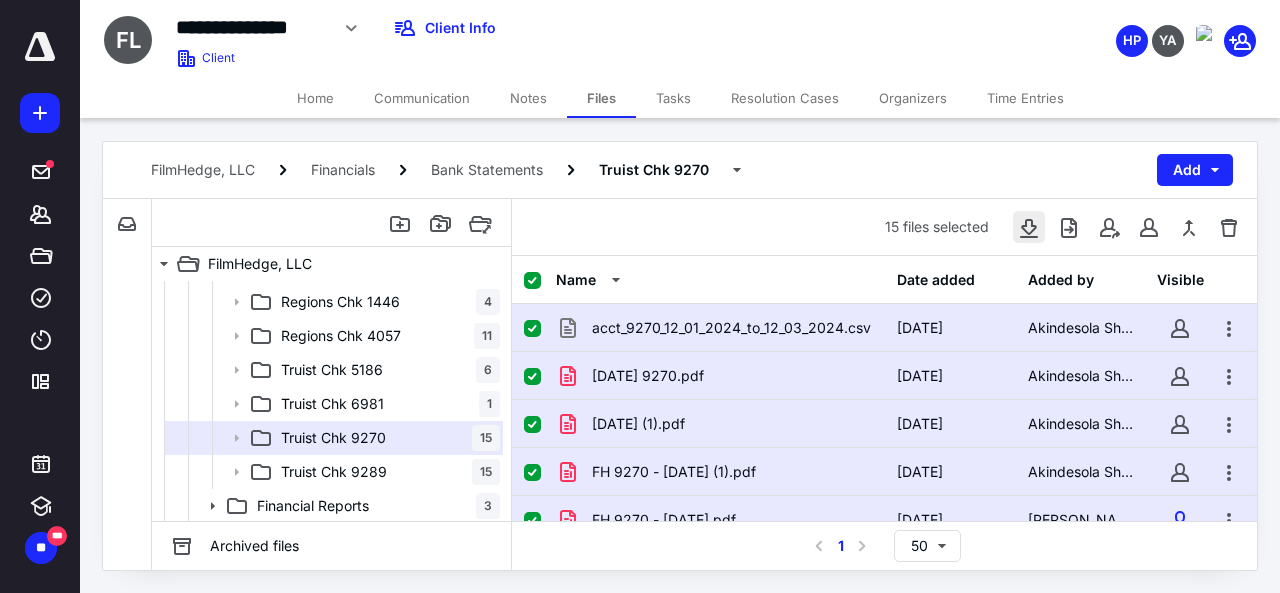 click at bounding box center (1029, 227) 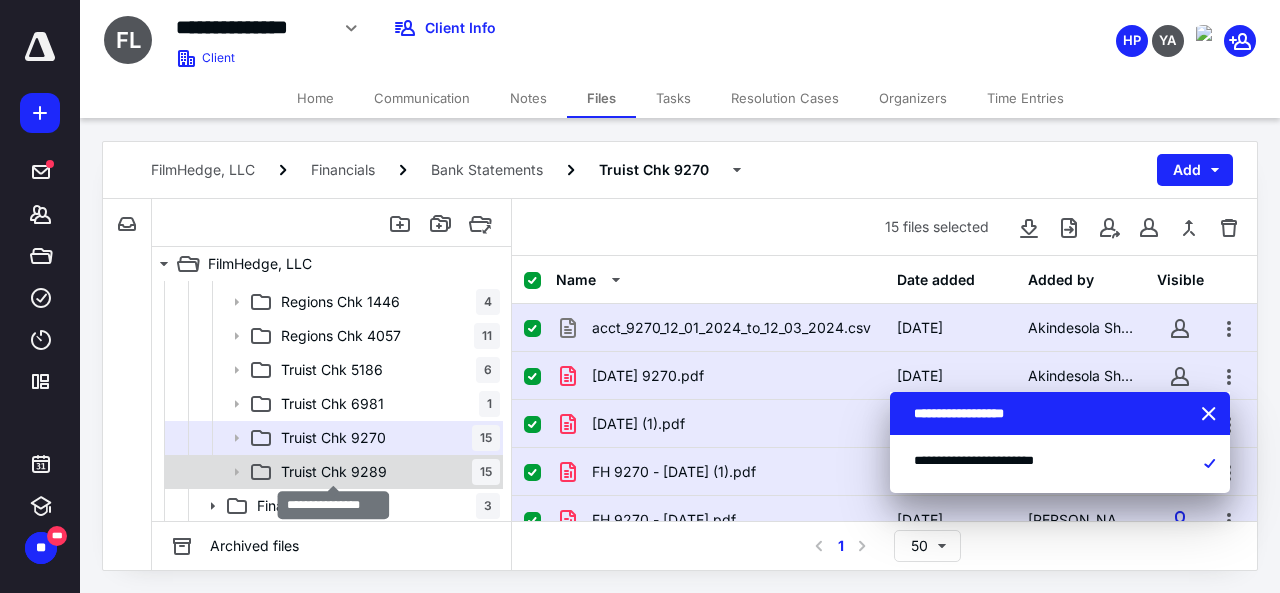 click on "Truist Chk 9289" at bounding box center (334, 472) 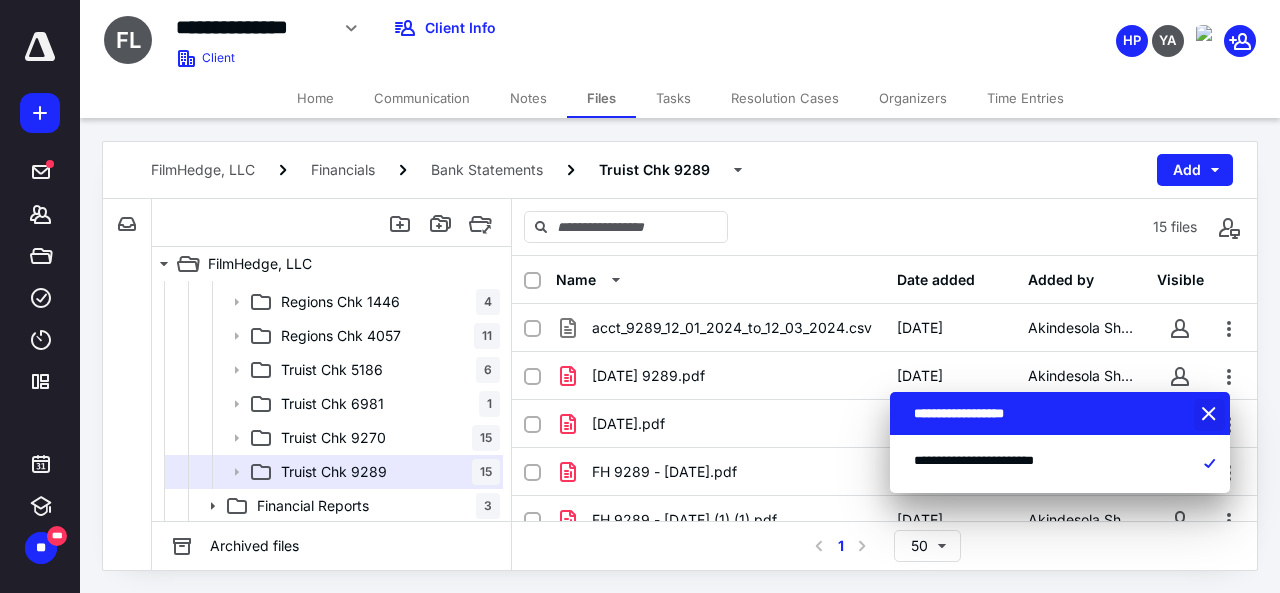 click at bounding box center [1211, 415] 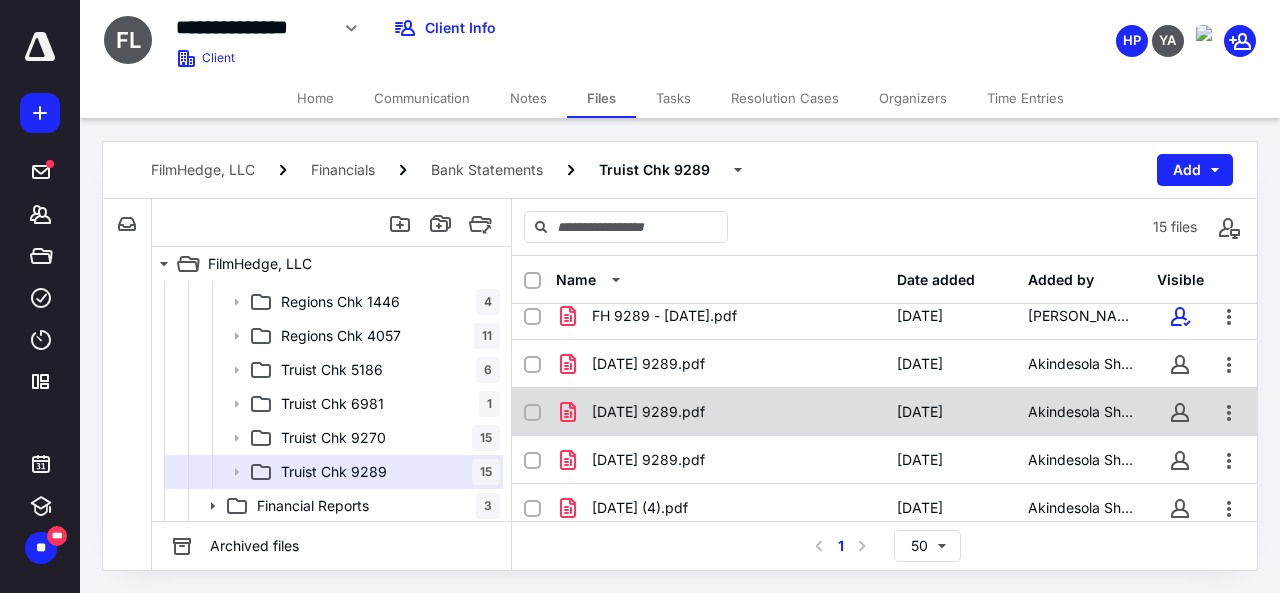 scroll, scrollTop: 496, scrollLeft: 0, axis: vertical 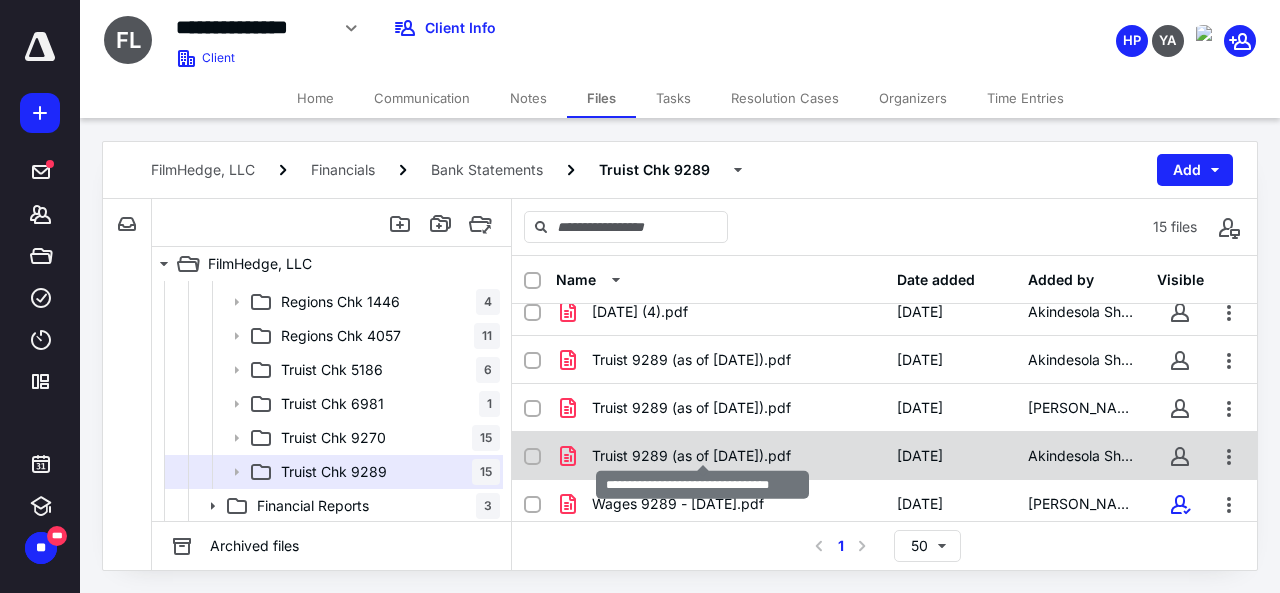 click on "Truist 9289 (as of 31 MAR 25).pdf" at bounding box center [691, 456] 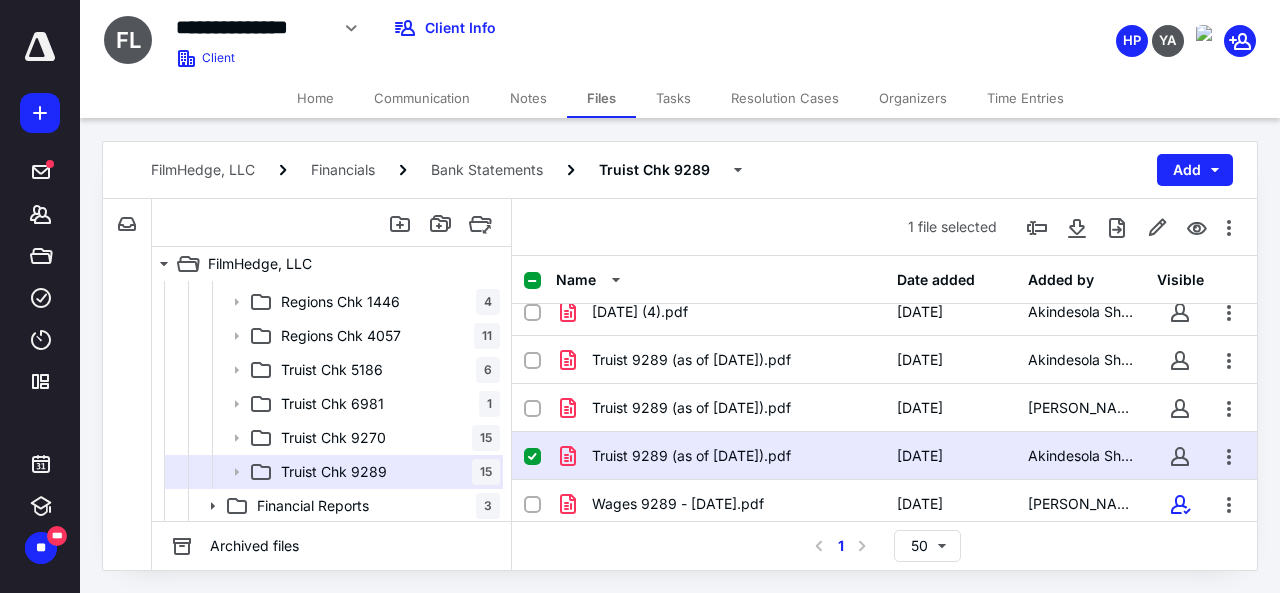 click at bounding box center [540, 456] 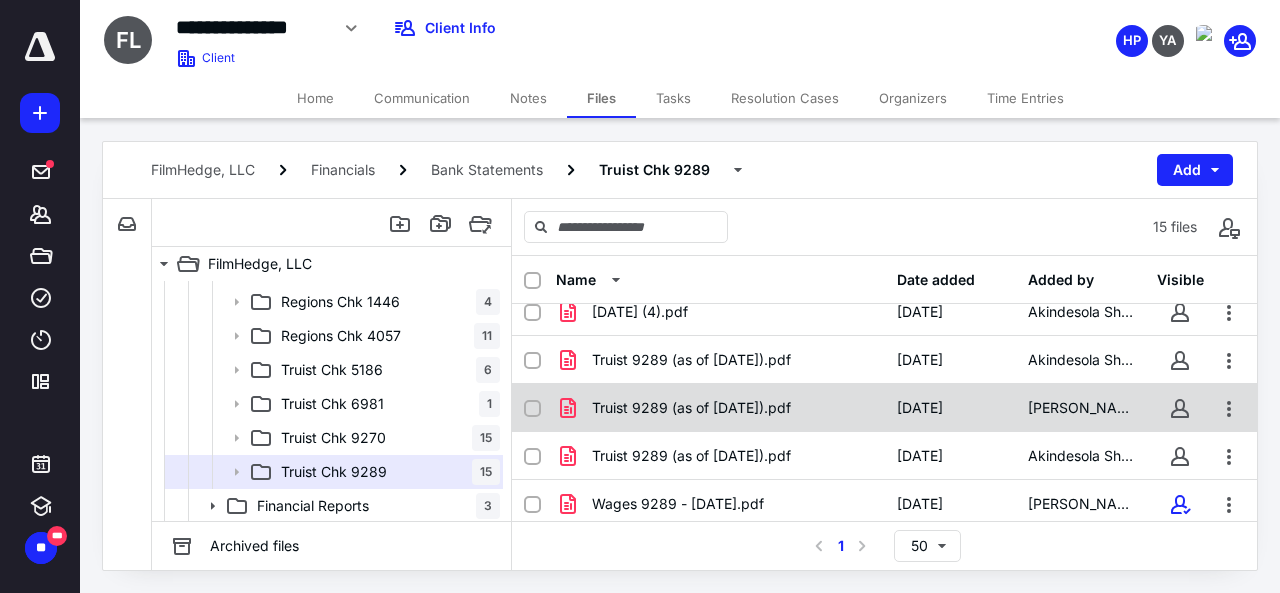 scroll, scrollTop: 0, scrollLeft: 0, axis: both 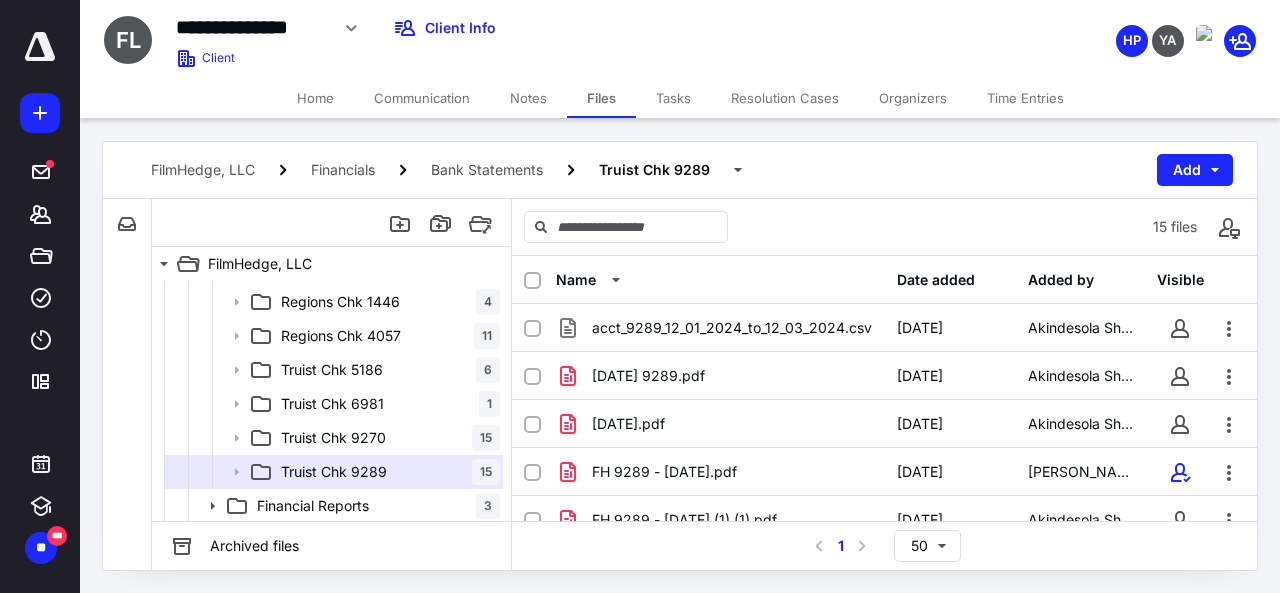 click 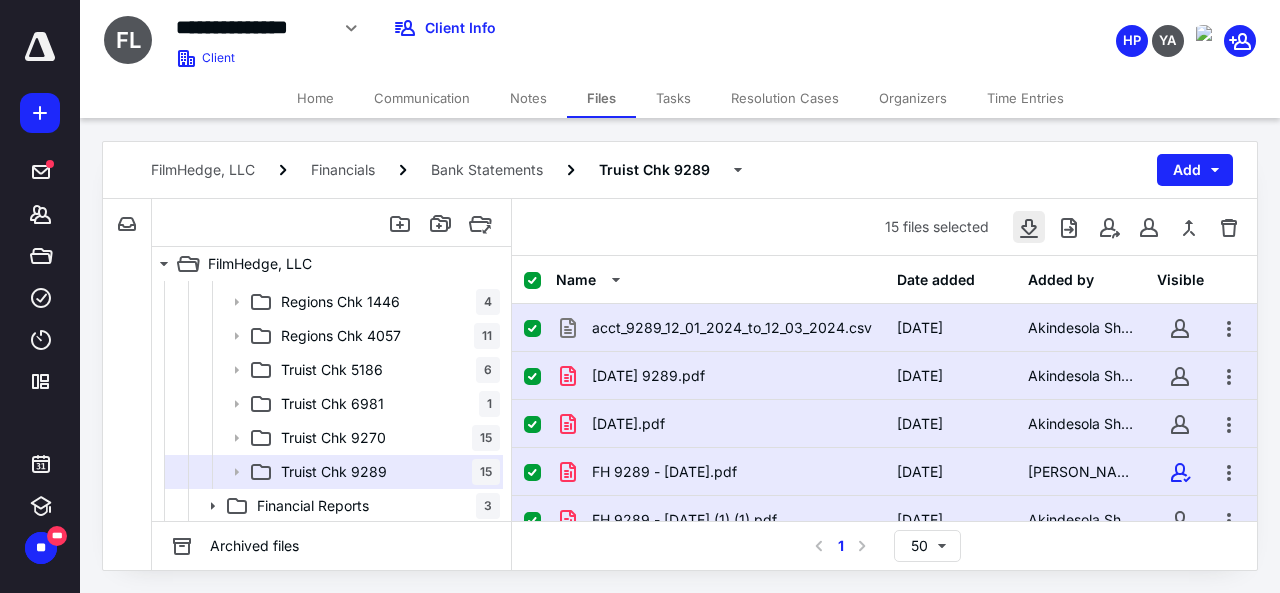click at bounding box center (1029, 227) 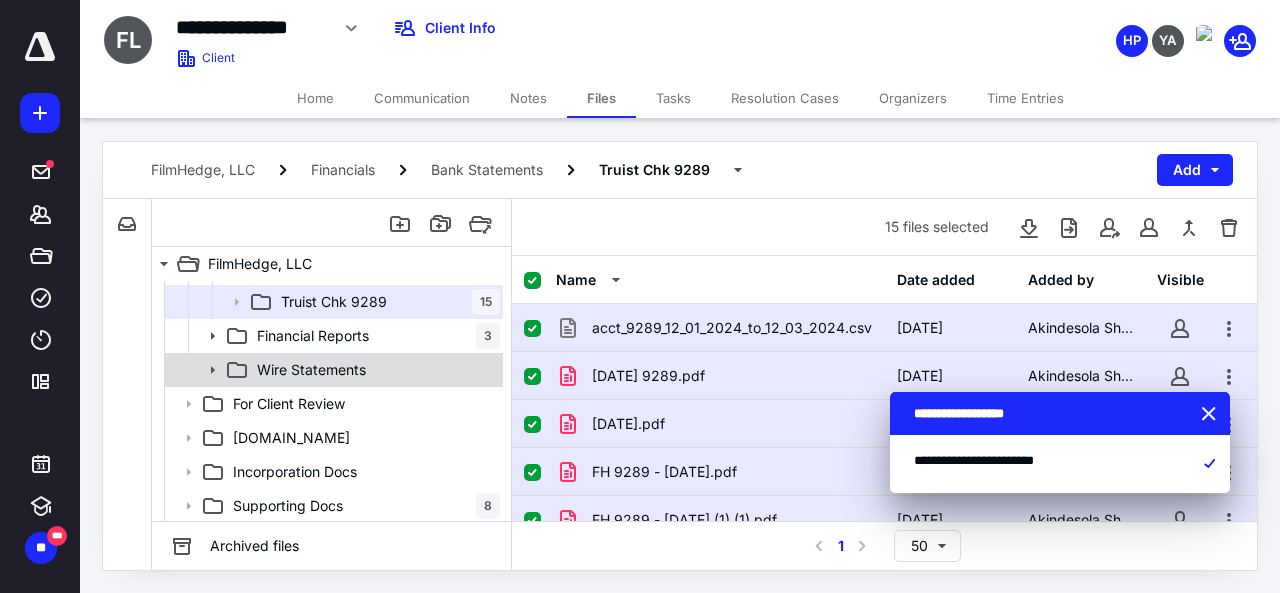 scroll, scrollTop: 270, scrollLeft: 0, axis: vertical 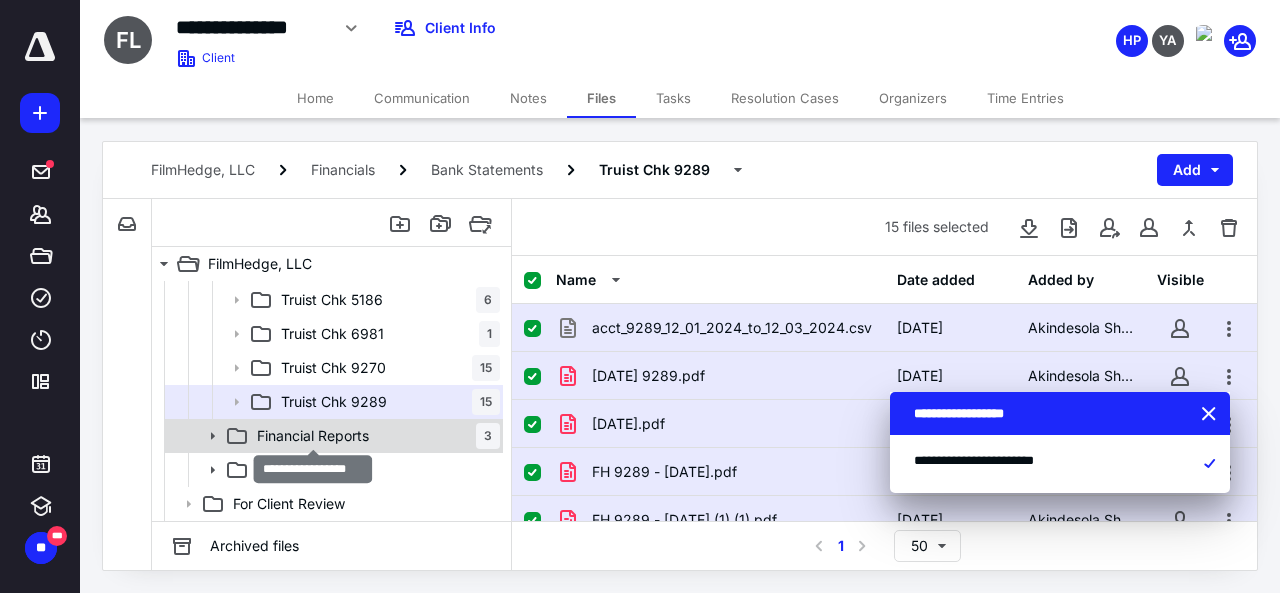click on "Financial Reports" at bounding box center [313, 436] 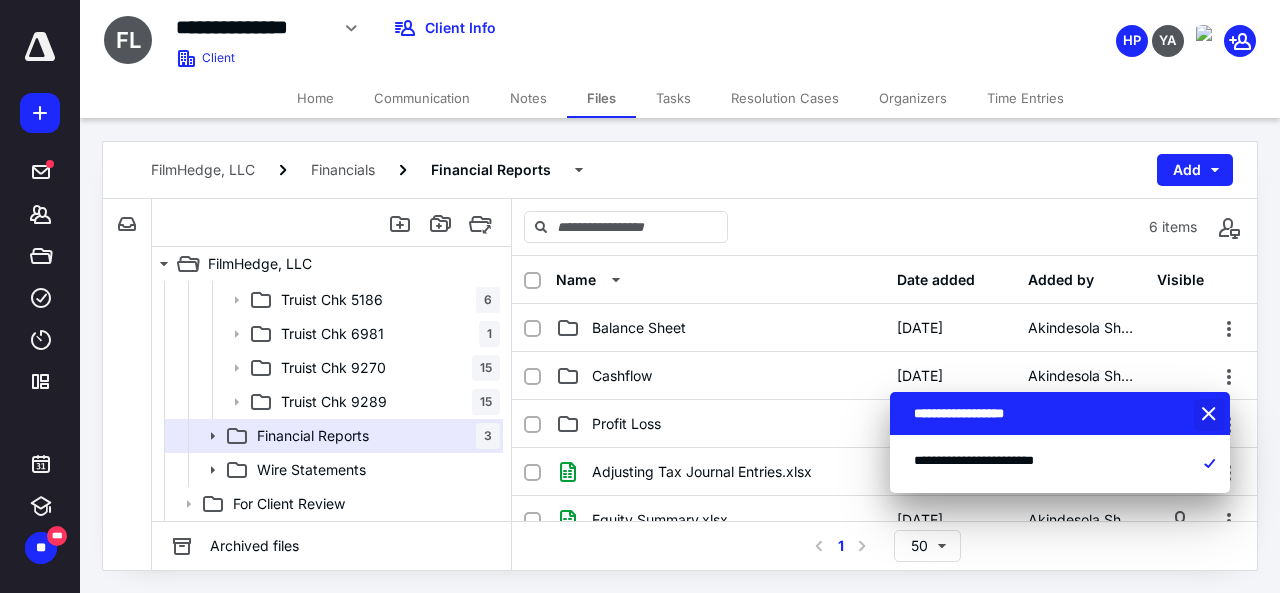 click at bounding box center (1211, 415) 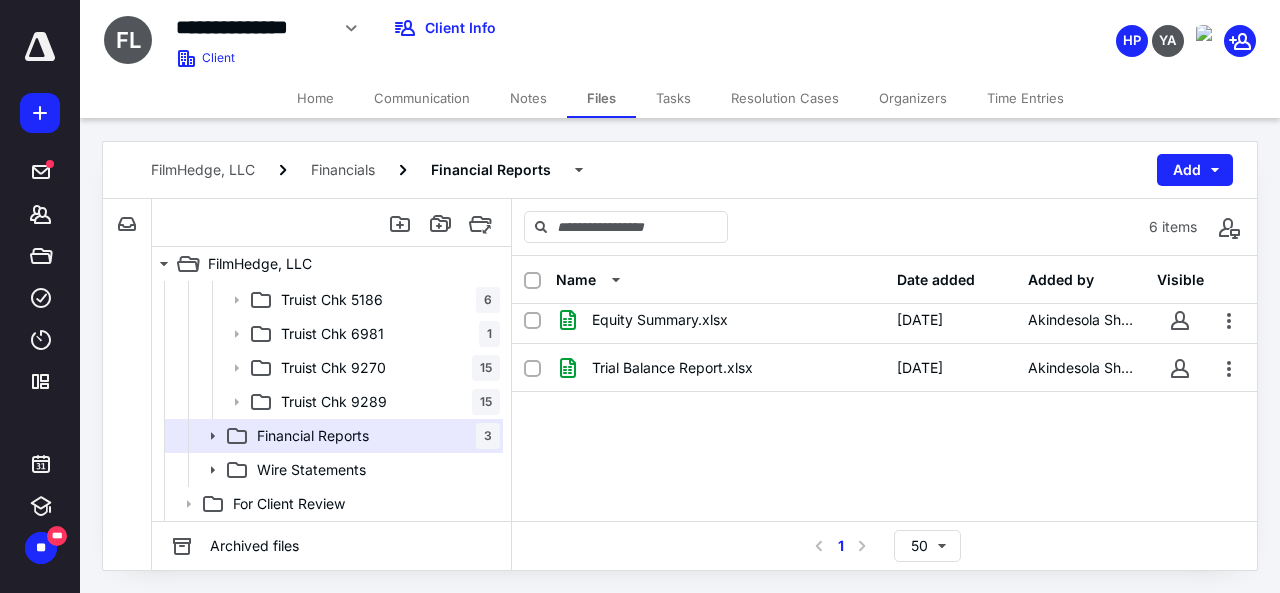 scroll, scrollTop: 224, scrollLeft: 0, axis: vertical 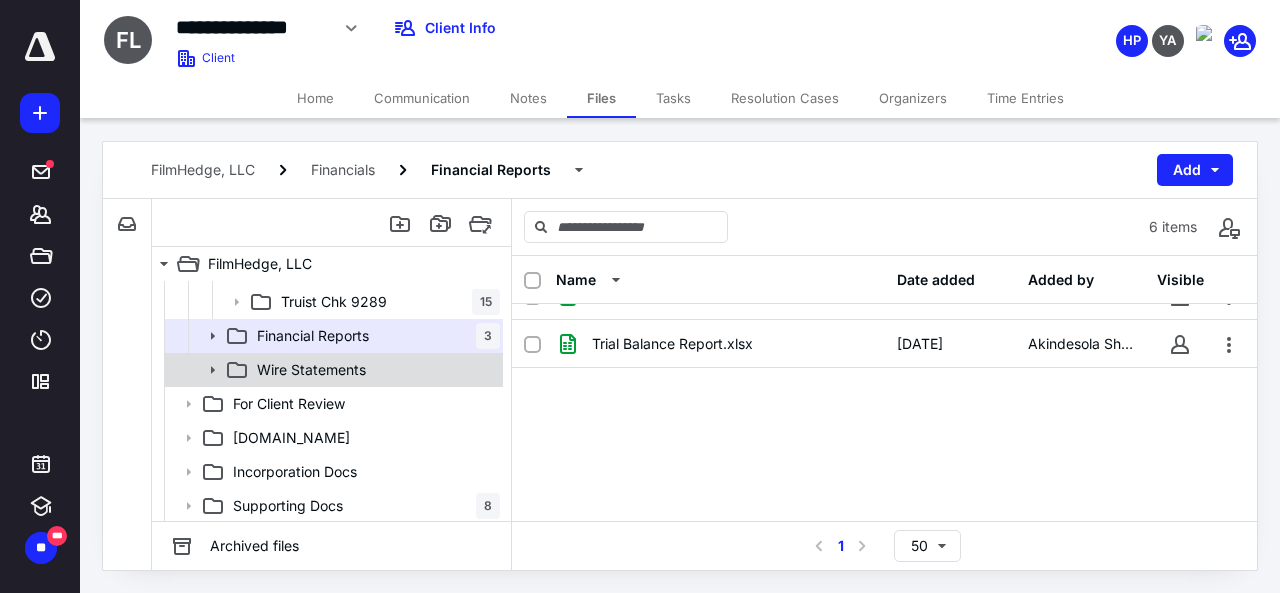 click on "Wire Statements" at bounding box center [311, 370] 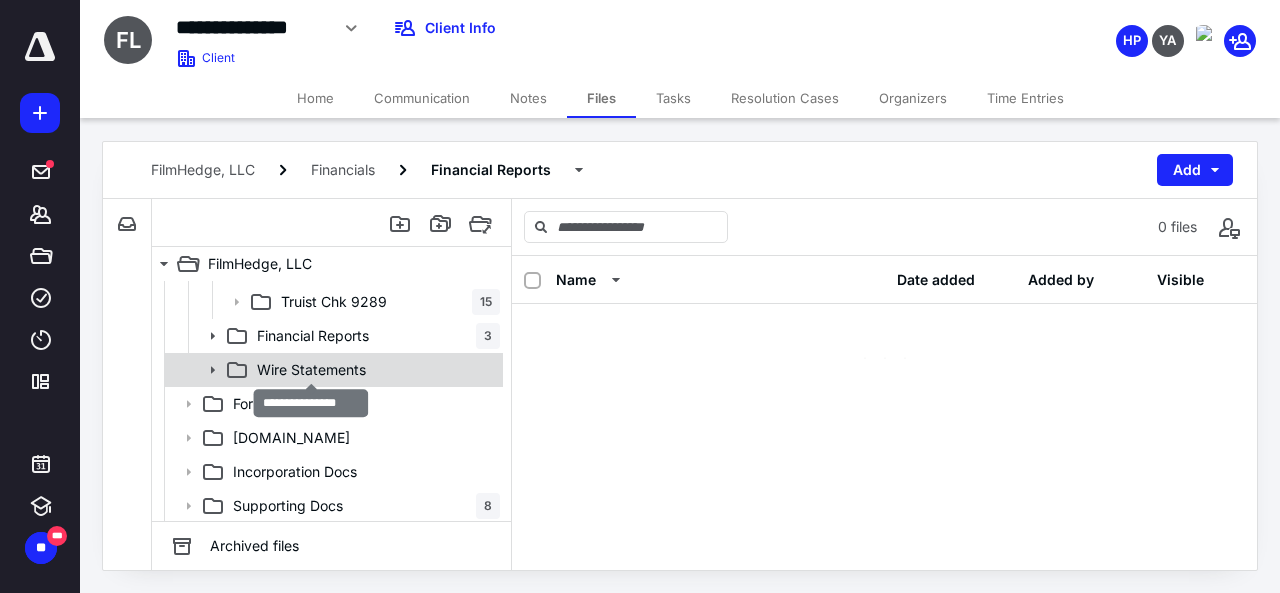 scroll, scrollTop: 0, scrollLeft: 0, axis: both 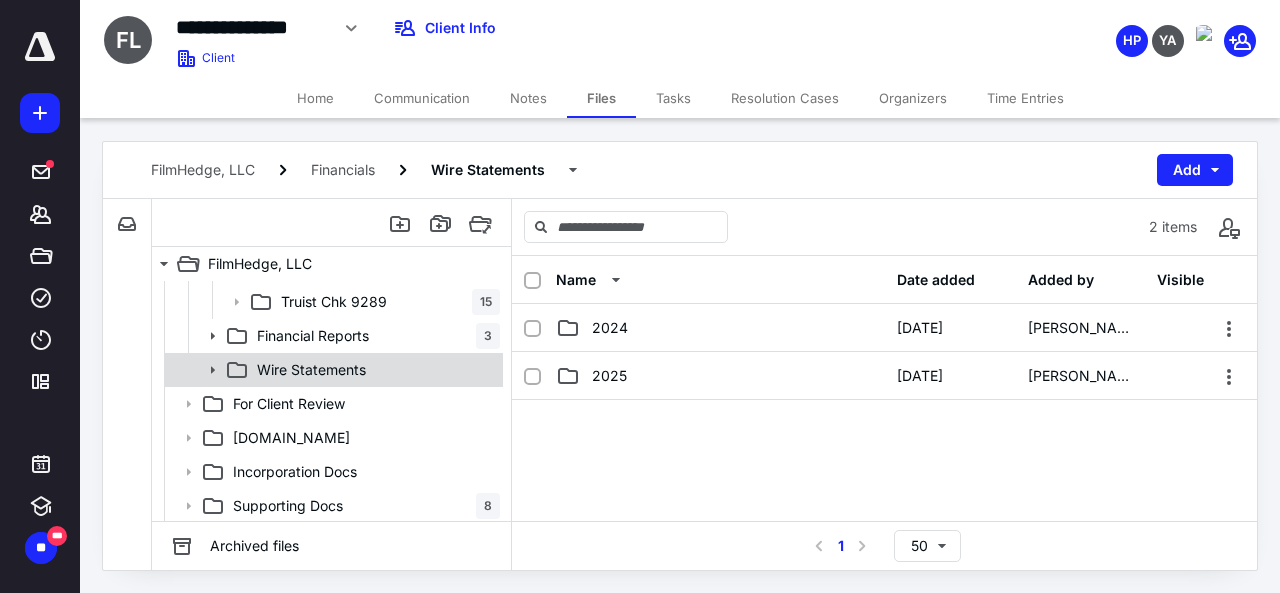 click 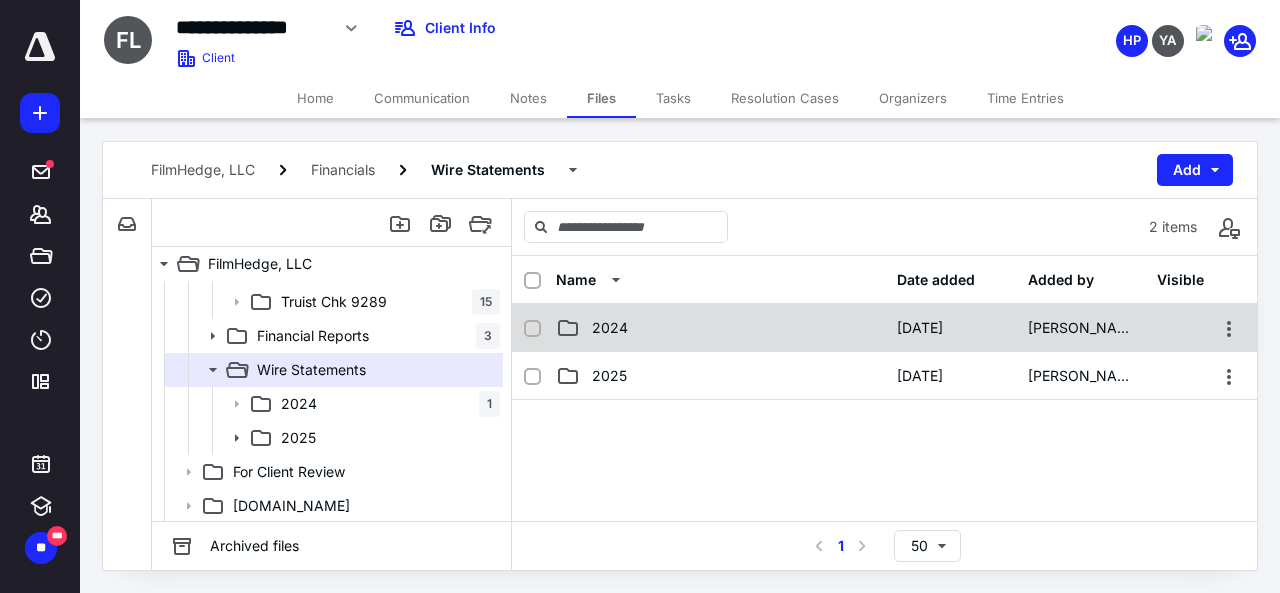 click on "2024" at bounding box center (720, 328) 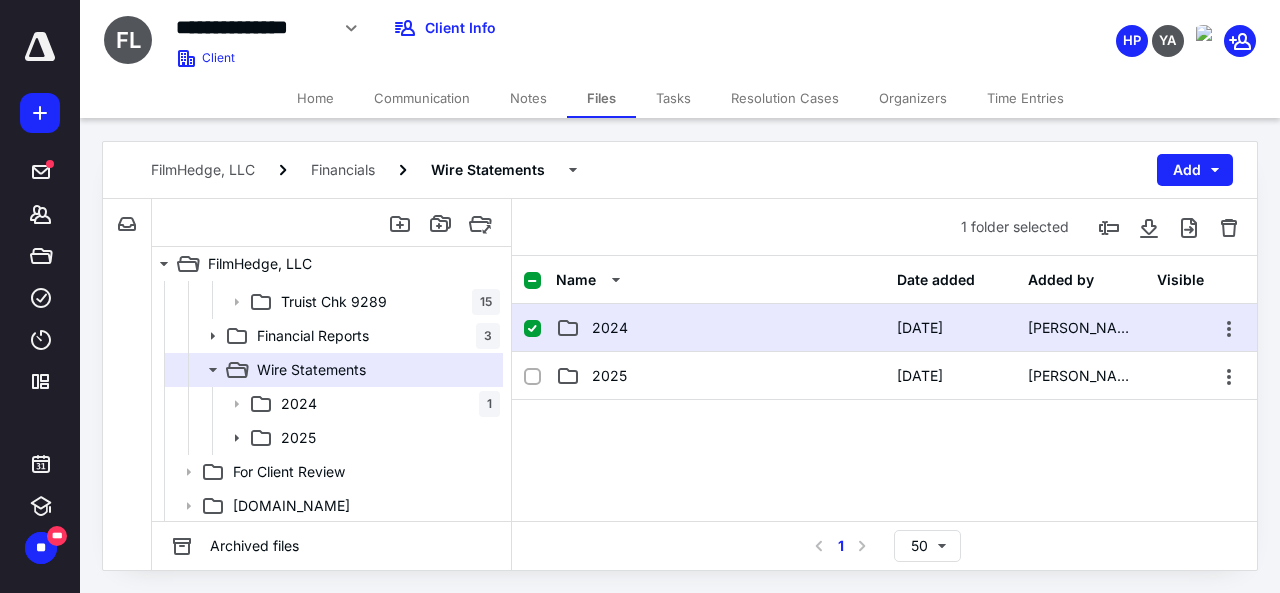 click on "2024" at bounding box center [720, 328] 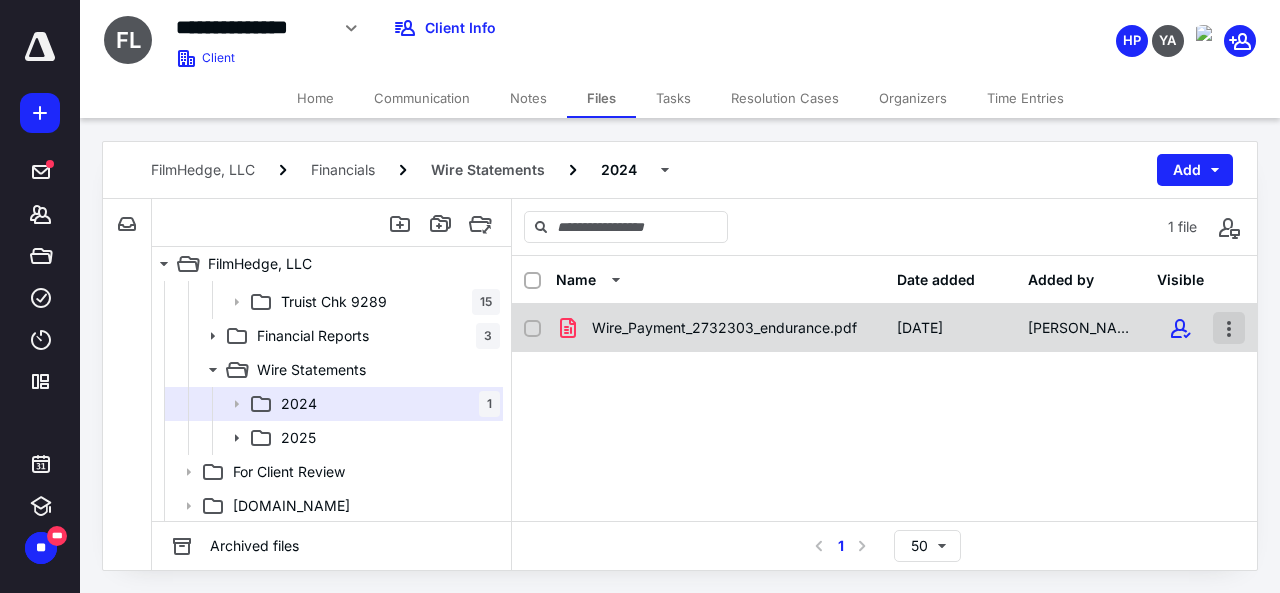click at bounding box center [1229, 328] 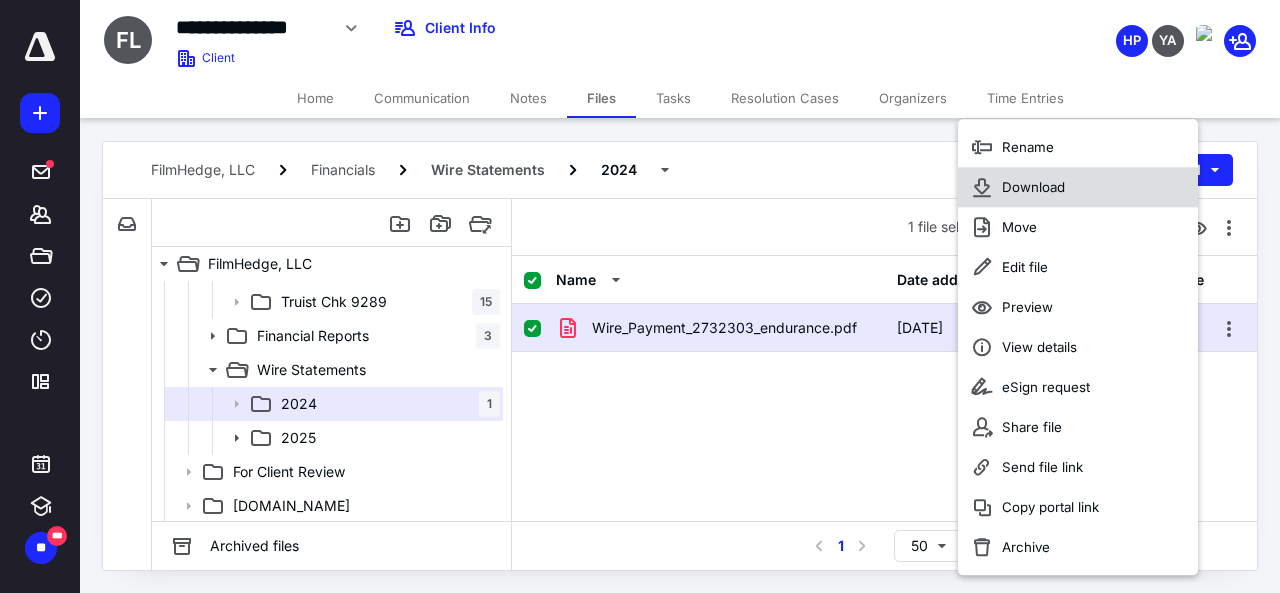 click on "Download" at bounding box center (1033, 187) 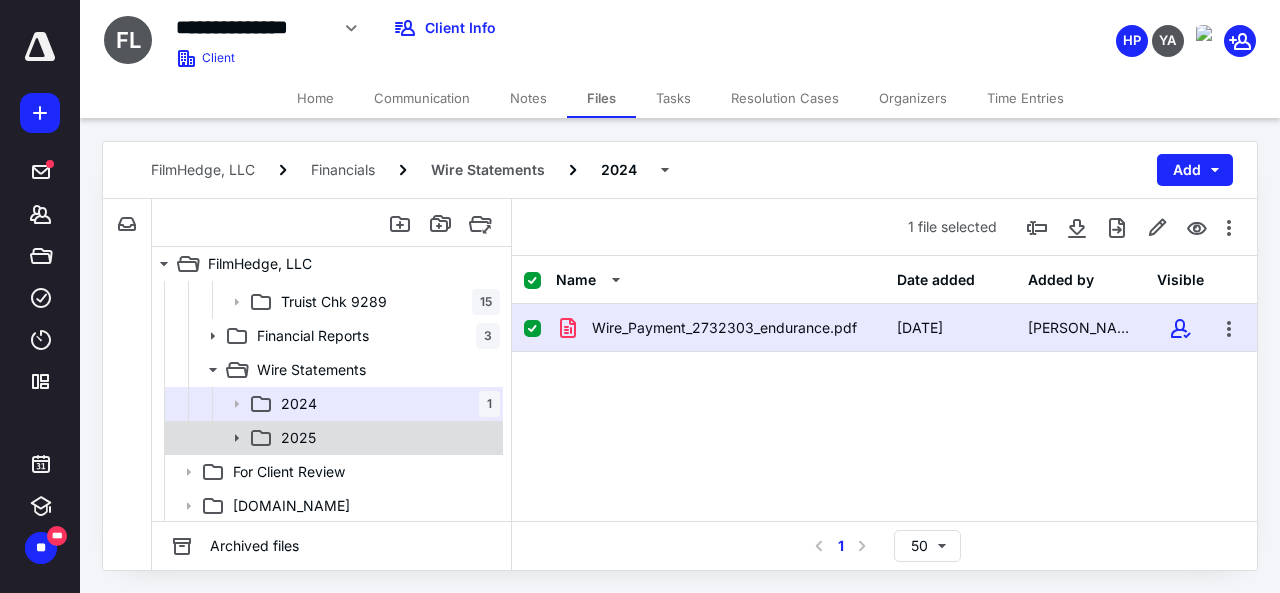 click on "2025" at bounding box center (332, 438) 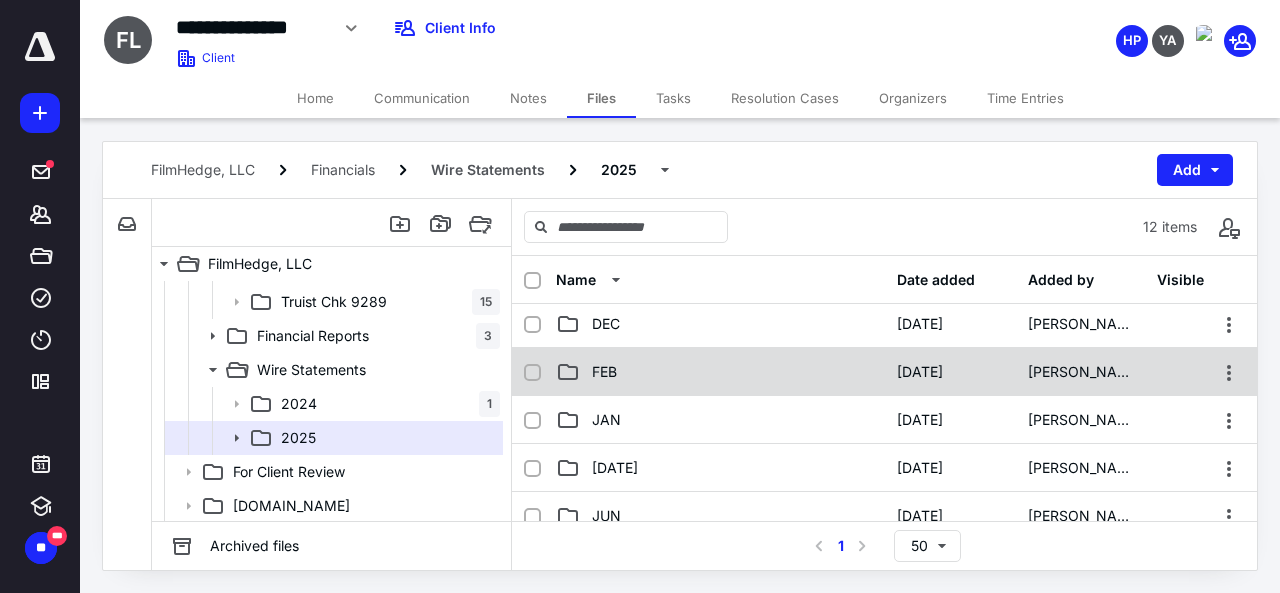 scroll, scrollTop: 200, scrollLeft: 0, axis: vertical 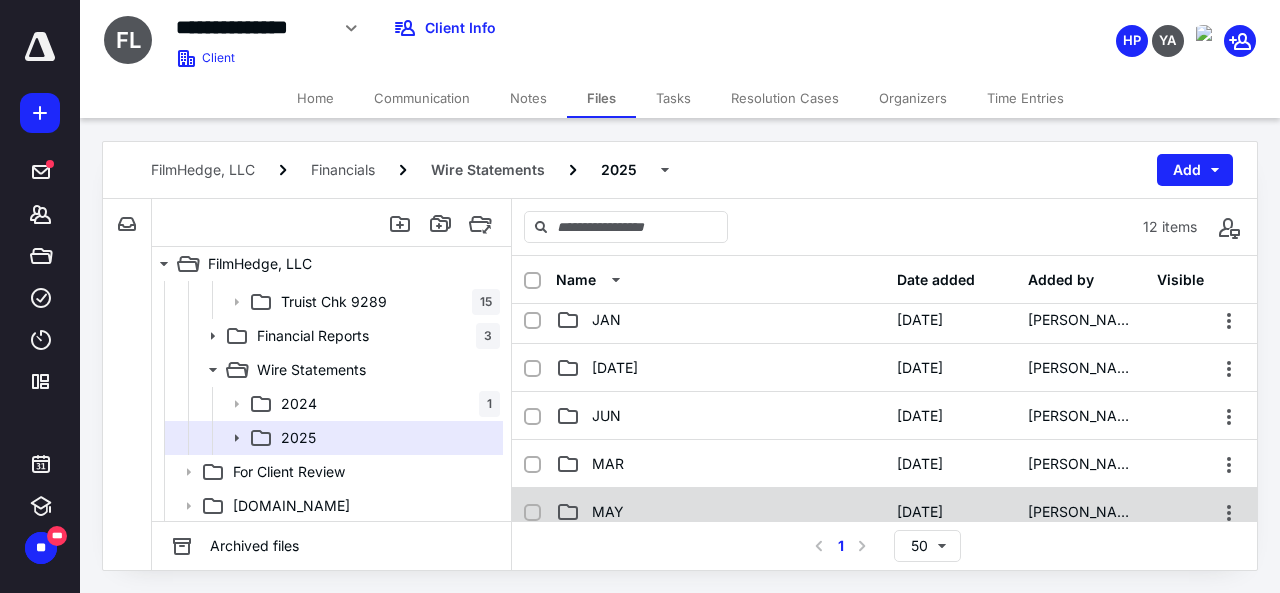 click on "MAY" at bounding box center [720, 512] 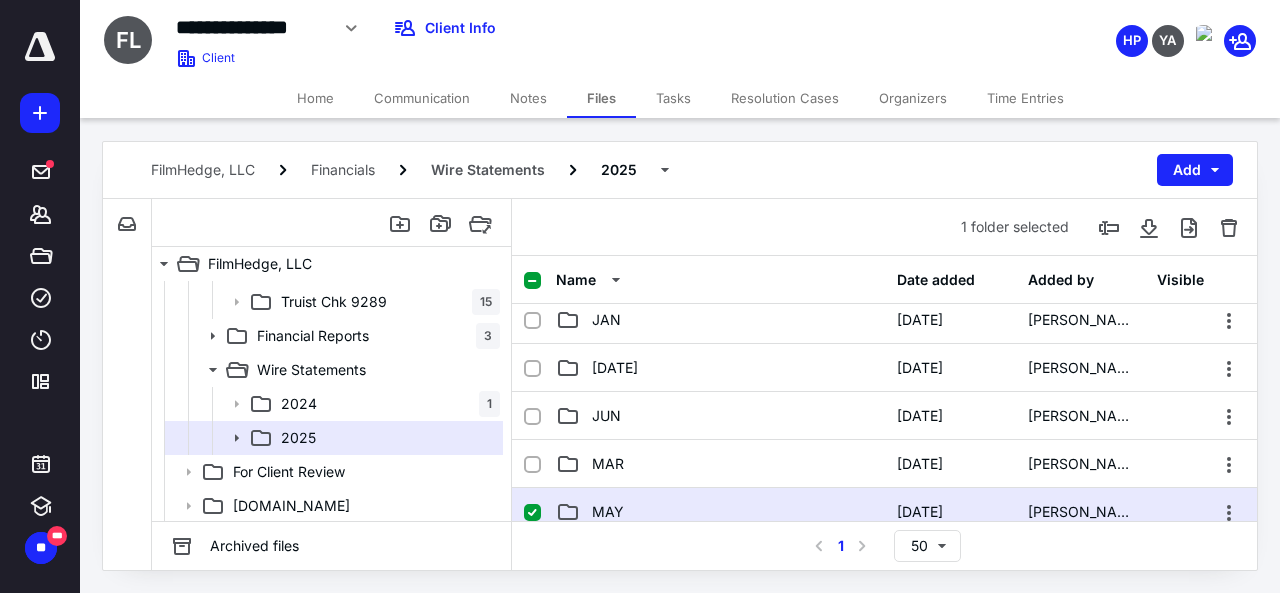 click on "MAY" at bounding box center [720, 512] 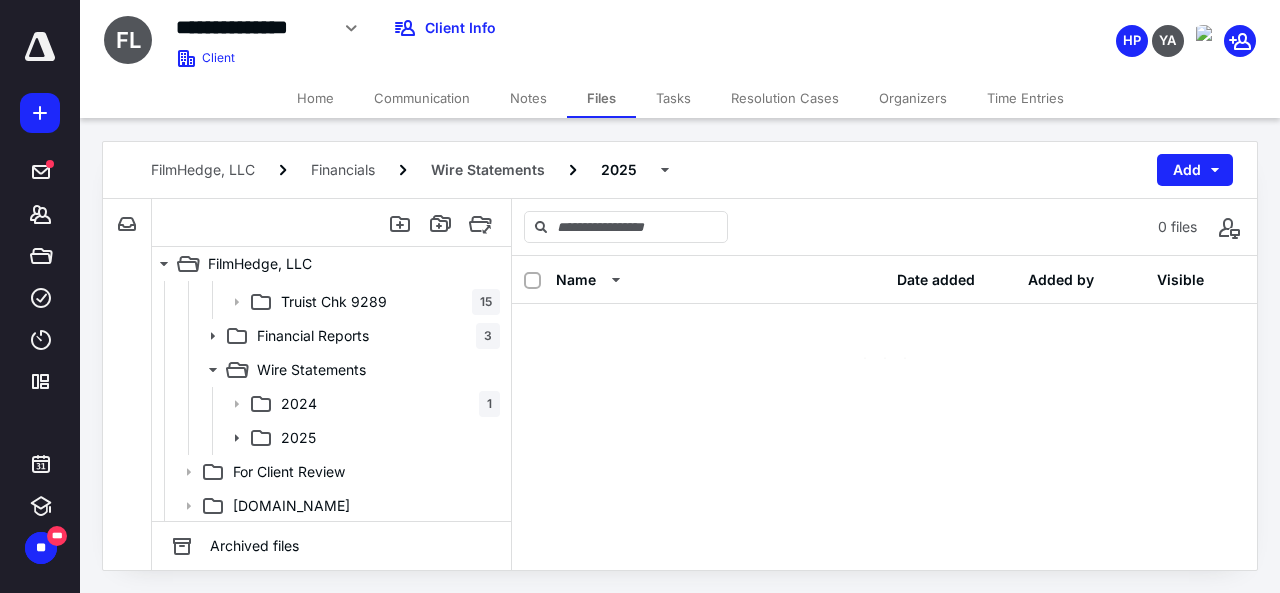 scroll, scrollTop: 0, scrollLeft: 0, axis: both 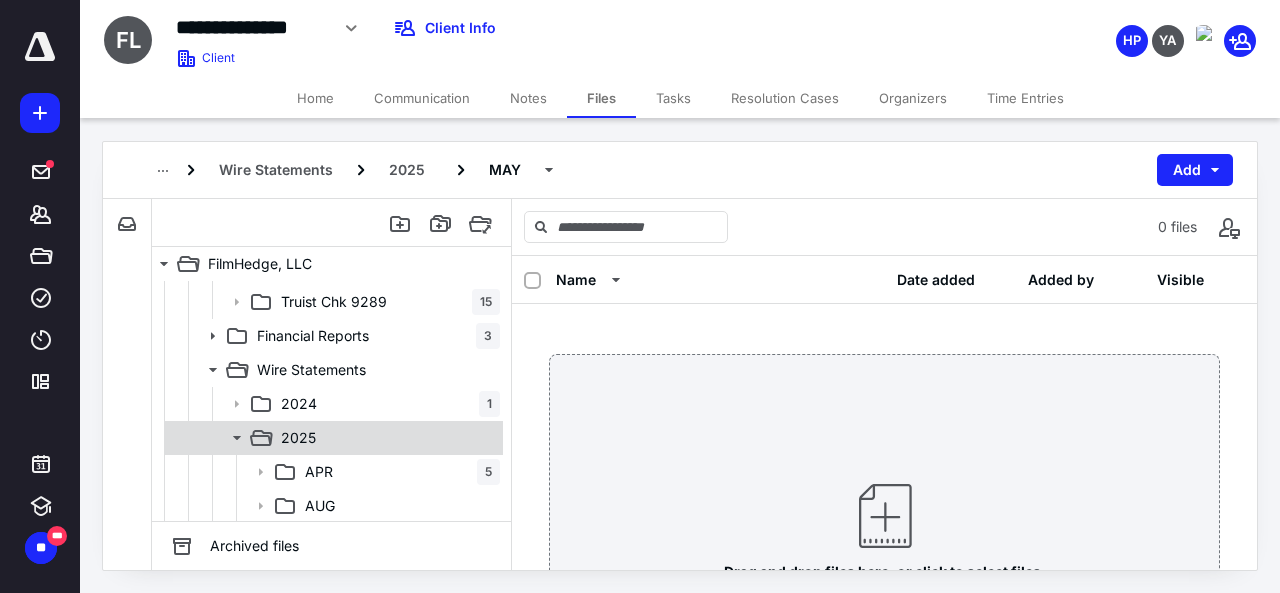click on "2025" at bounding box center [386, 438] 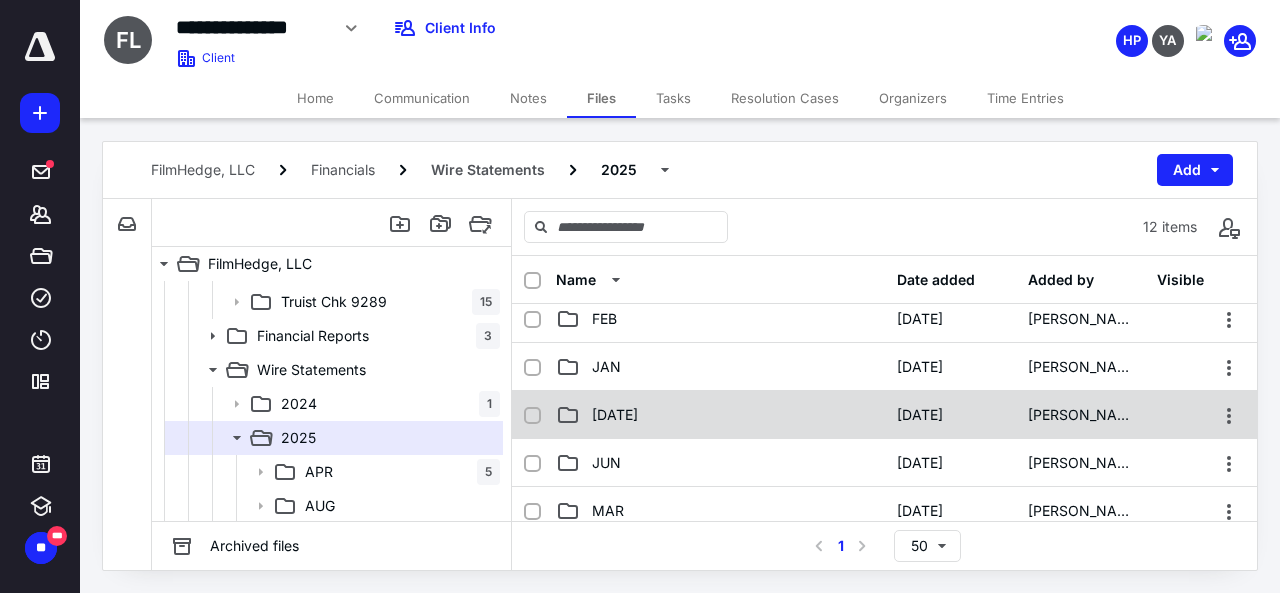 scroll, scrollTop: 0, scrollLeft: 0, axis: both 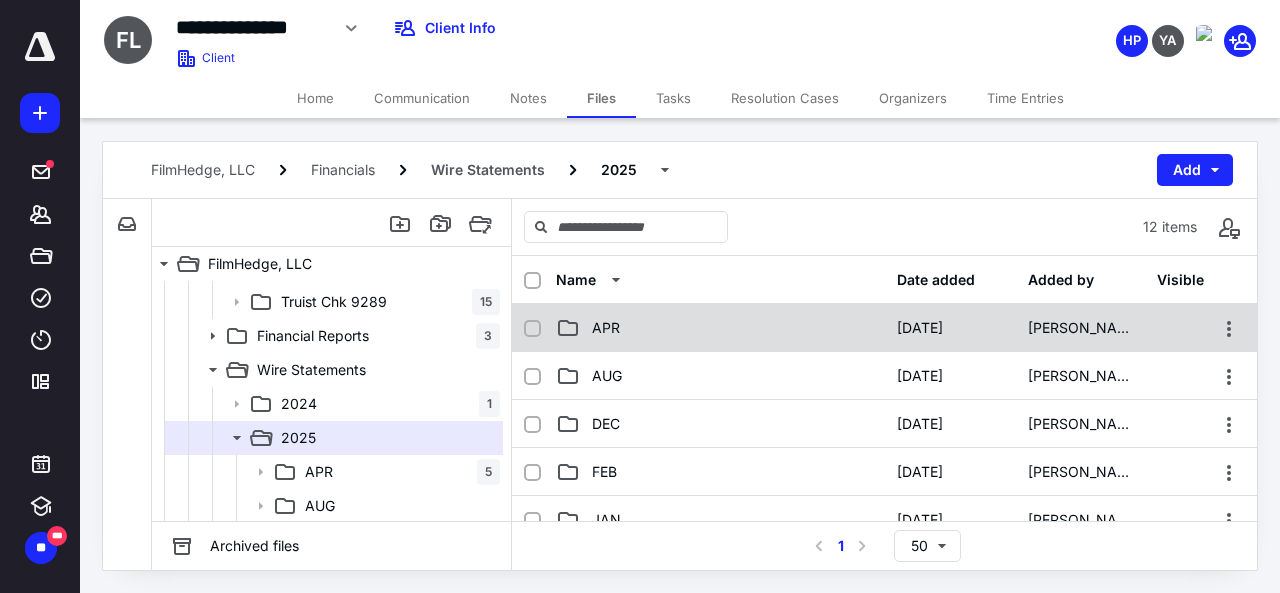 click on "APR 25/04/2025 Sonya Lovelady" at bounding box center (884, 328) 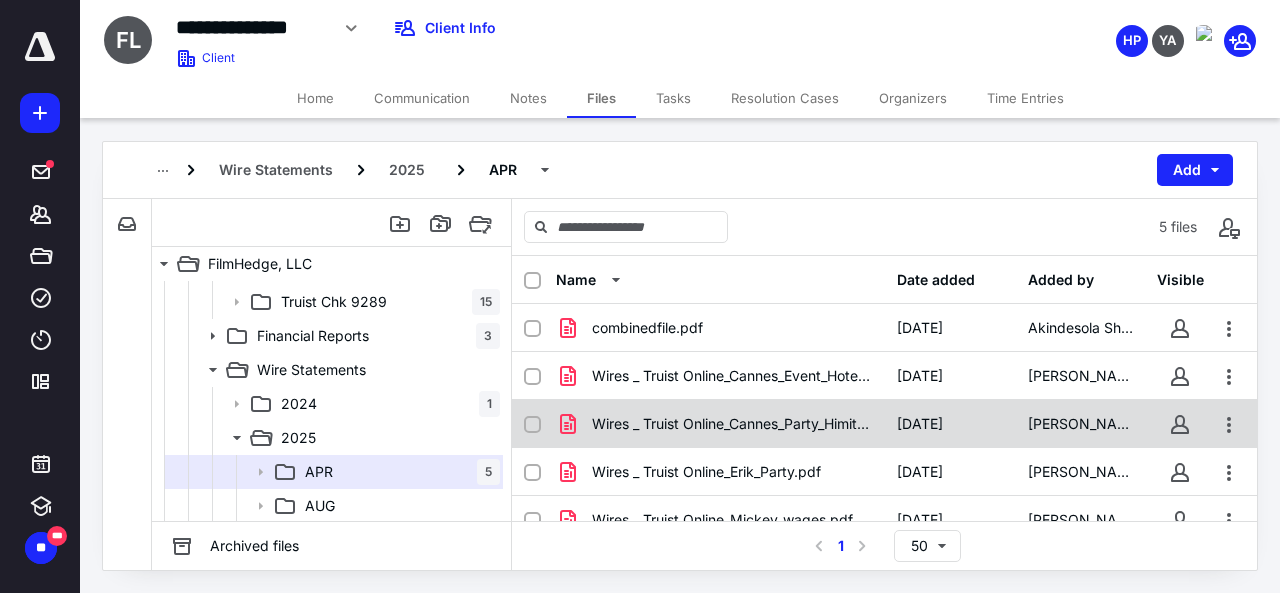 scroll, scrollTop: 81, scrollLeft: 0, axis: vertical 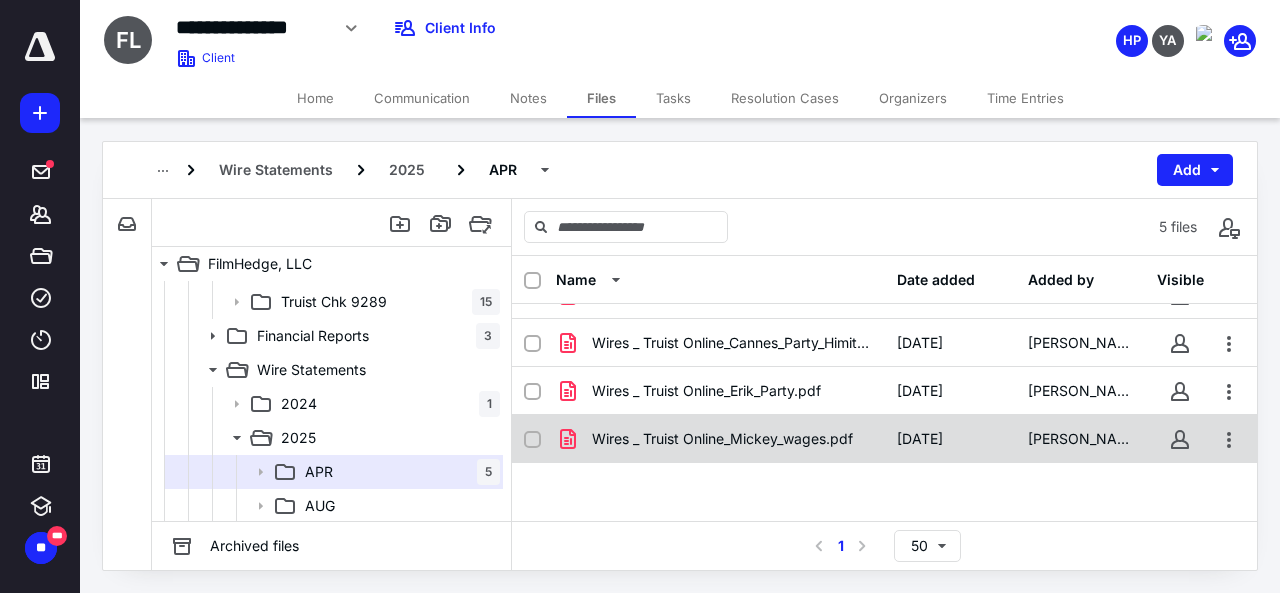 click on "Wires _ Truist Online_Mickey_wages.pdf" at bounding box center [722, 439] 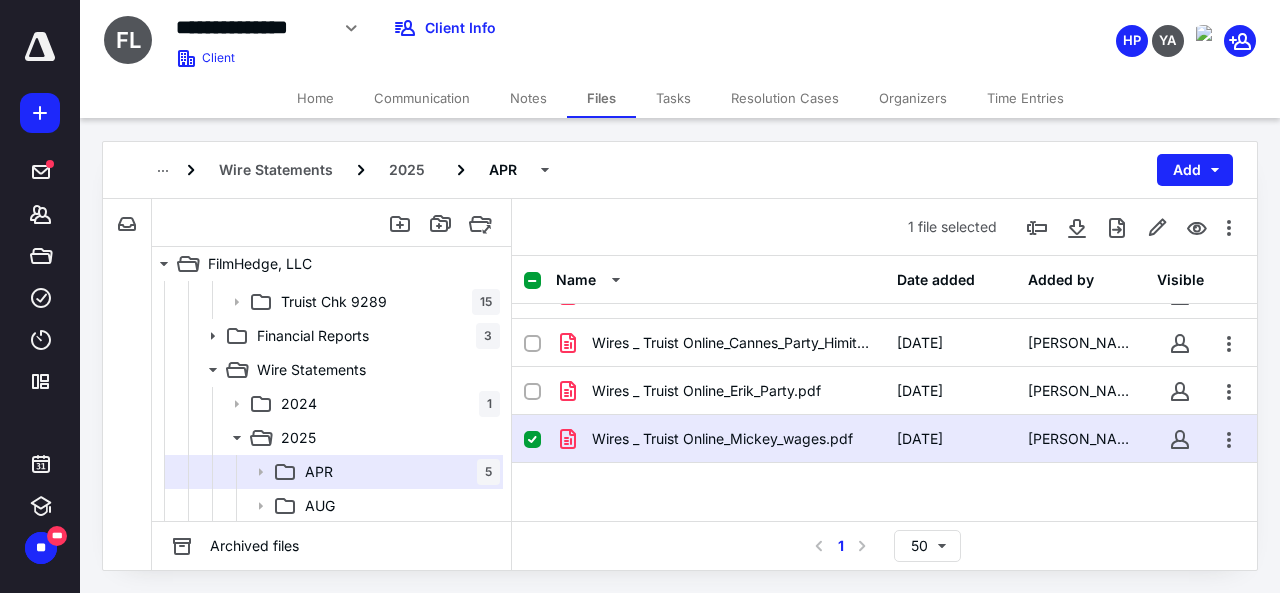 click on "Wires _ Truist Online_Mickey_wages.pdf" at bounding box center (722, 439) 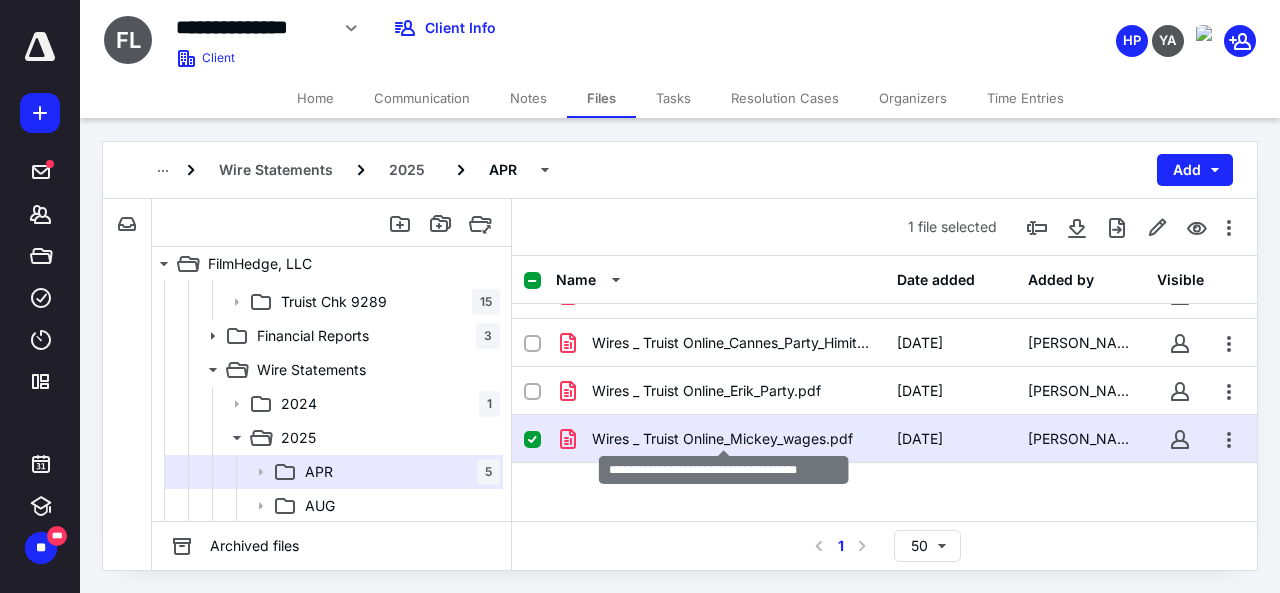 click on "Wires _ Truist Online_Mickey_wages.pdf" at bounding box center [722, 439] 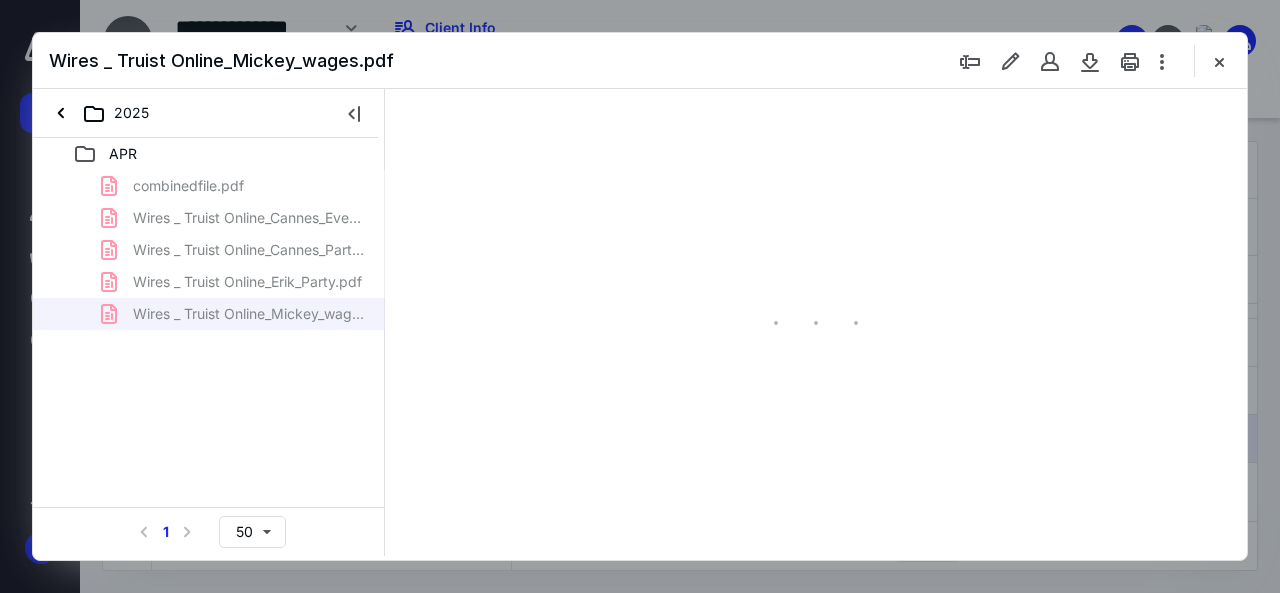 scroll, scrollTop: 0, scrollLeft: 0, axis: both 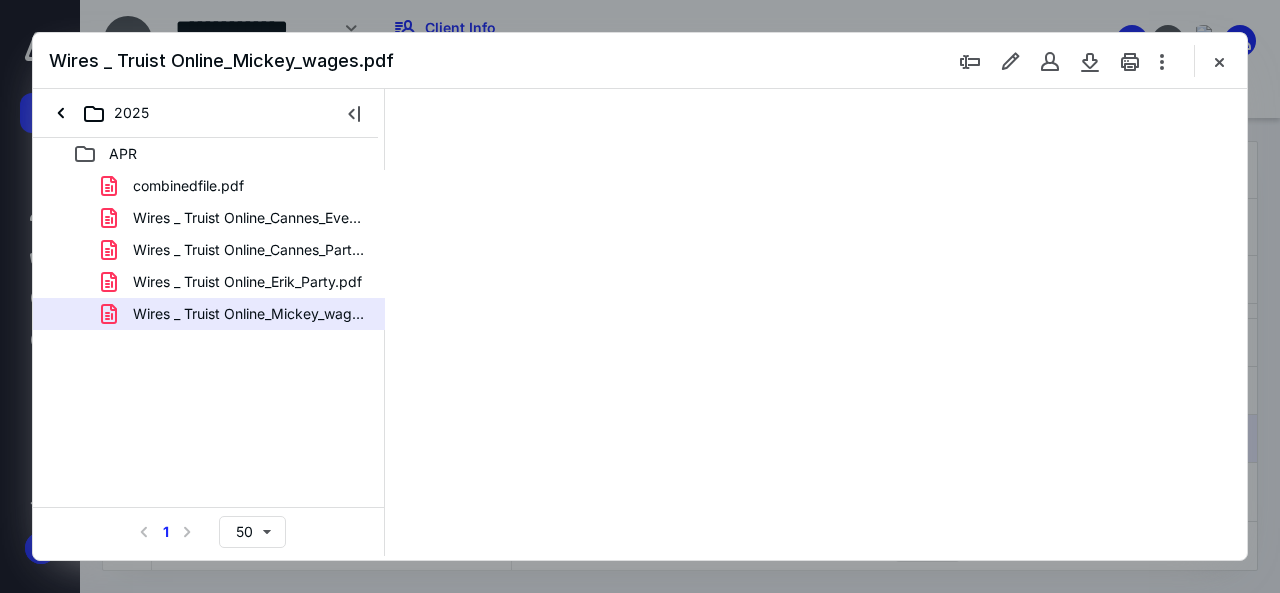type on "46" 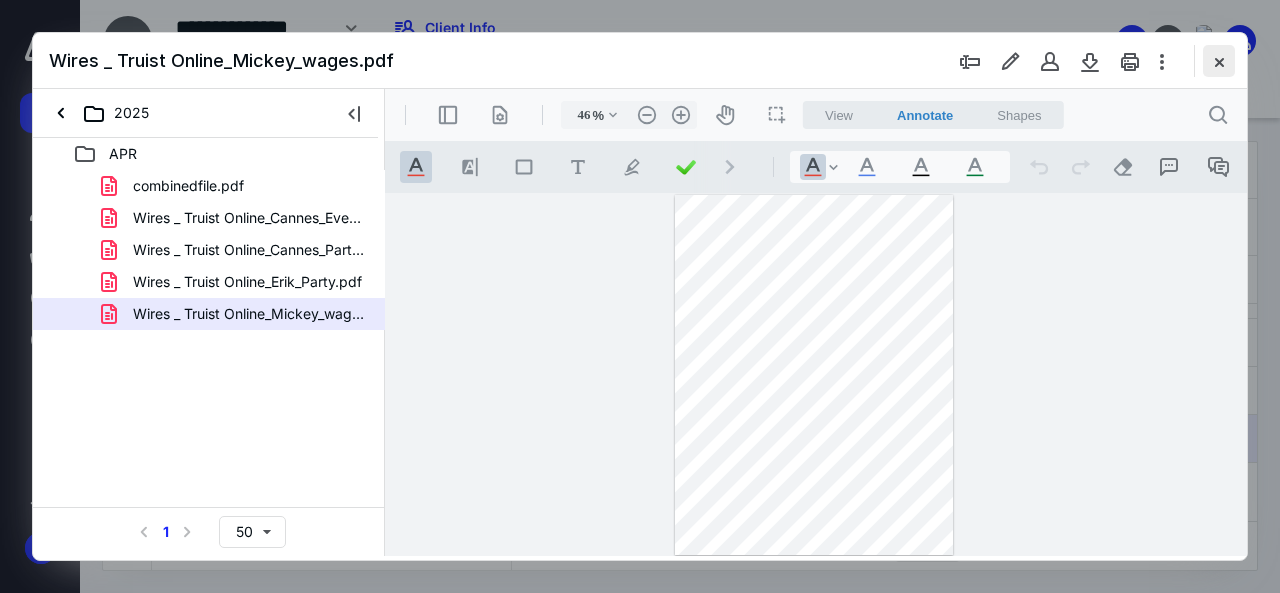 click at bounding box center [1219, 61] 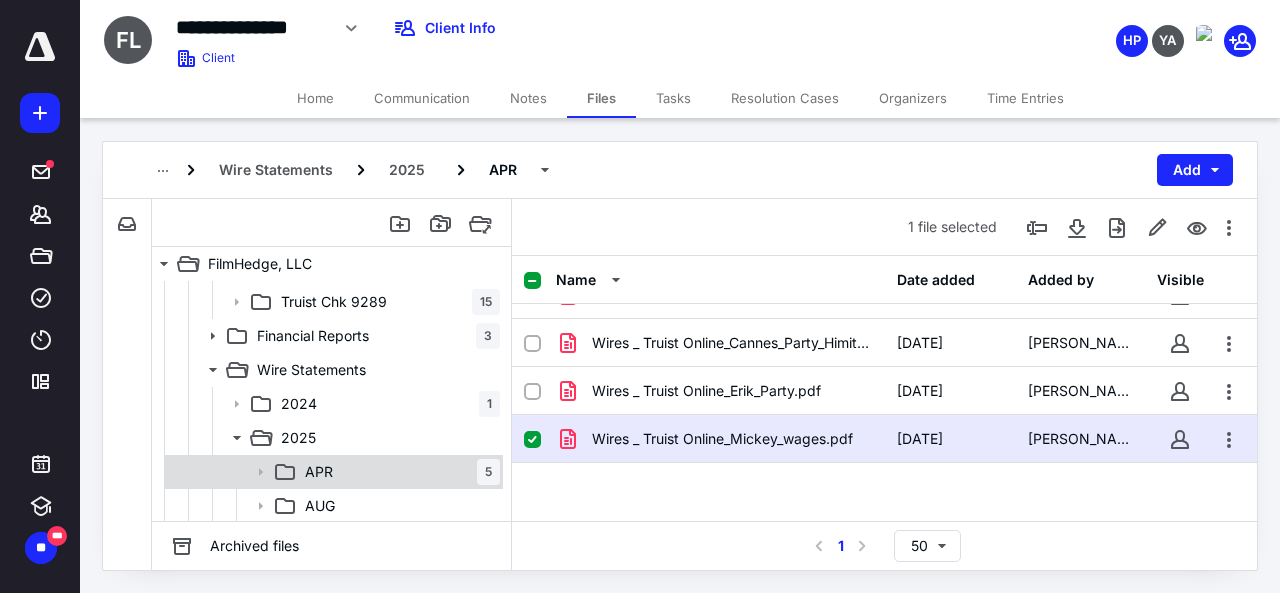 click on "APR 5" at bounding box center (398, 472) 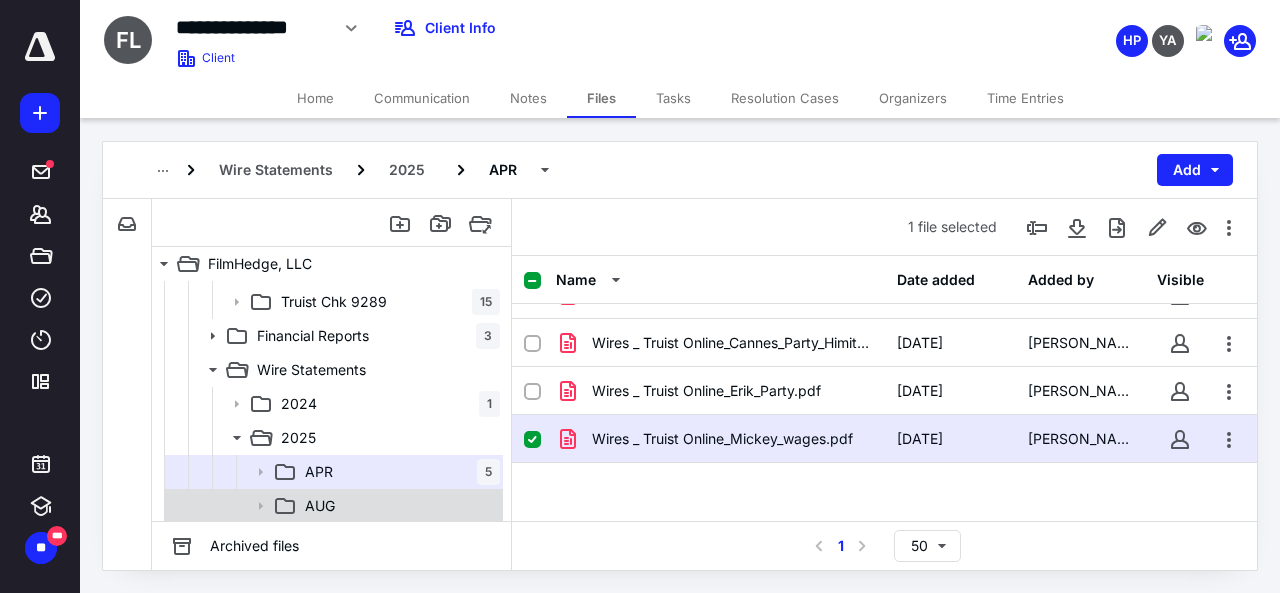 click on "AUG" at bounding box center (332, 506) 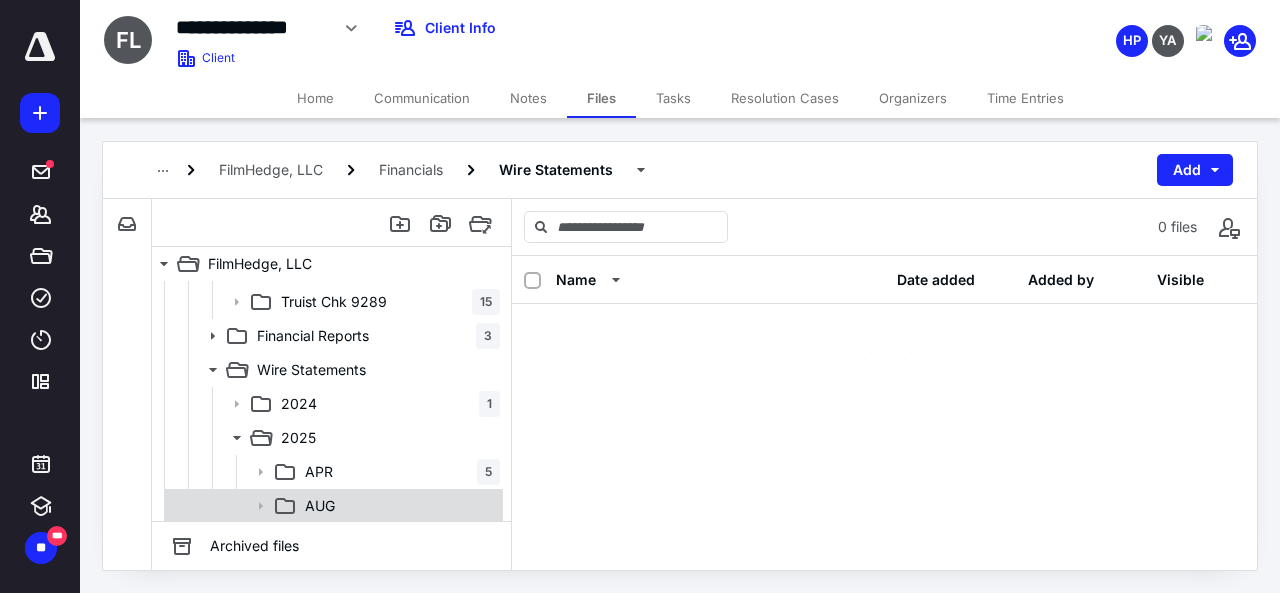 scroll, scrollTop: 0, scrollLeft: 0, axis: both 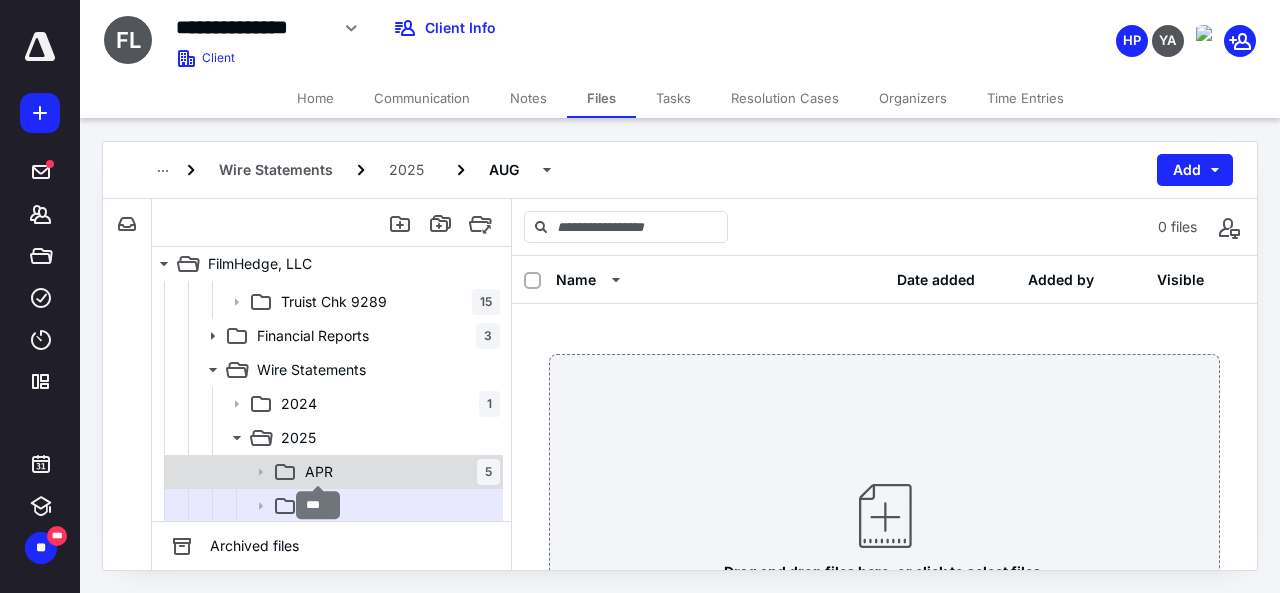 click on "APR" at bounding box center [319, 472] 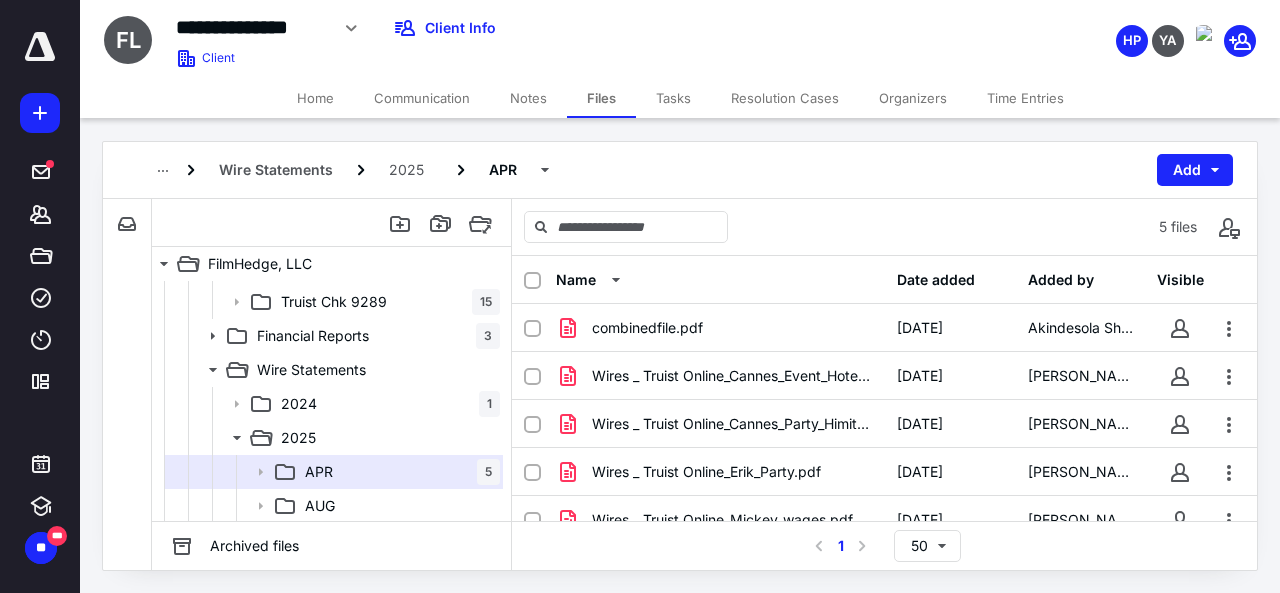 click 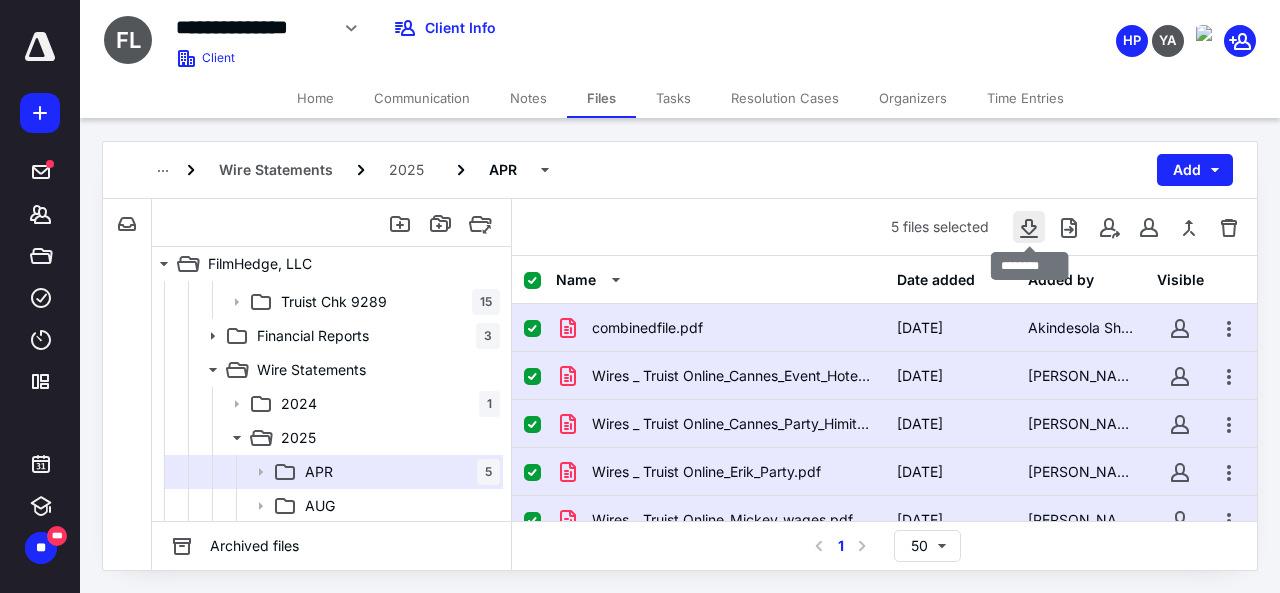 click at bounding box center [1029, 227] 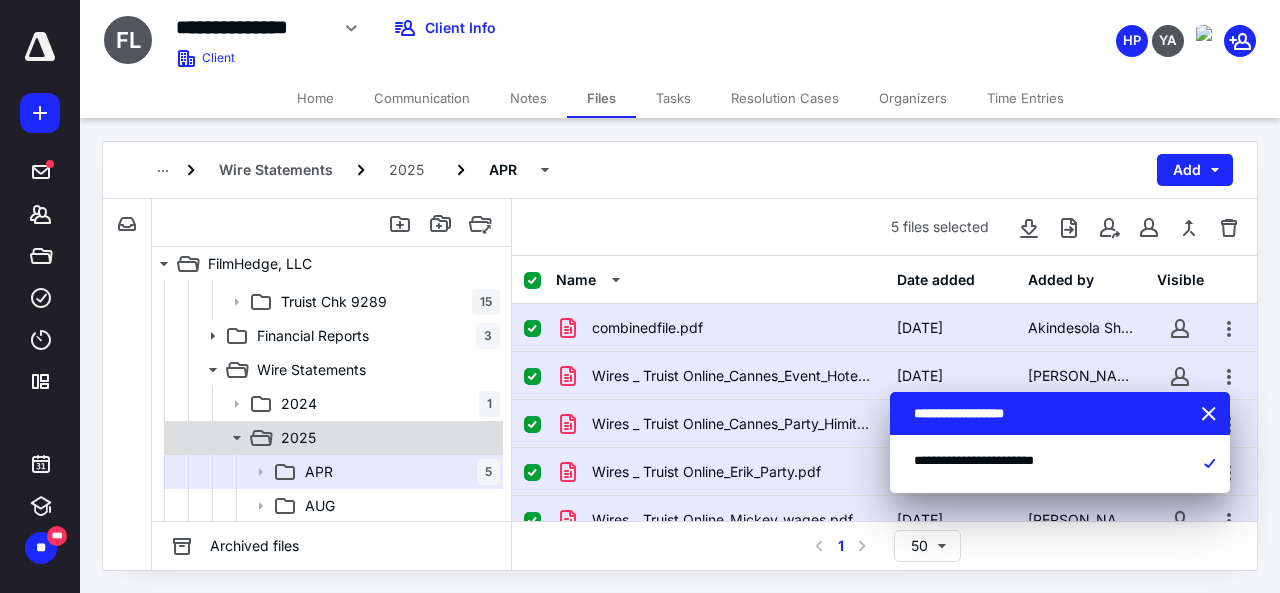 scroll, scrollTop: 470, scrollLeft: 0, axis: vertical 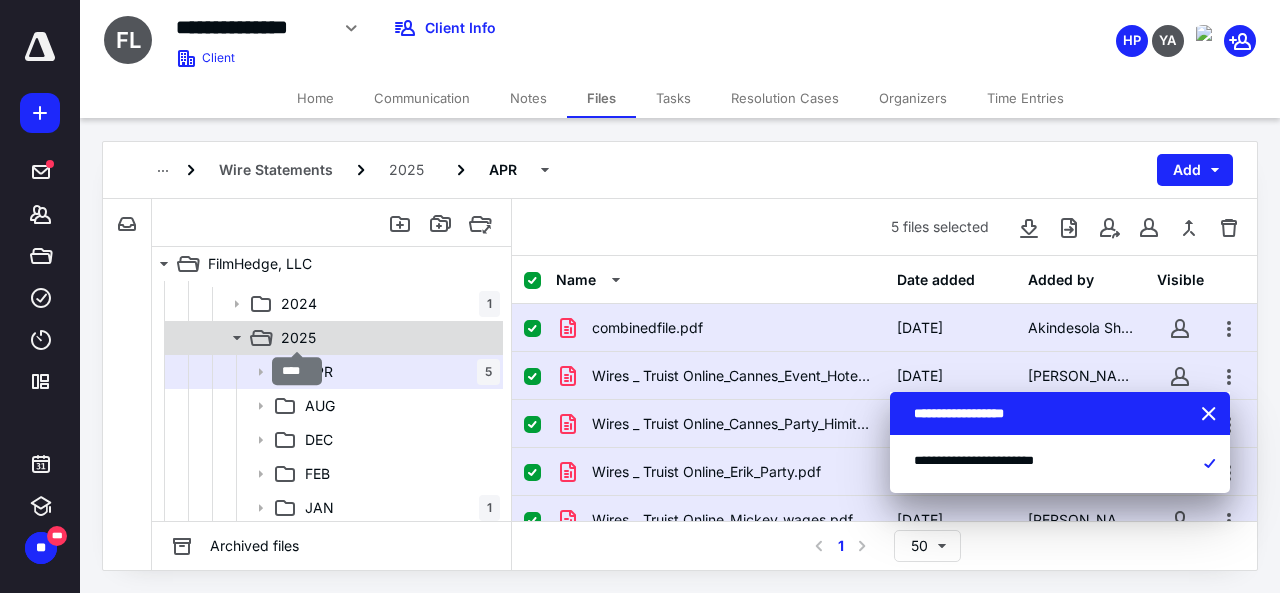 click on "2025" at bounding box center [298, 338] 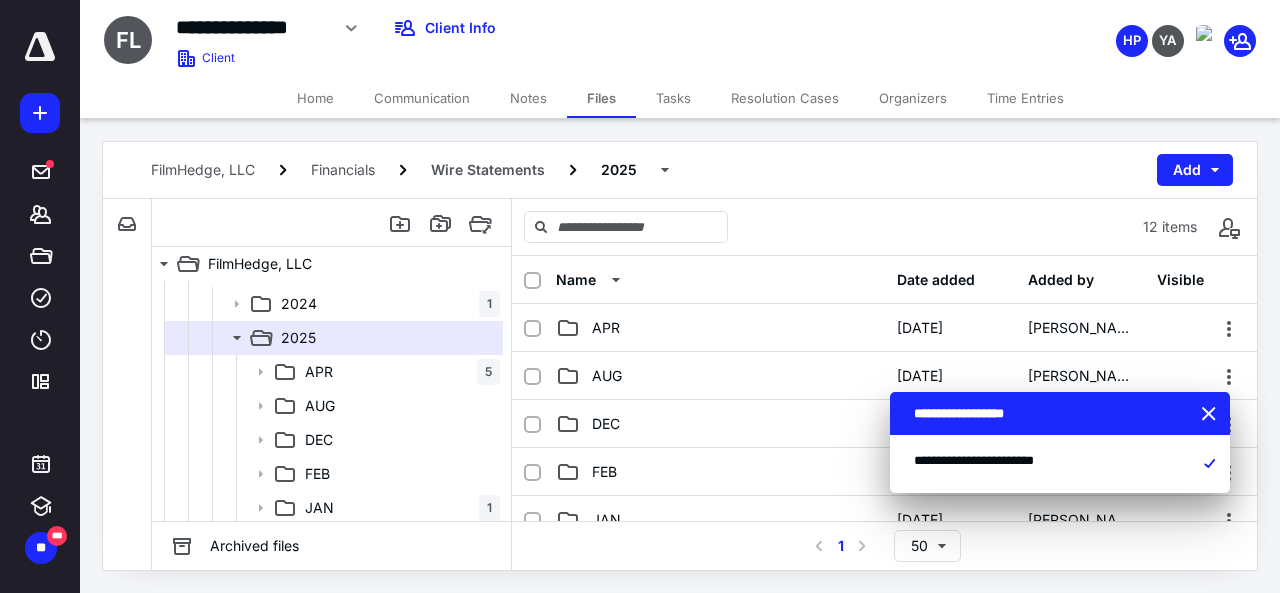 click at bounding box center (532, 281) 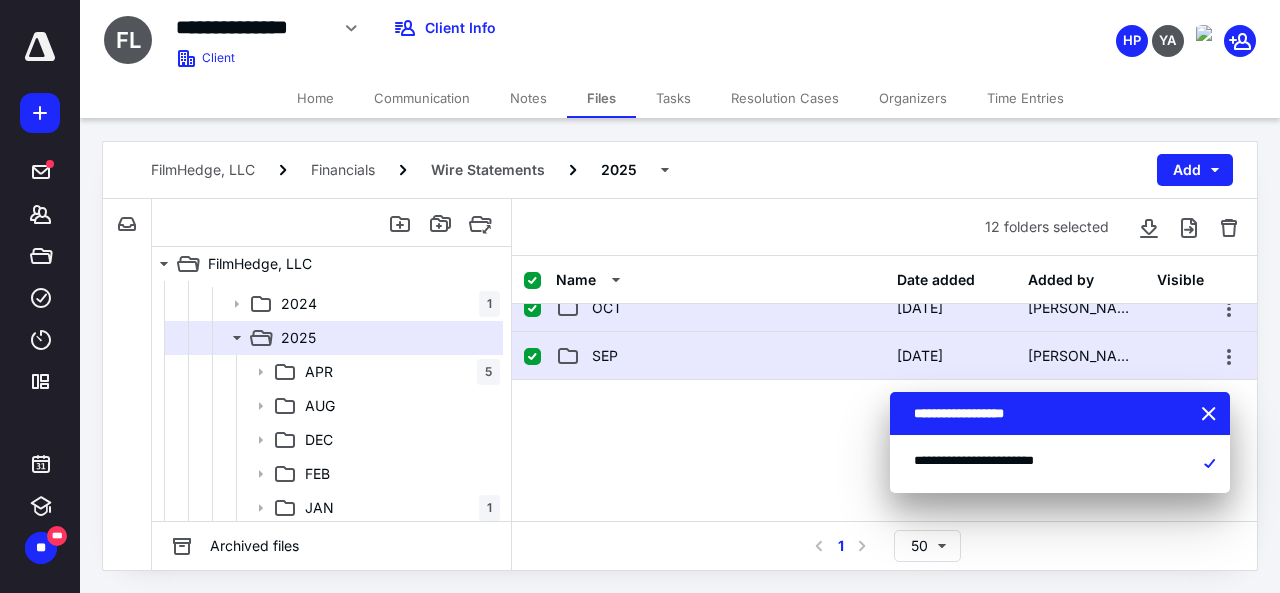 scroll, scrollTop: 653, scrollLeft: 0, axis: vertical 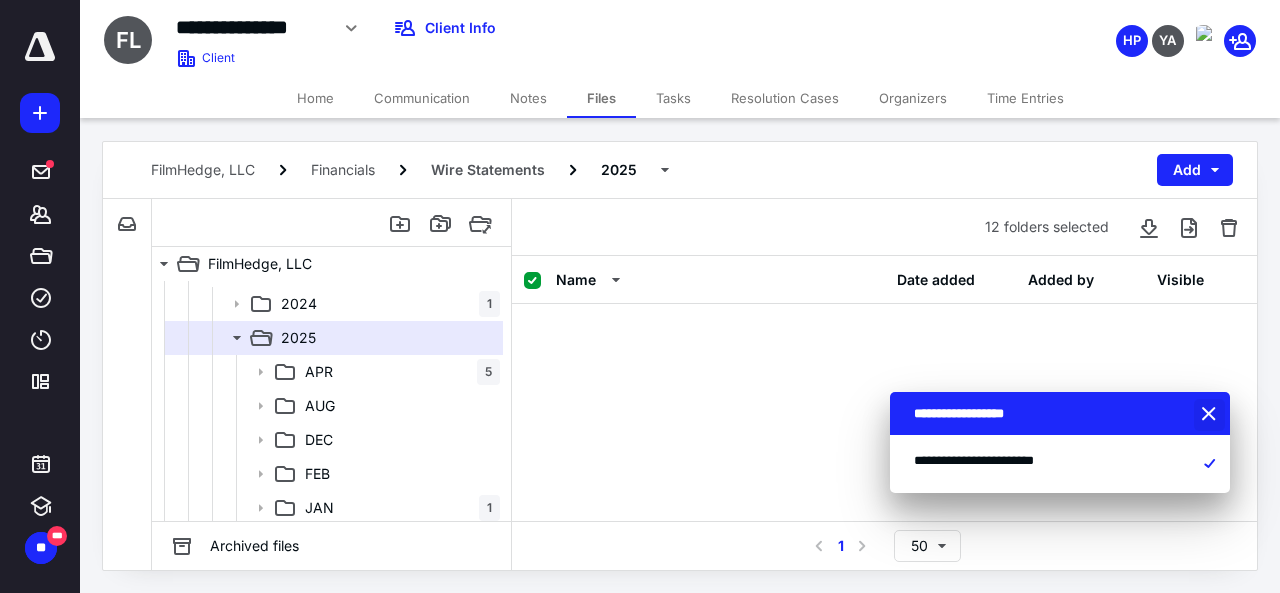 click at bounding box center [1211, 415] 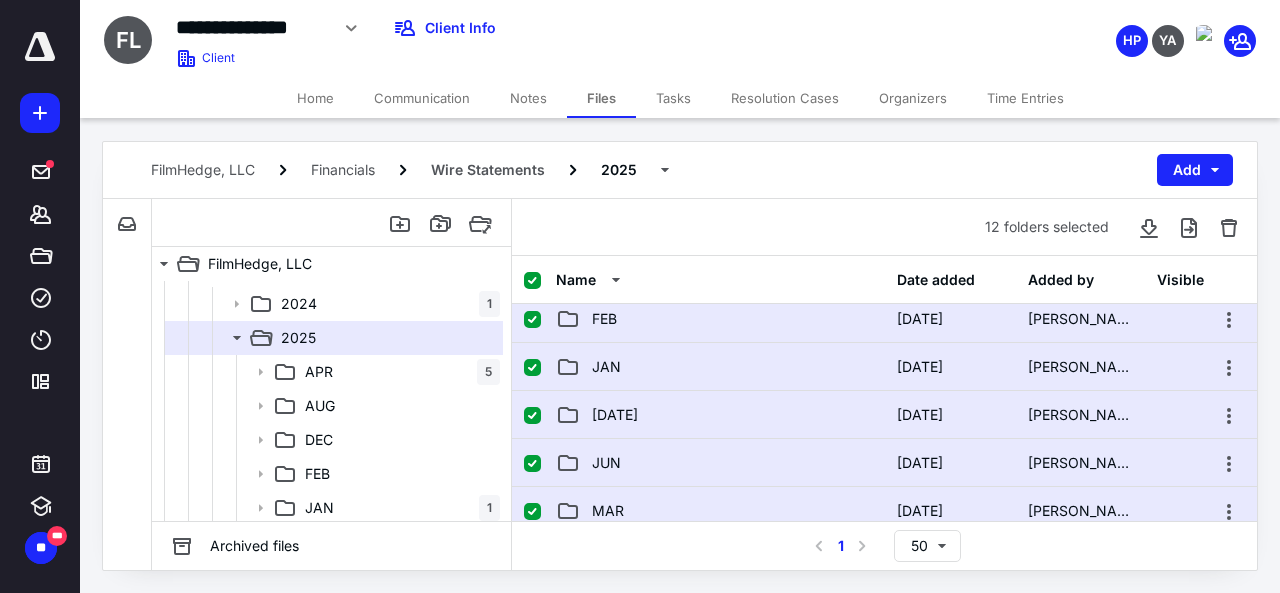 scroll, scrollTop: 0, scrollLeft: 0, axis: both 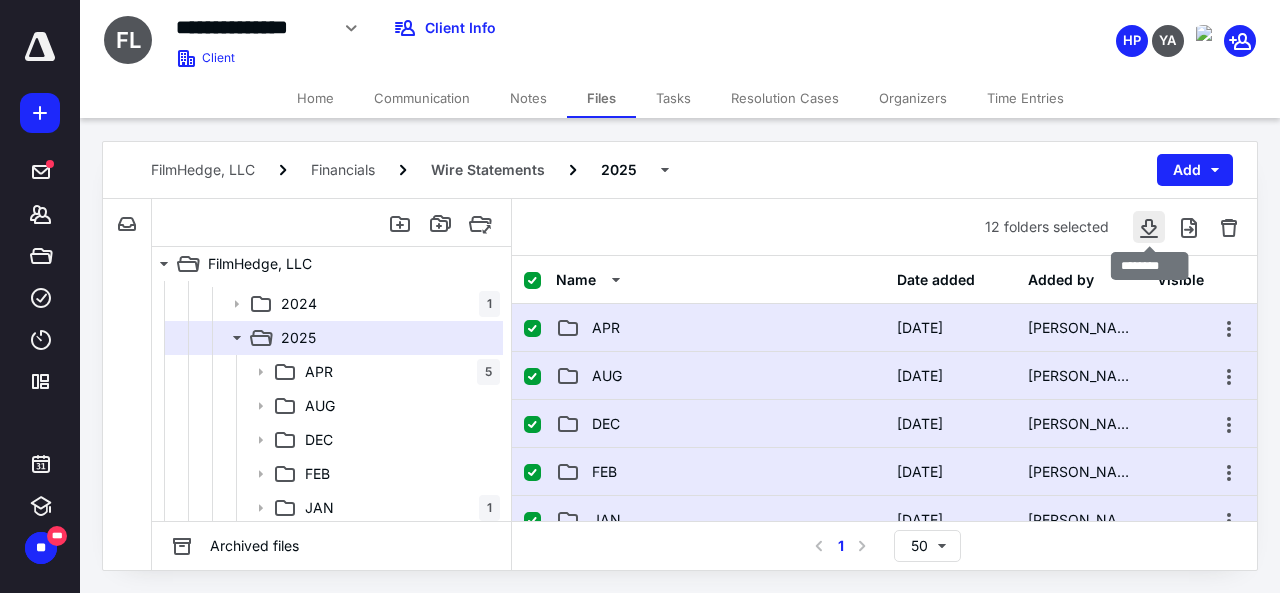 click at bounding box center (1149, 227) 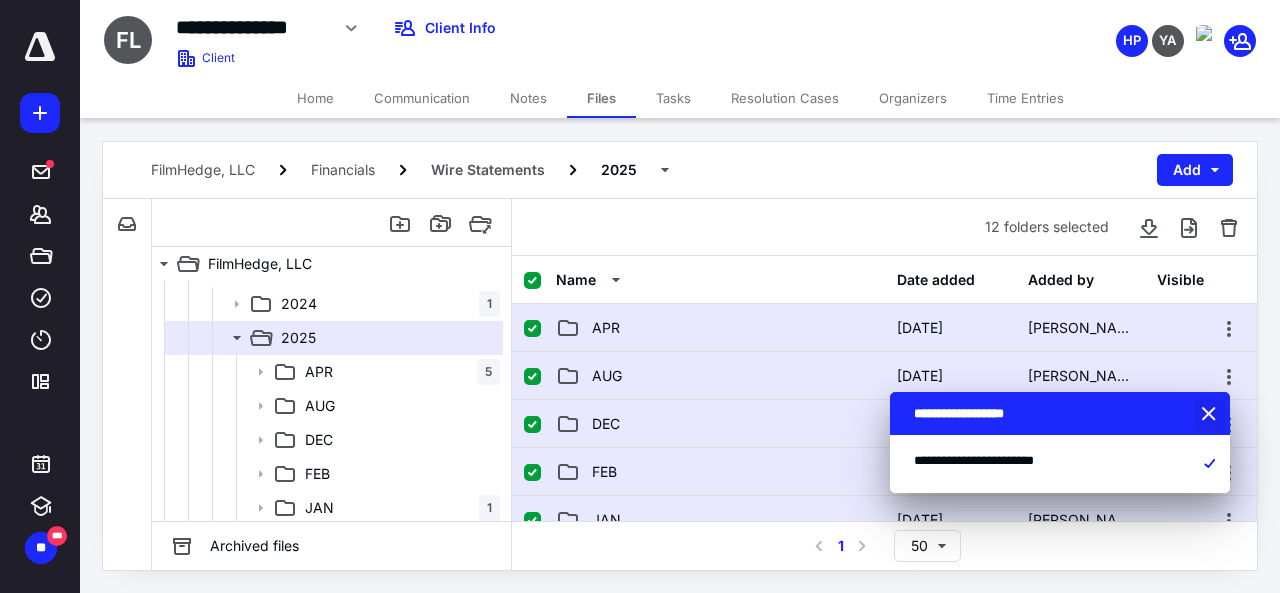 click at bounding box center [1211, 415] 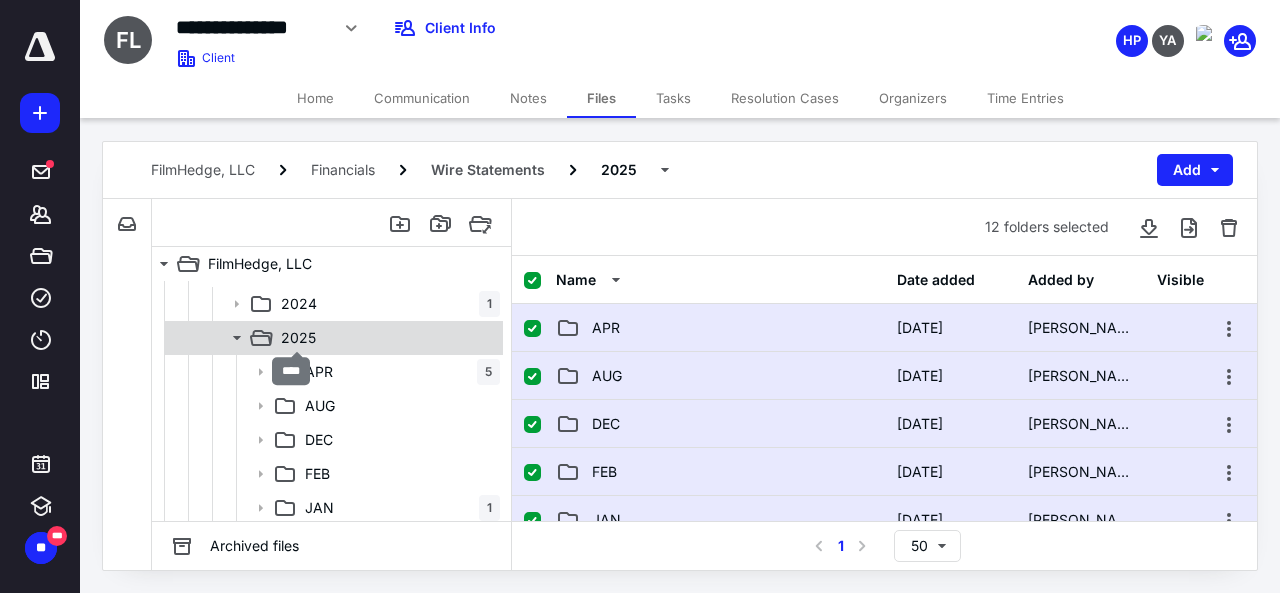 click on "2025" at bounding box center [298, 338] 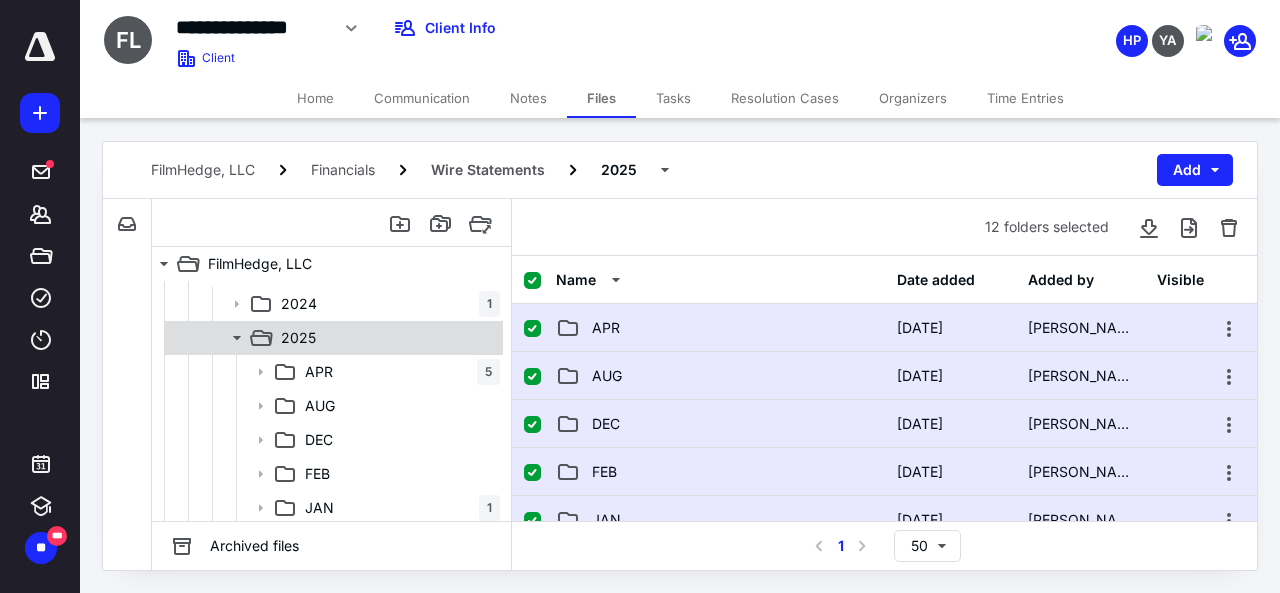 click 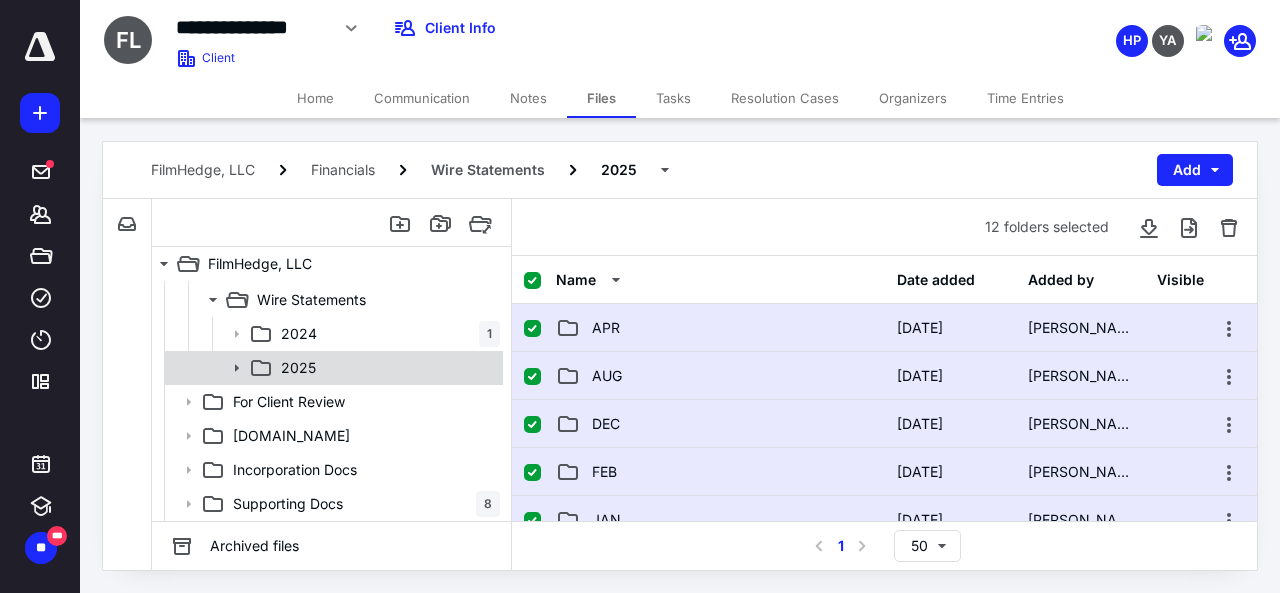 scroll, scrollTop: 438, scrollLeft: 0, axis: vertical 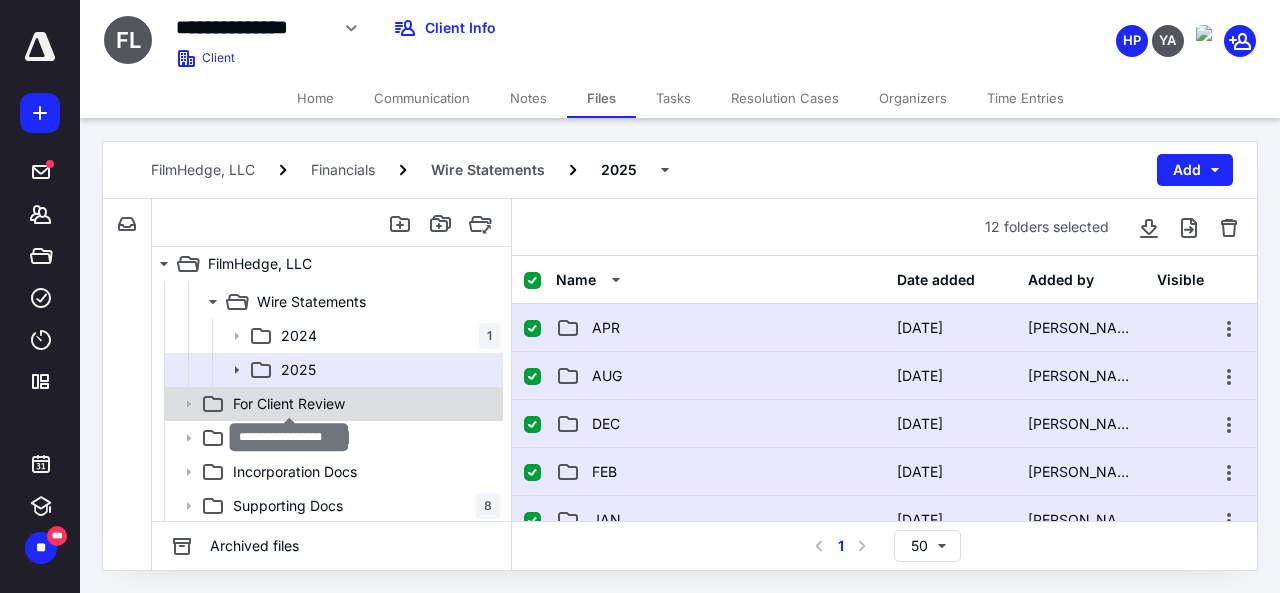 click on "For Client Review" at bounding box center (289, 404) 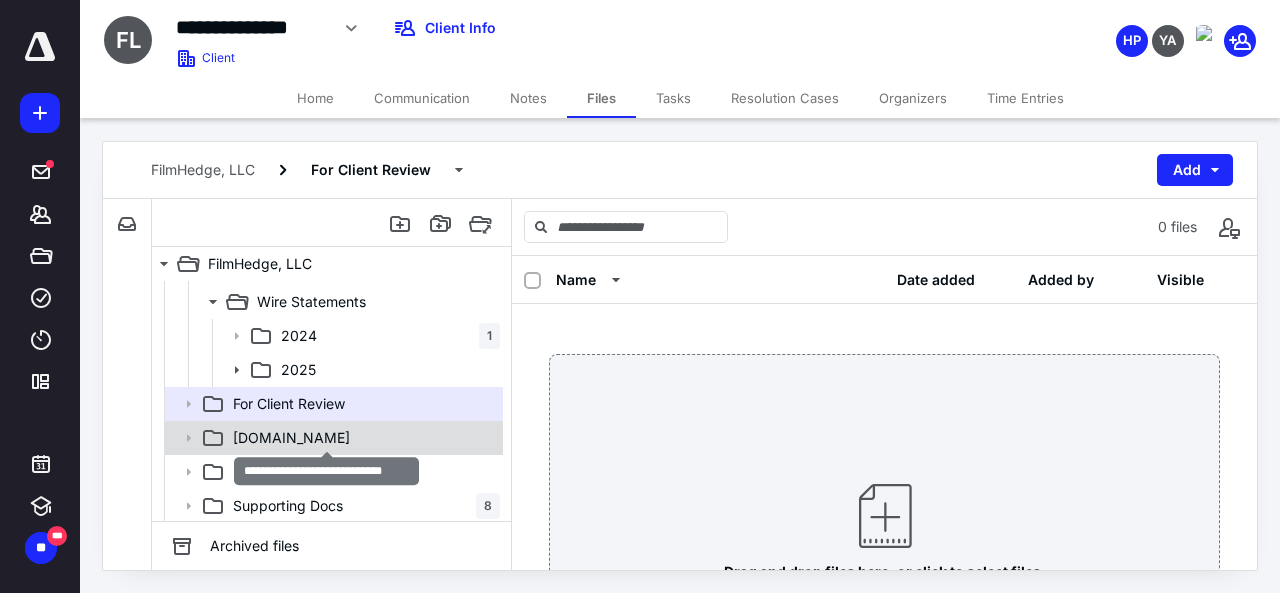 click on "ID.Address.Verification.Docs" at bounding box center [291, 438] 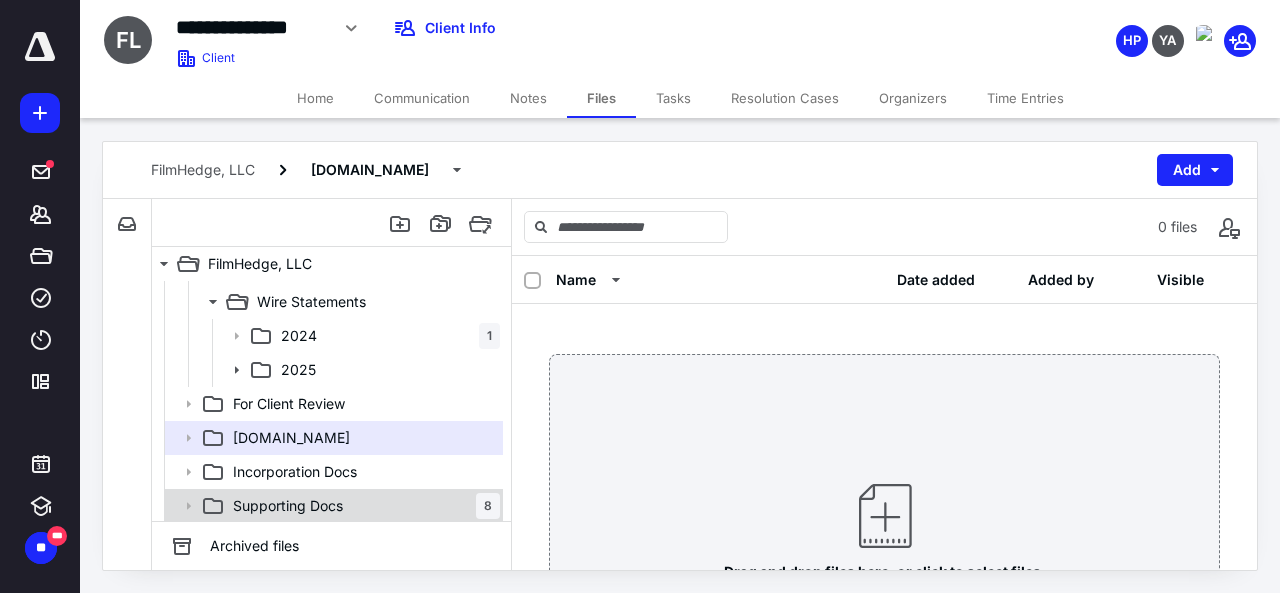 click on "Supporting Docs" at bounding box center (288, 506) 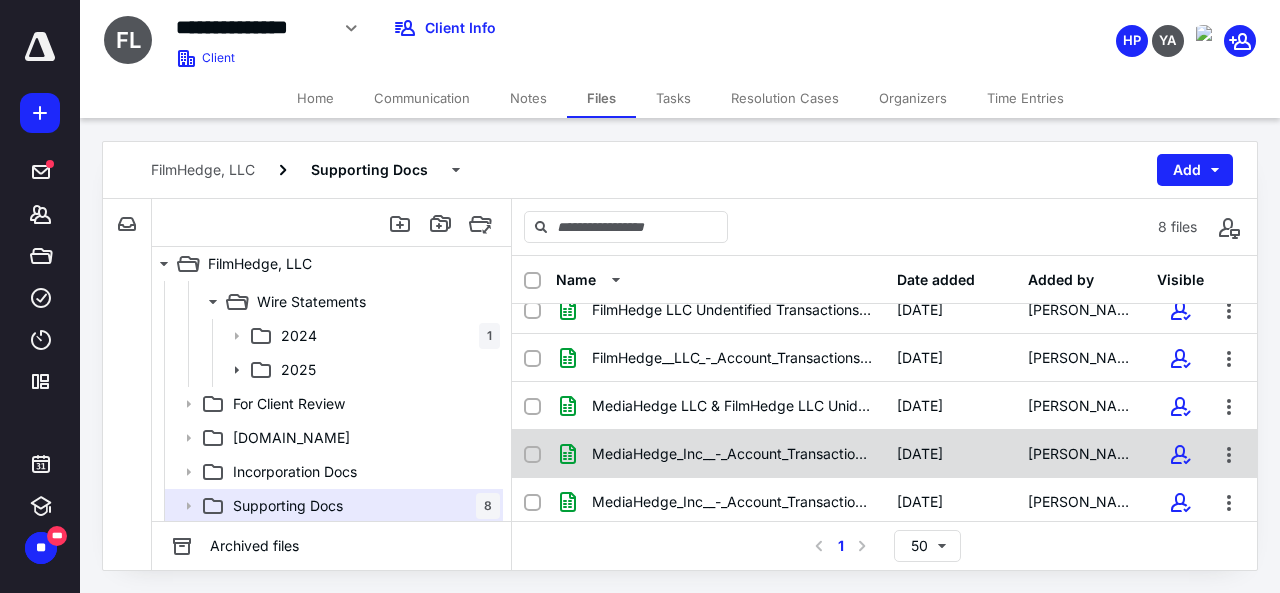 scroll, scrollTop: 0, scrollLeft: 0, axis: both 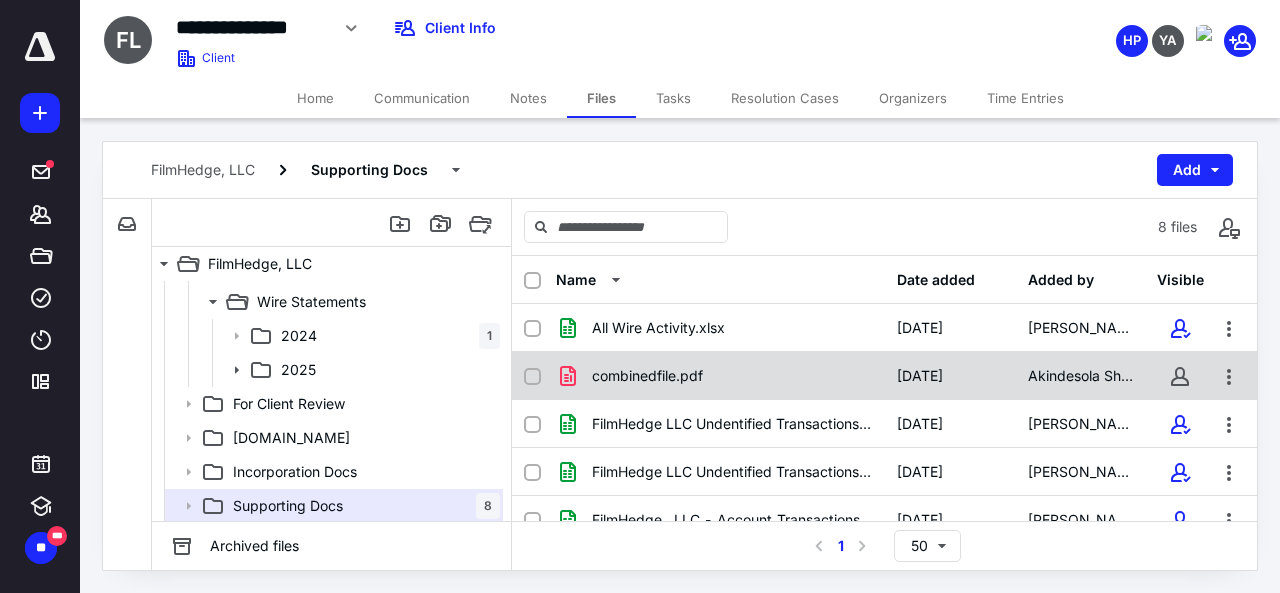 click on "combinedfile.pdf" at bounding box center [720, 376] 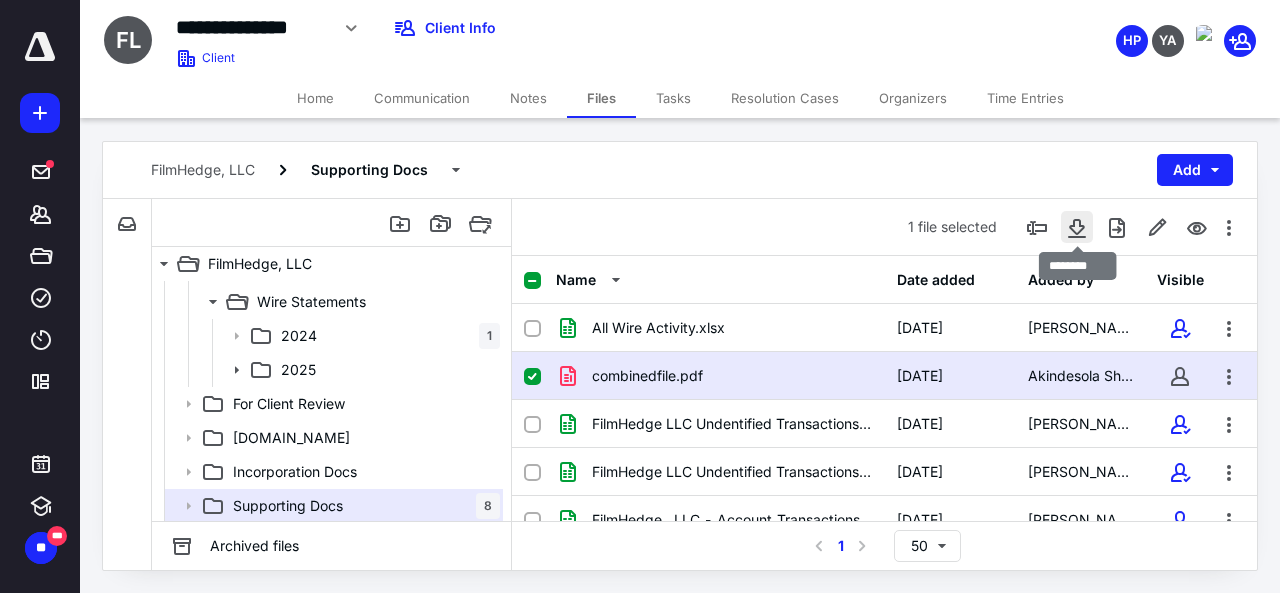 click at bounding box center (1077, 227) 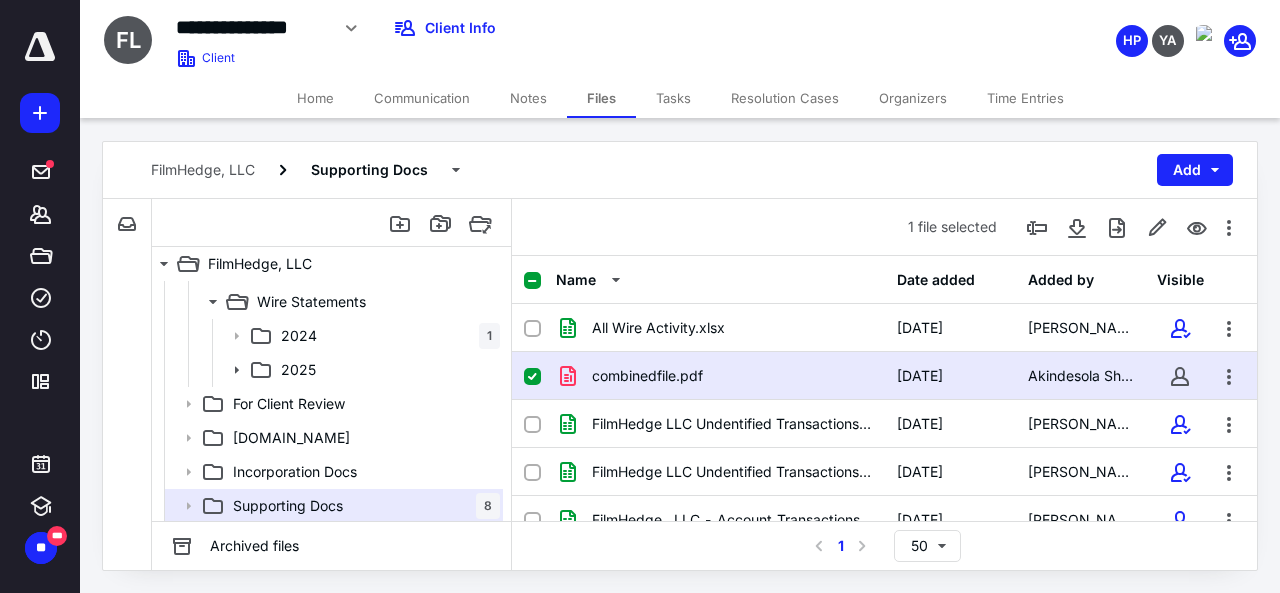 click on "FilmHedge, LLC Supporting Docs   Add" at bounding box center [680, 170] 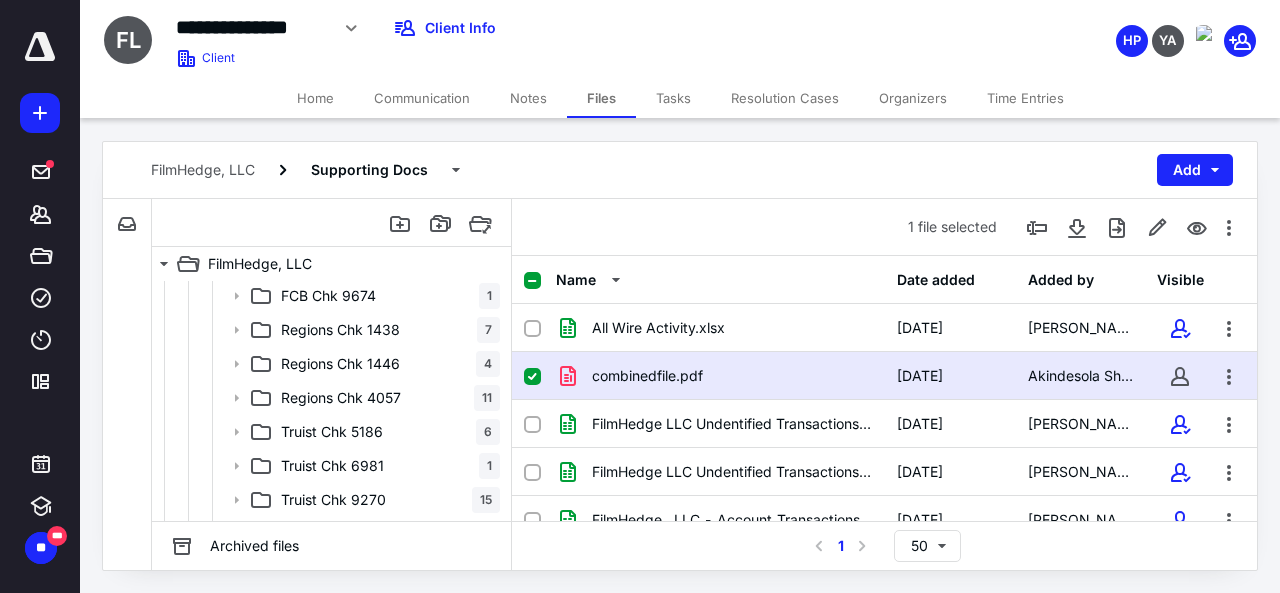scroll, scrollTop: 0, scrollLeft: 0, axis: both 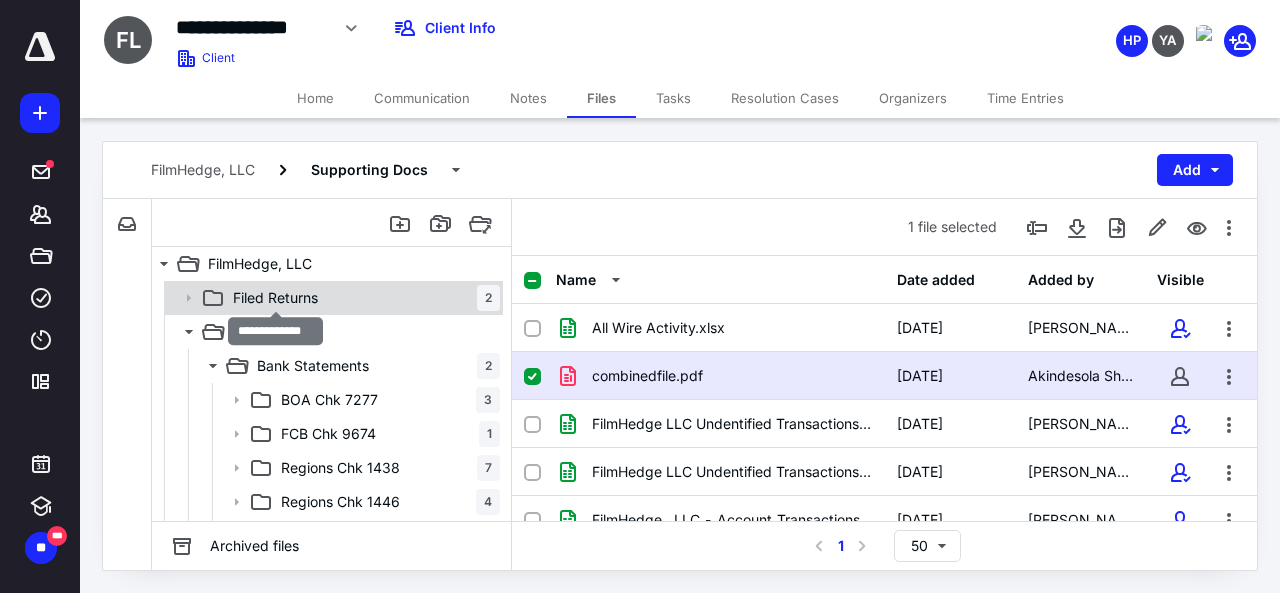 click on "Filed Returns" at bounding box center (275, 298) 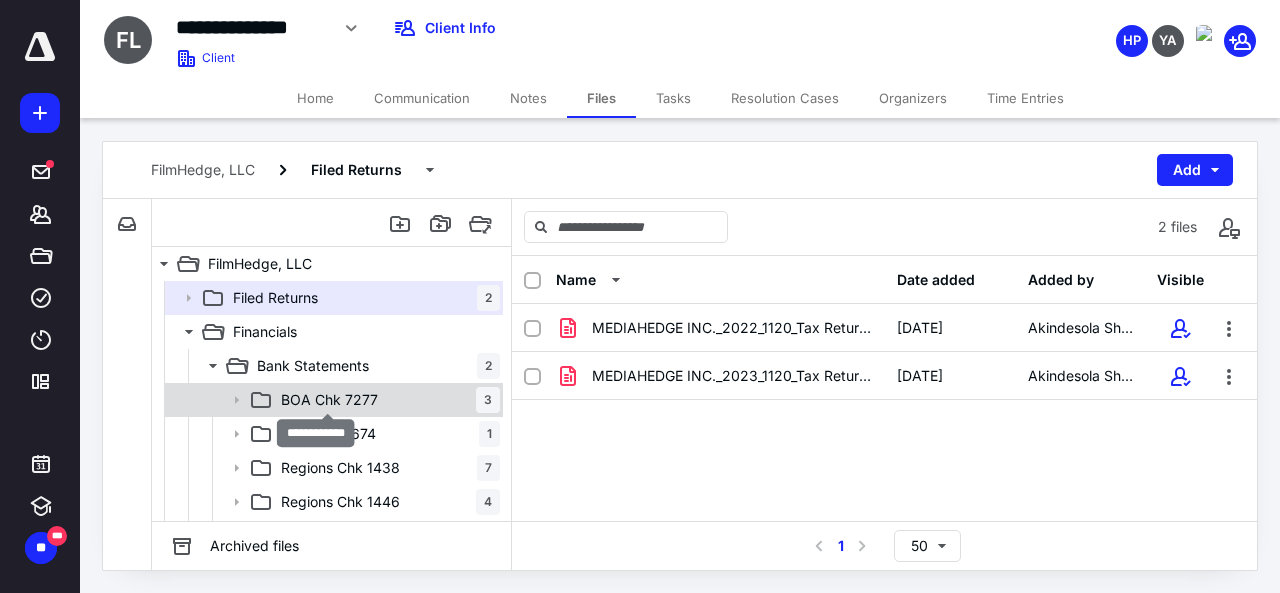 click on "BOA Chk 7277" at bounding box center [329, 400] 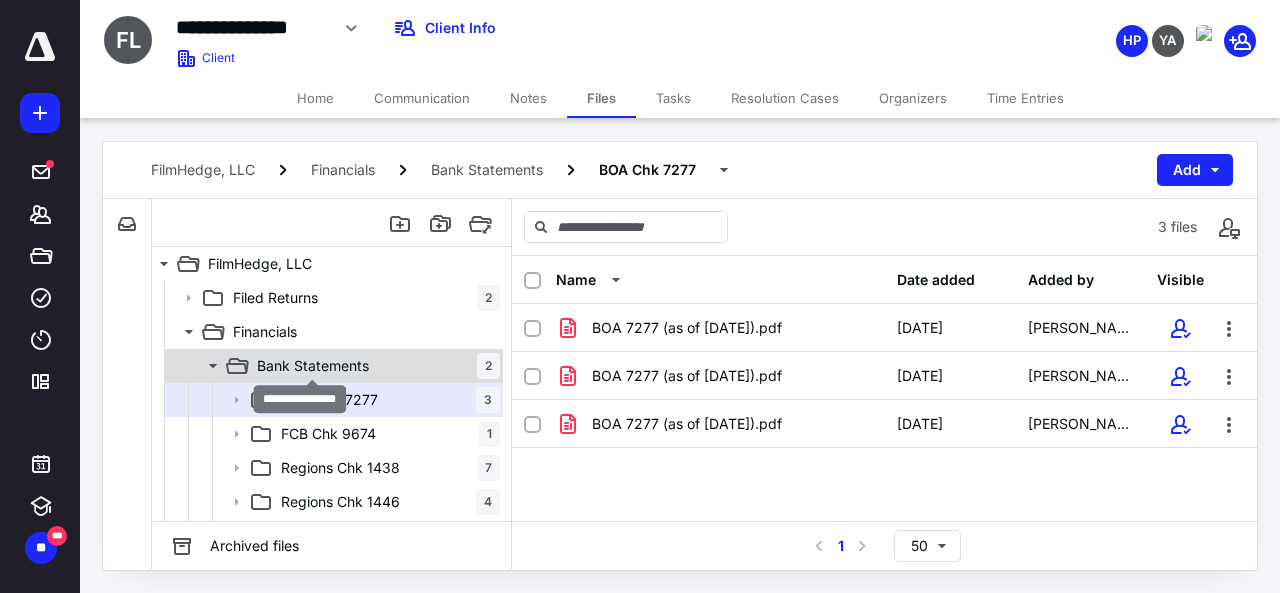 click on "Bank Statements" at bounding box center [313, 366] 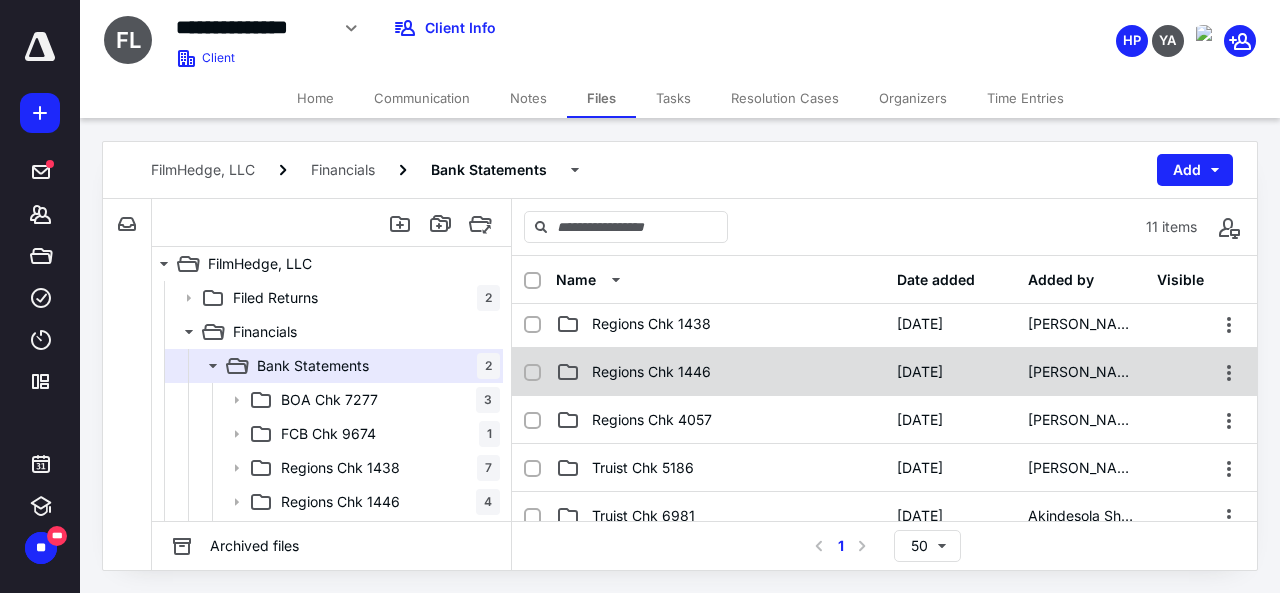 scroll, scrollTop: 0, scrollLeft: 0, axis: both 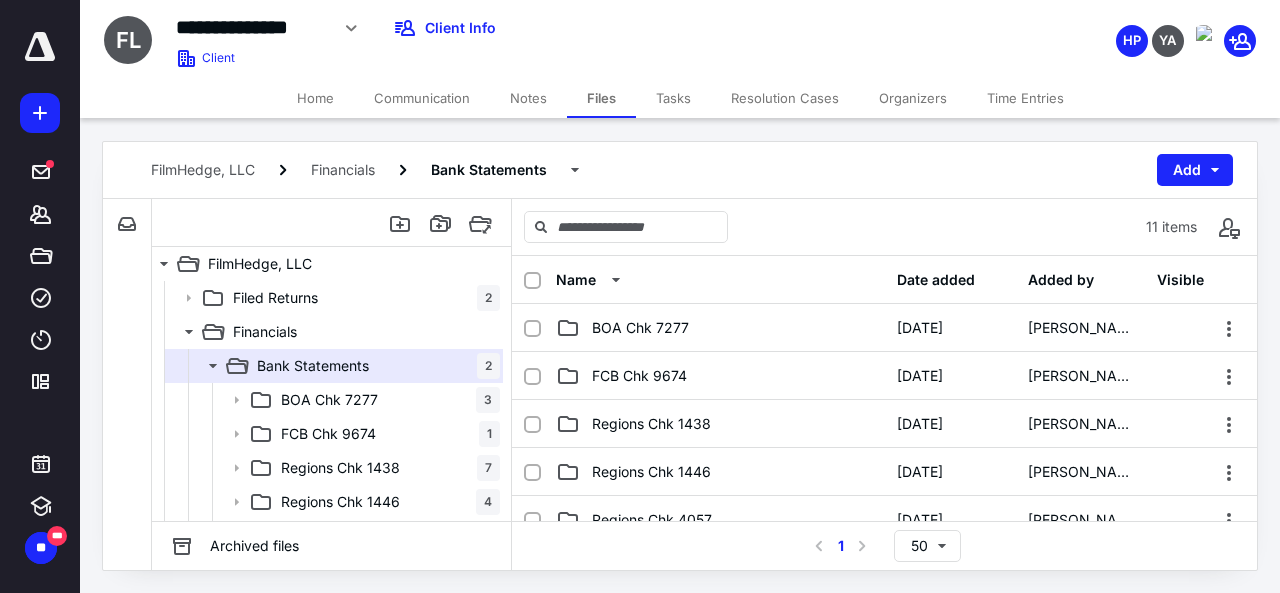 click at bounding box center [532, 281] 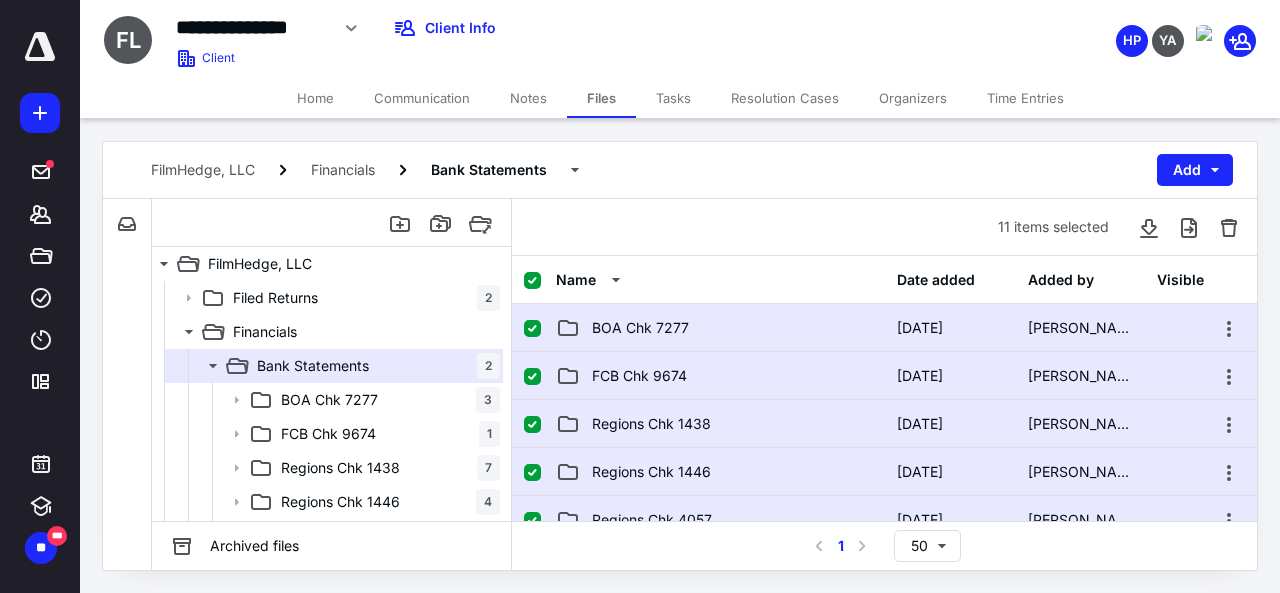 click at bounding box center [532, 281] 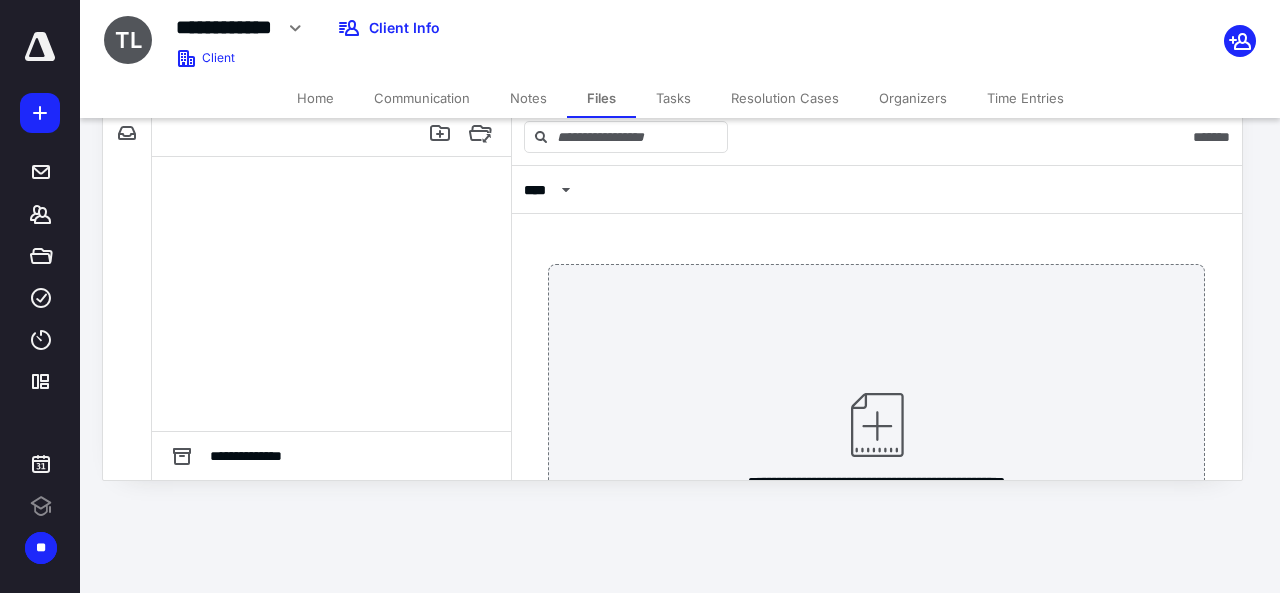 scroll, scrollTop: 0, scrollLeft: 0, axis: both 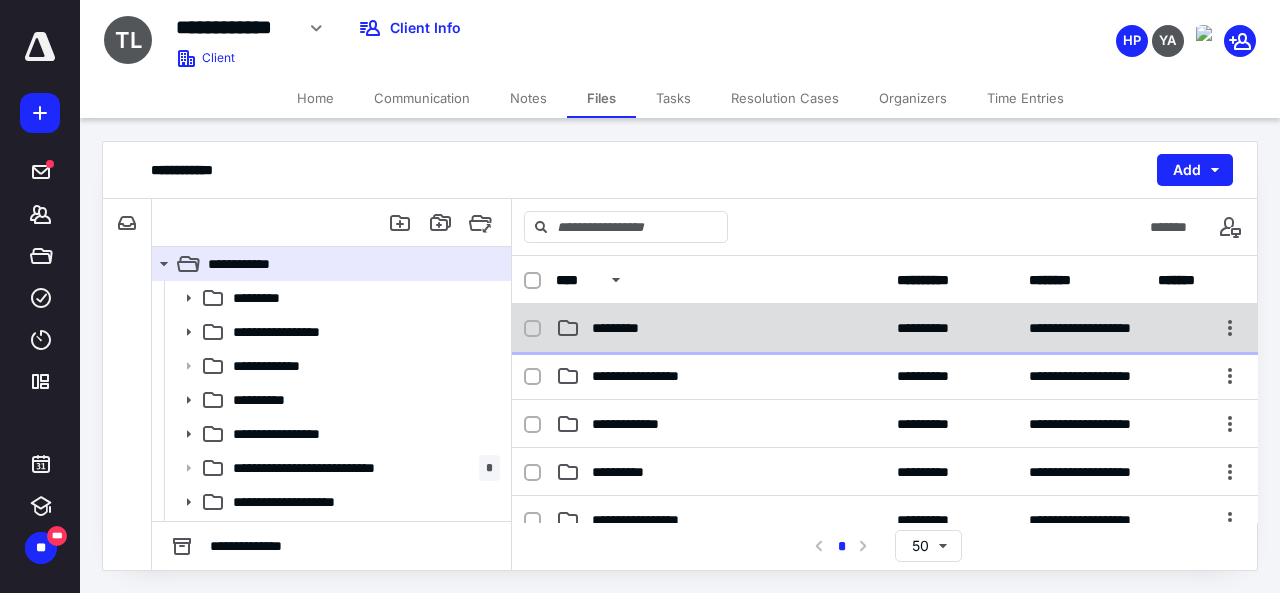 click on "*********" at bounding box center [720, 328] 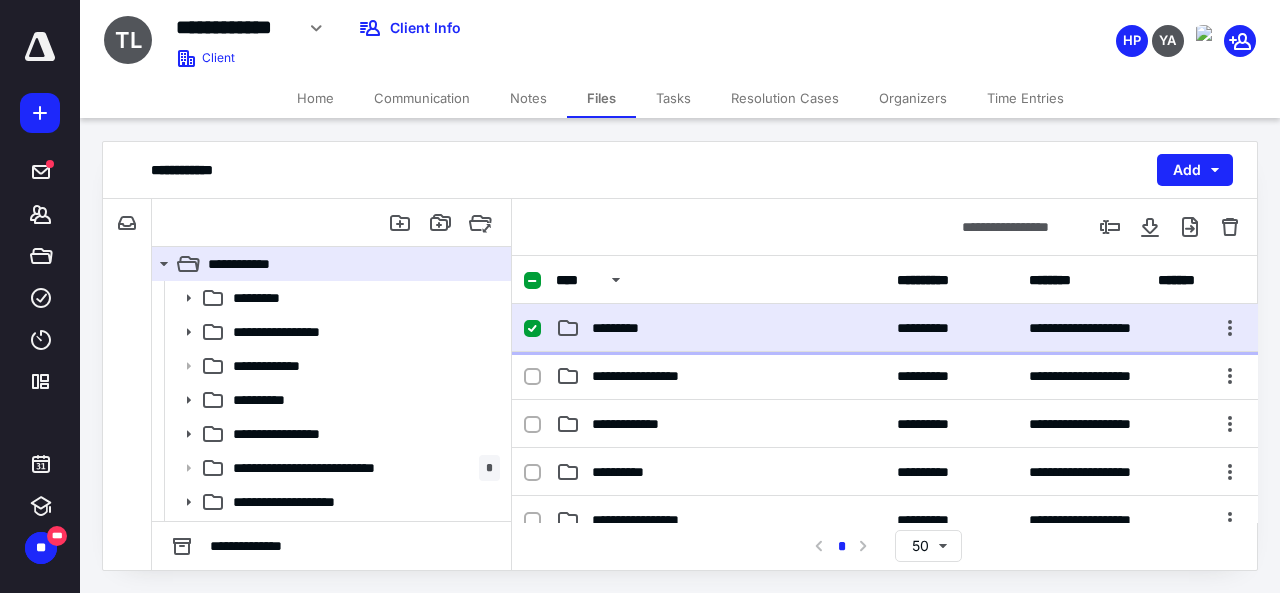 click on "*********" at bounding box center (720, 328) 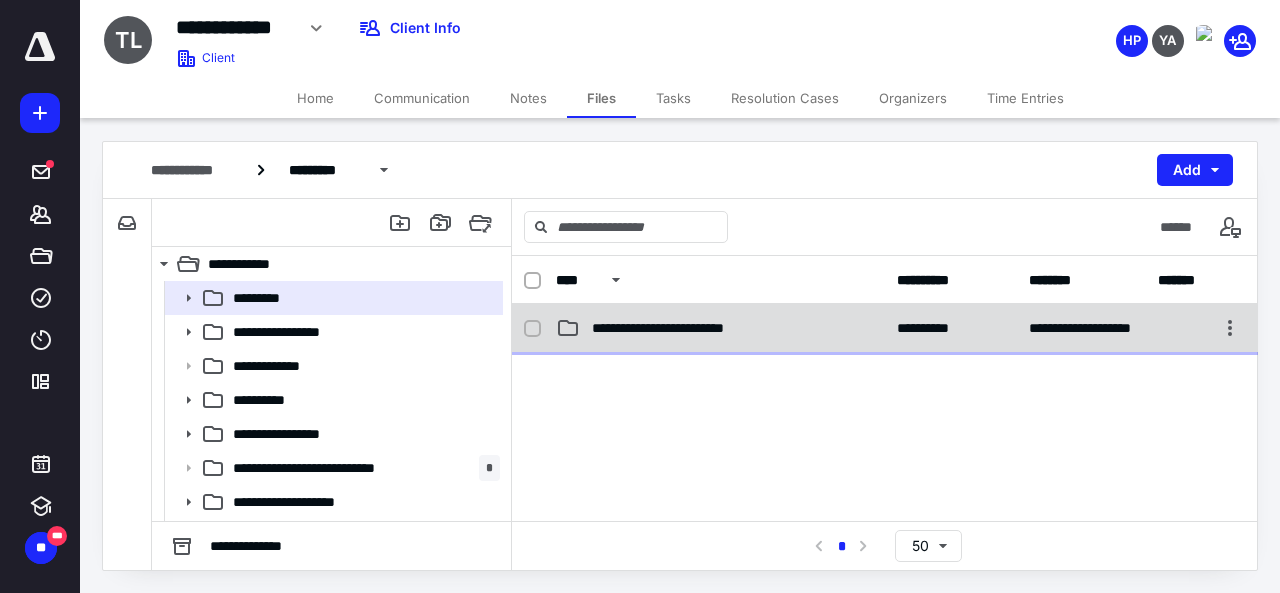 click on "**********" at bounding box center (720, 328) 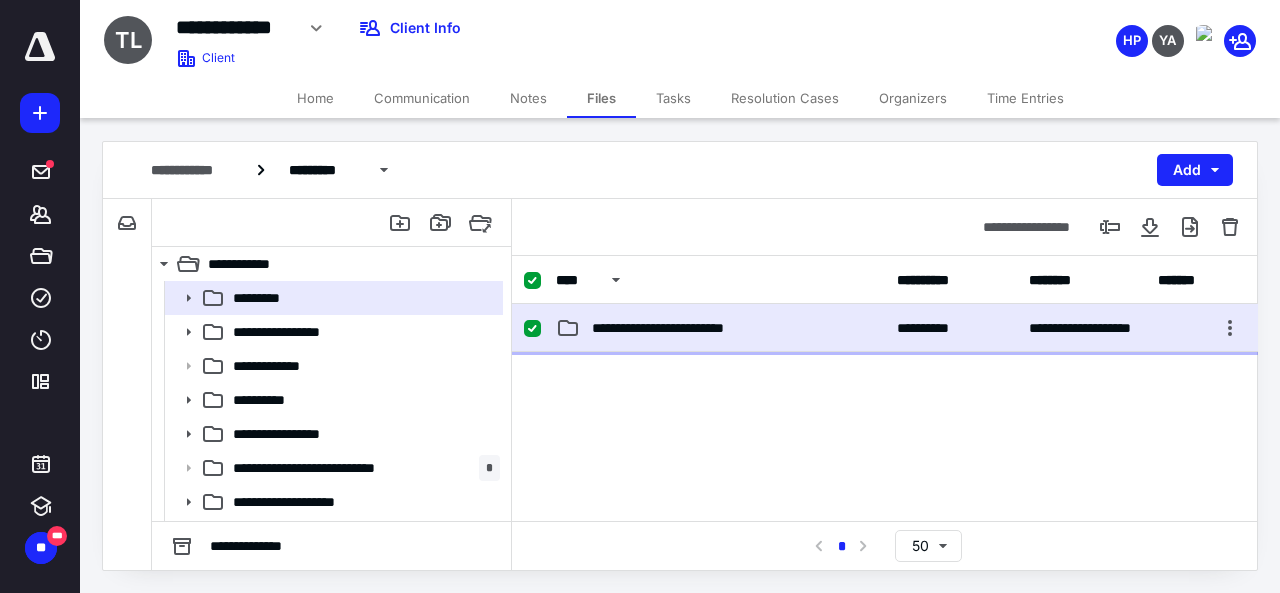 click on "**********" at bounding box center (720, 328) 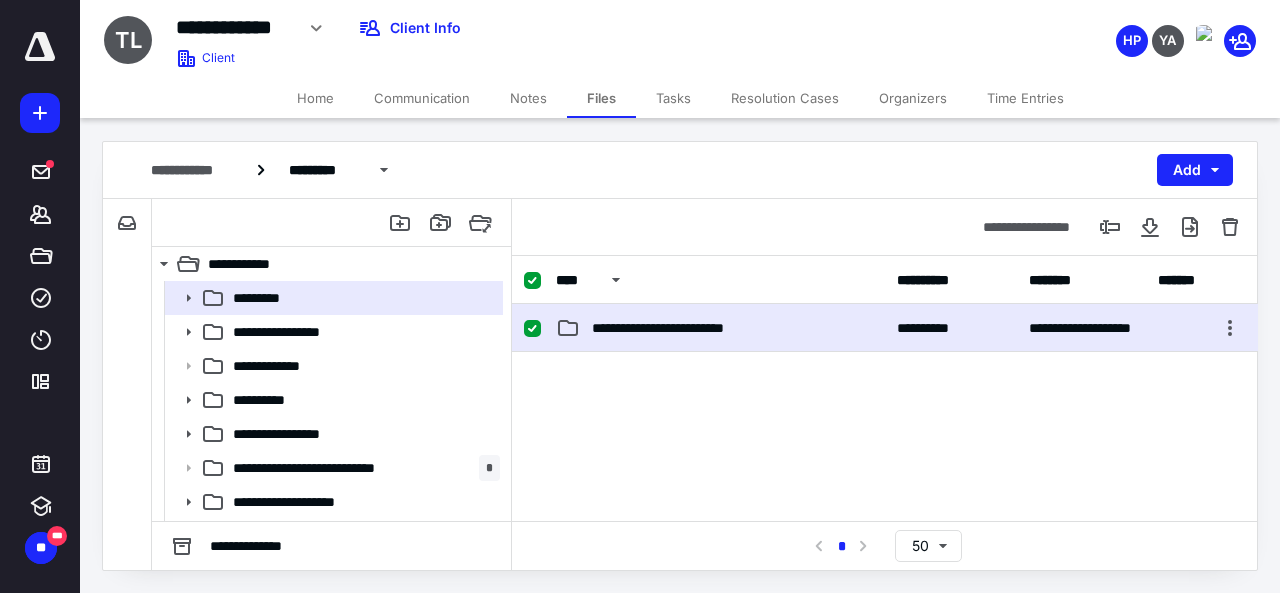 checkbox on "false" 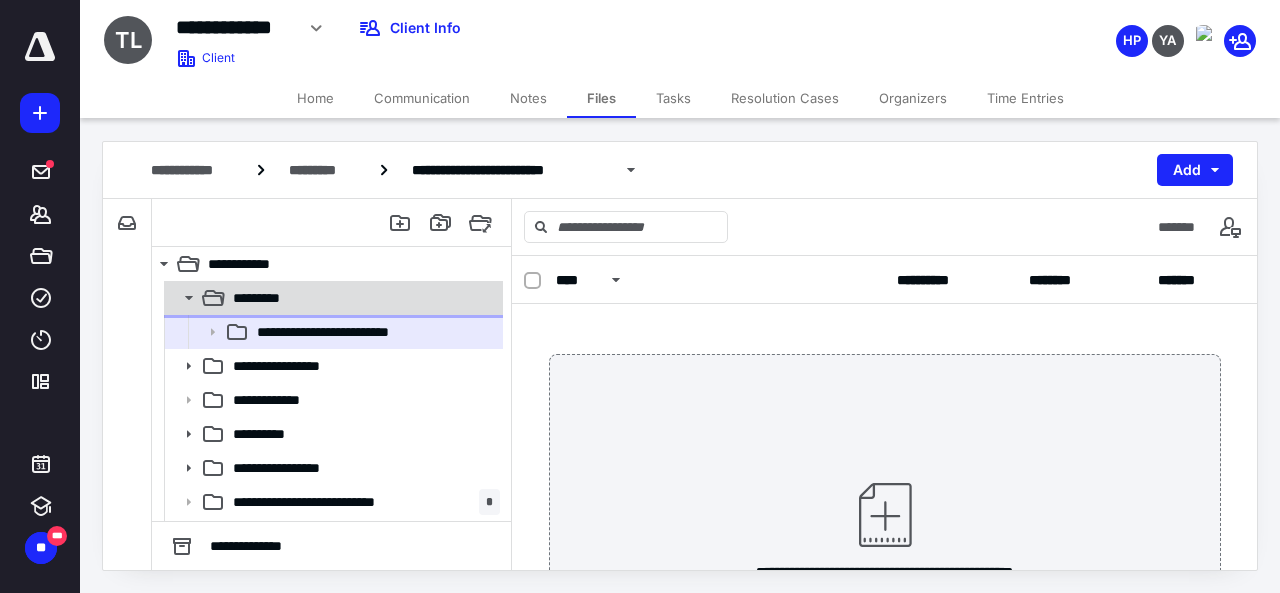 click on "*********" at bounding box center [362, 298] 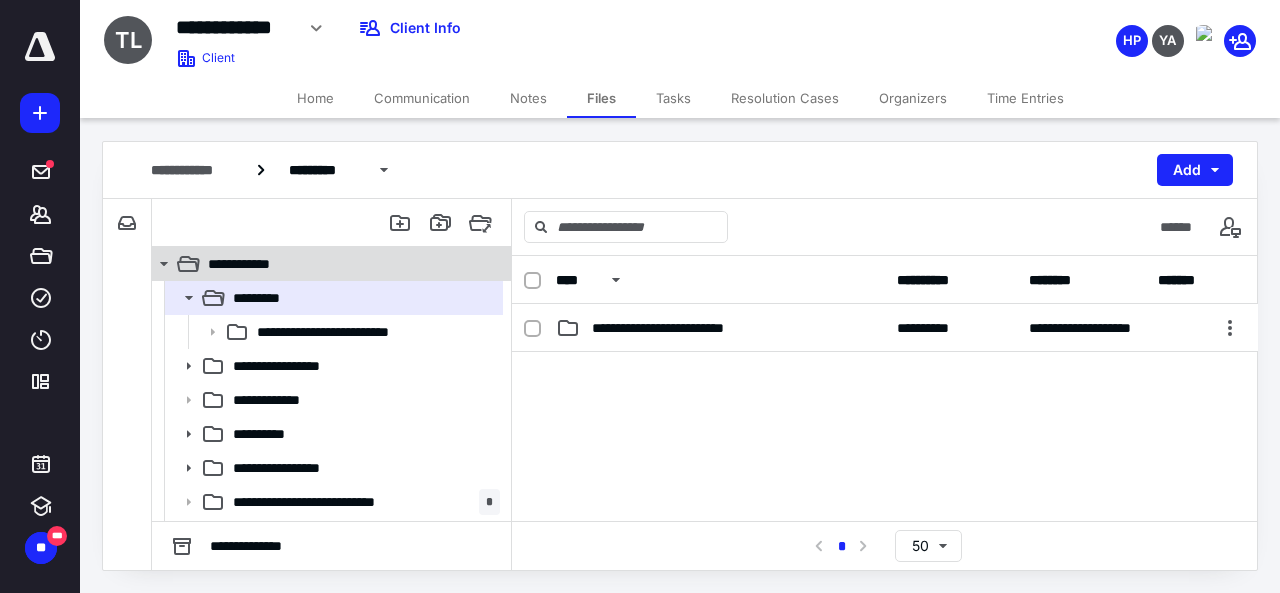 click on "**********" at bounding box center [248, 264] 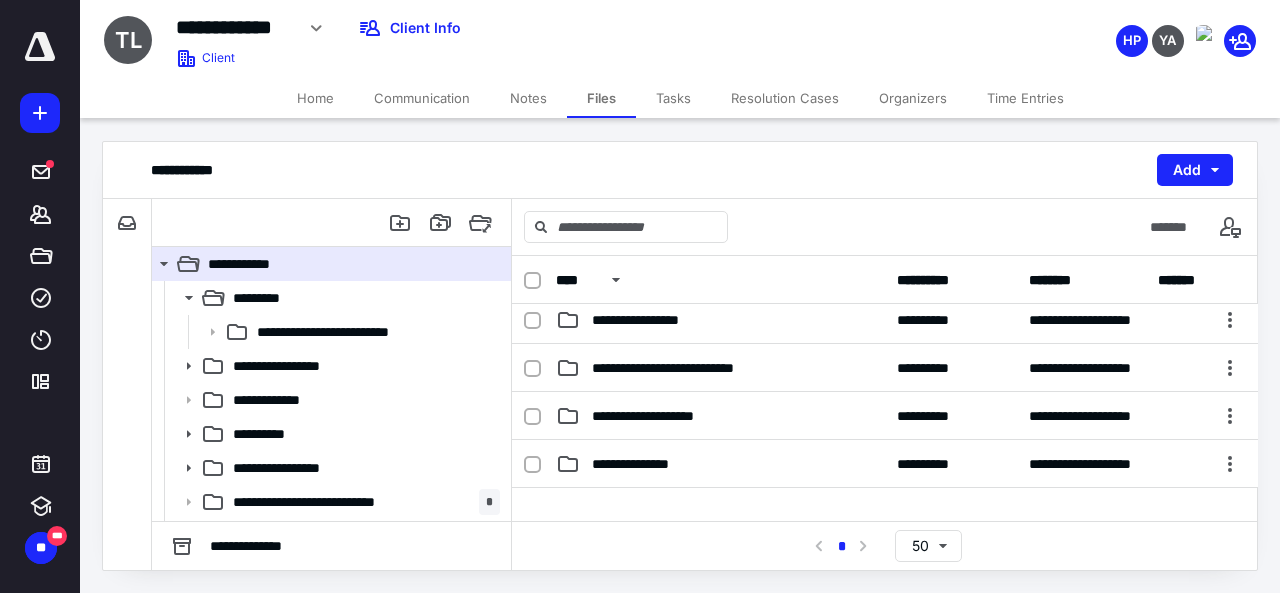scroll, scrollTop: 0, scrollLeft: 0, axis: both 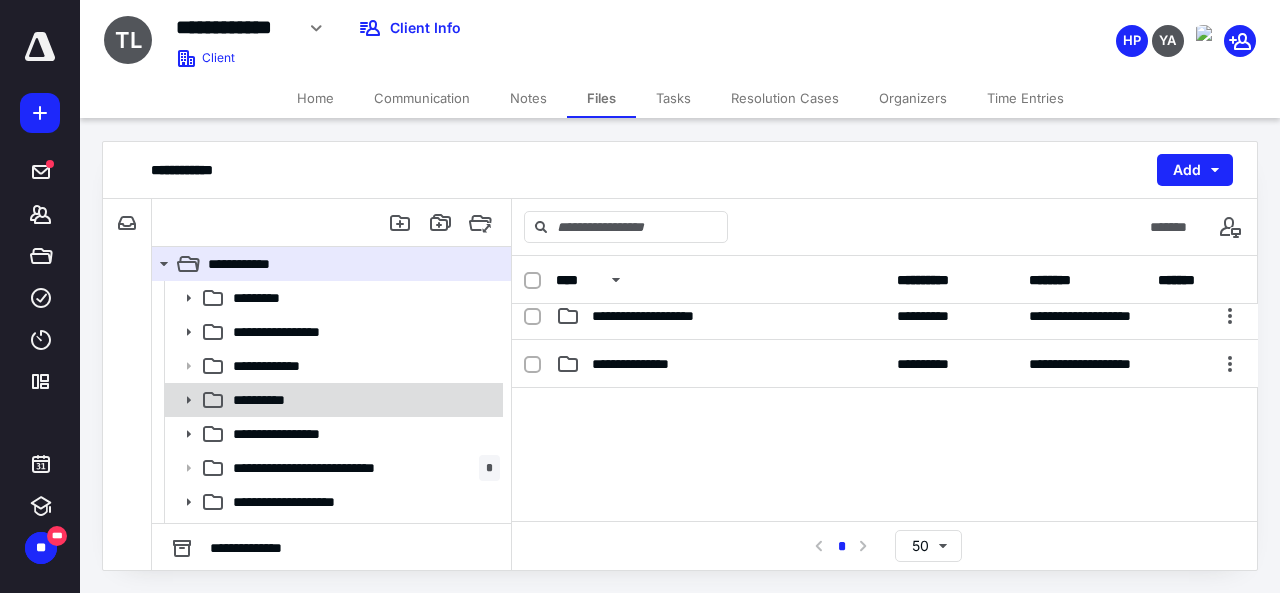 click on "**********" at bounding box center (266, 400) 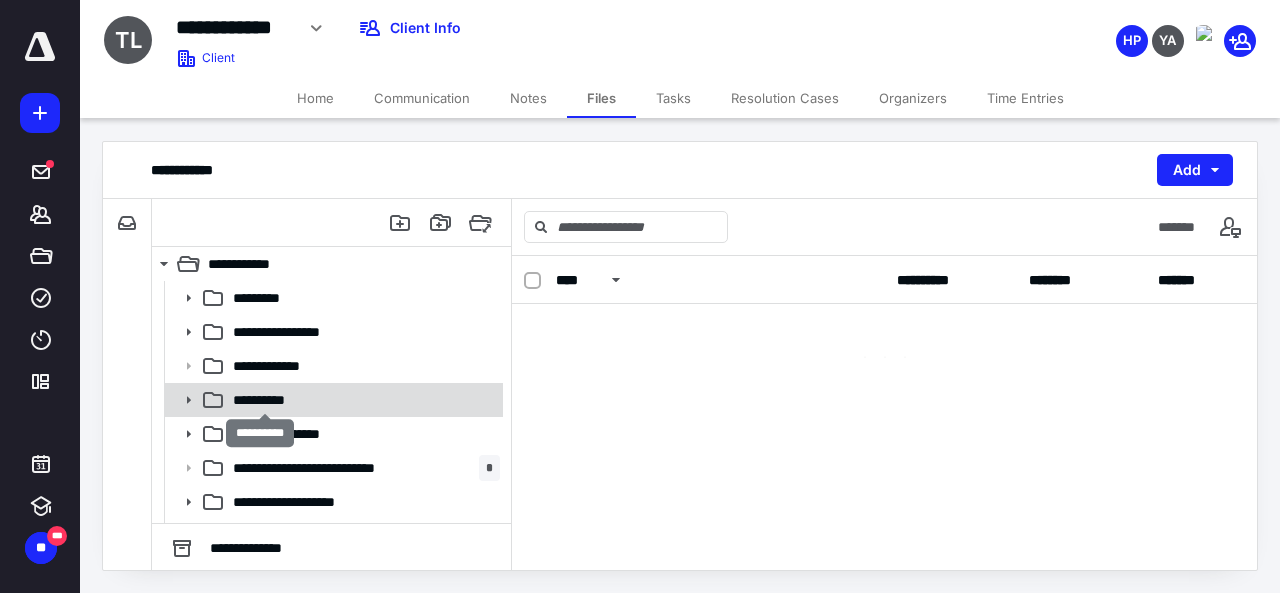 scroll, scrollTop: 0, scrollLeft: 0, axis: both 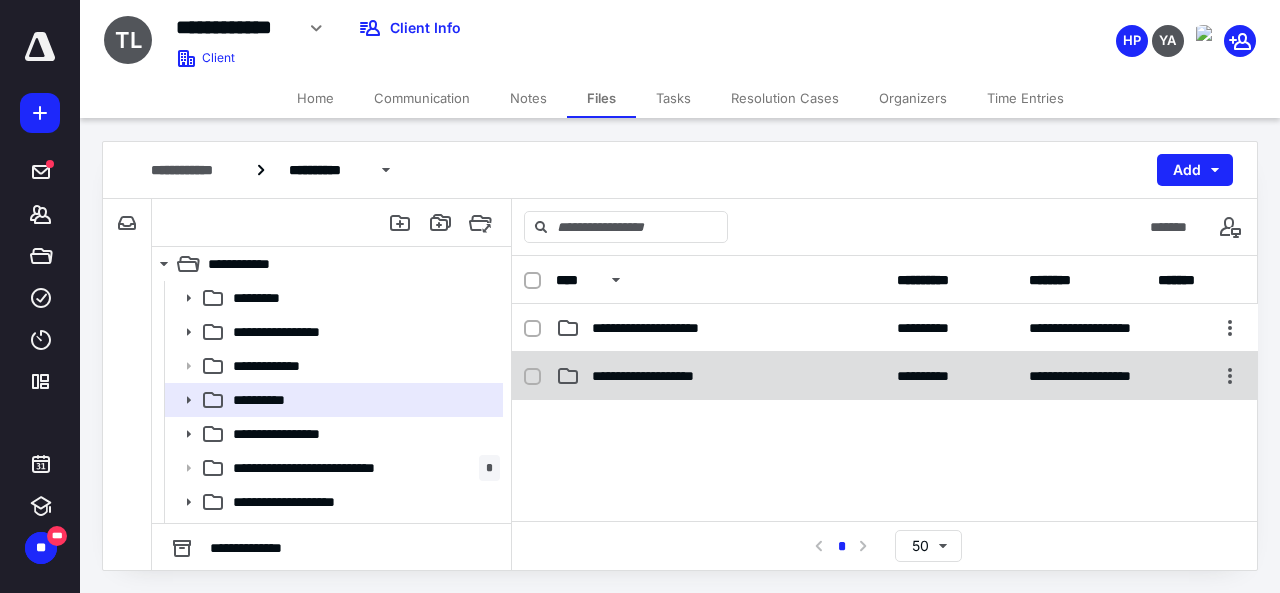 click on "**********" at bounding box center [660, 376] 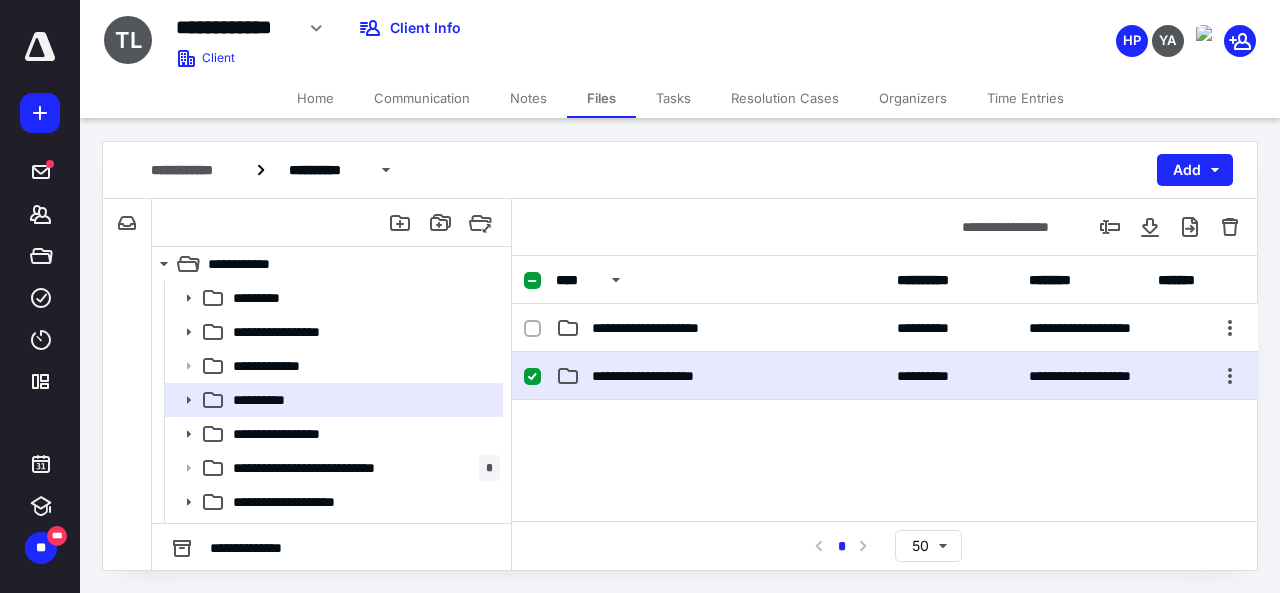 click on "**********" at bounding box center (660, 376) 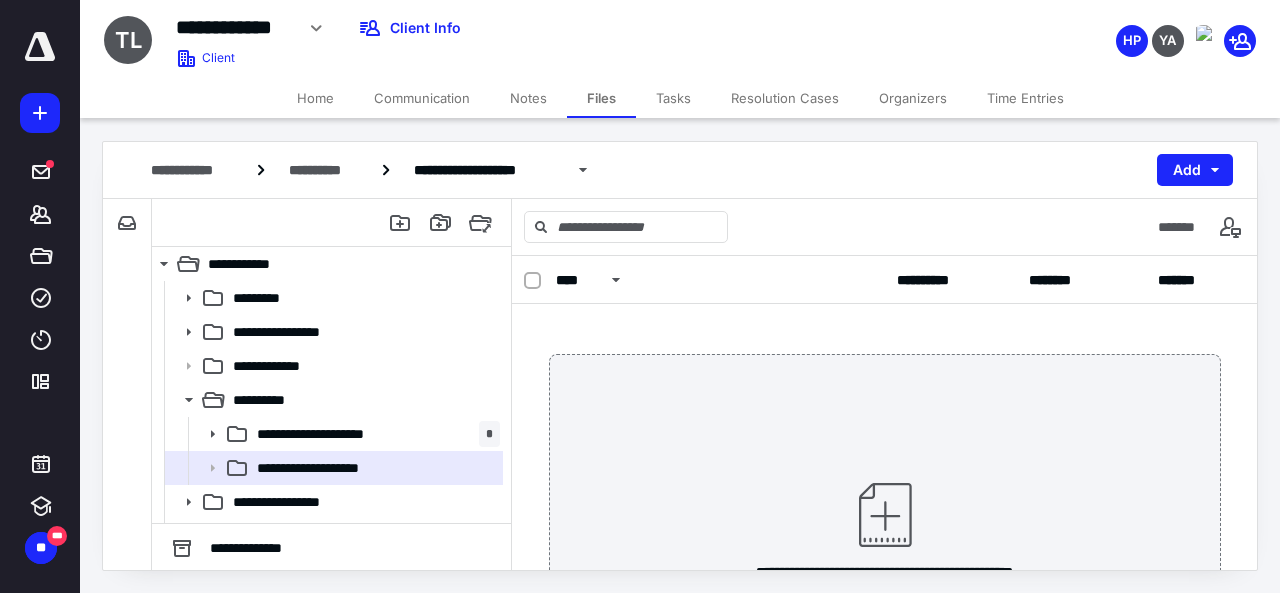 scroll, scrollTop: 182, scrollLeft: 0, axis: vertical 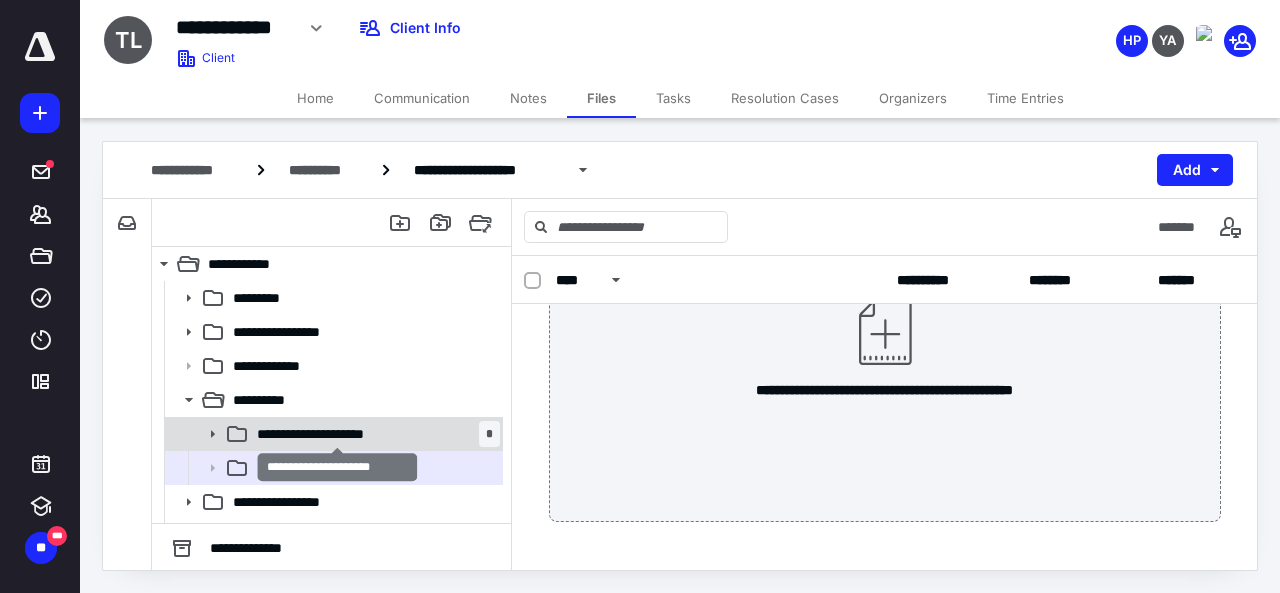 click on "**********" at bounding box center [338, 434] 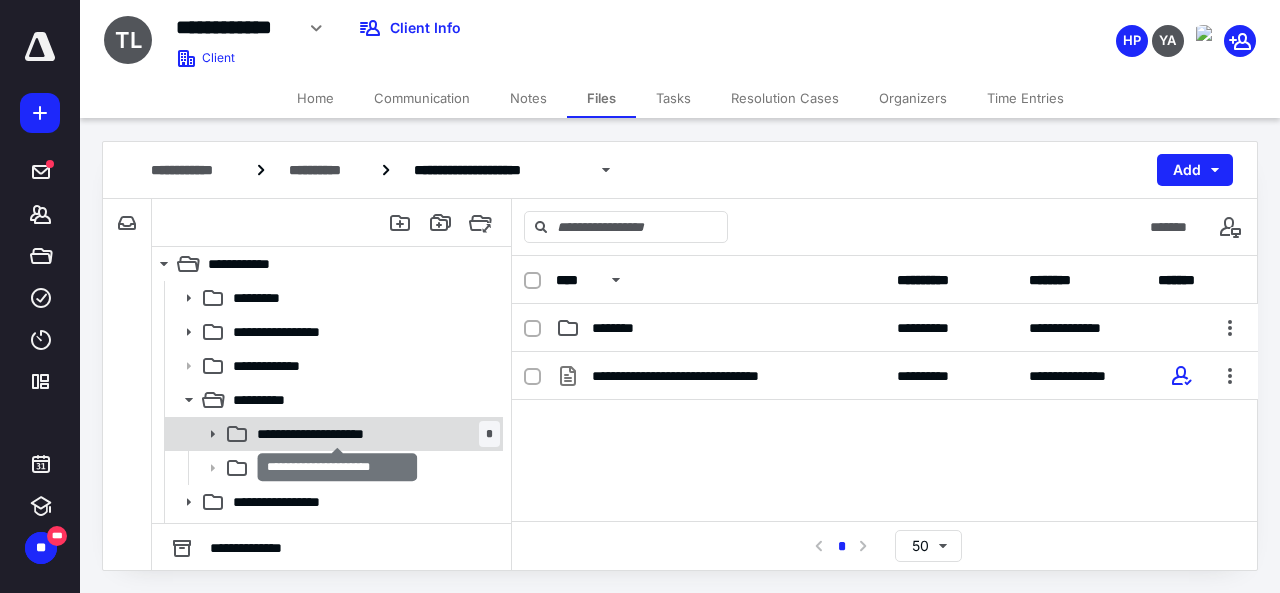 click on "**********" at bounding box center [338, 434] 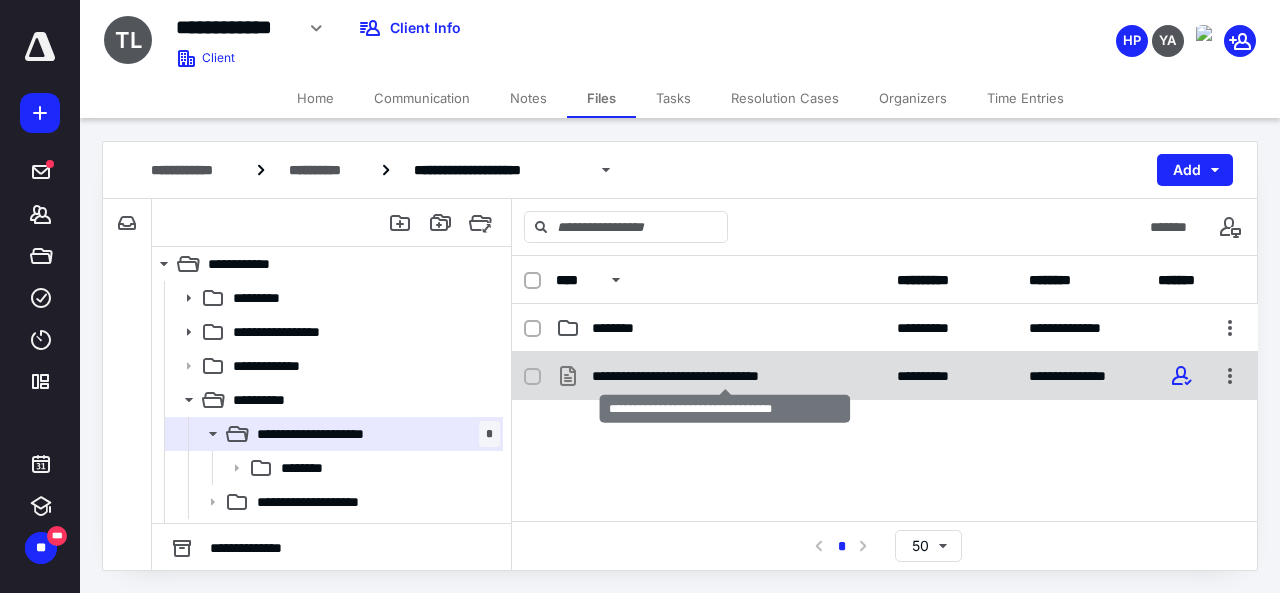 click on "**********" at bounding box center [725, 376] 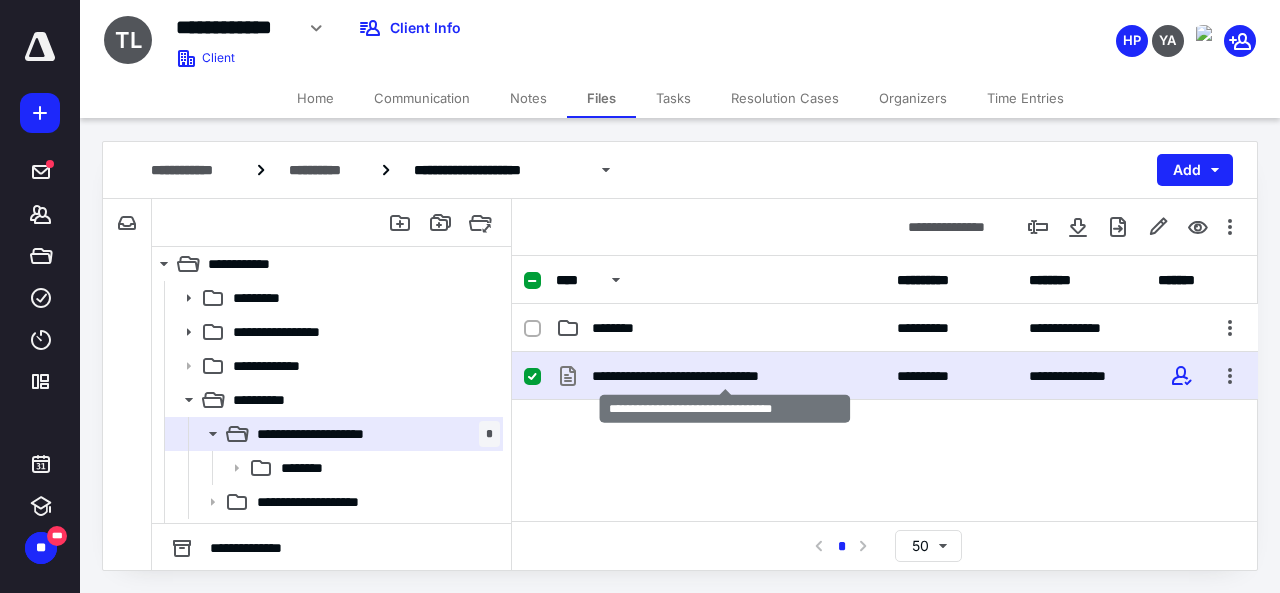 click on "**********" at bounding box center (725, 376) 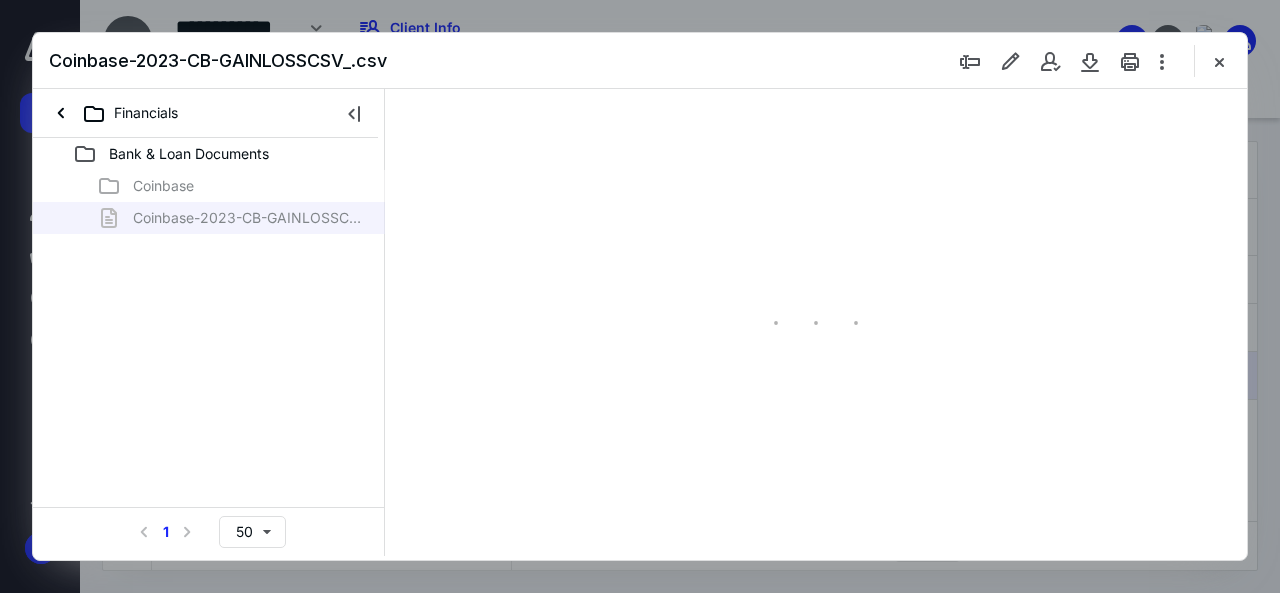 scroll, scrollTop: 0, scrollLeft: 0, axis: both 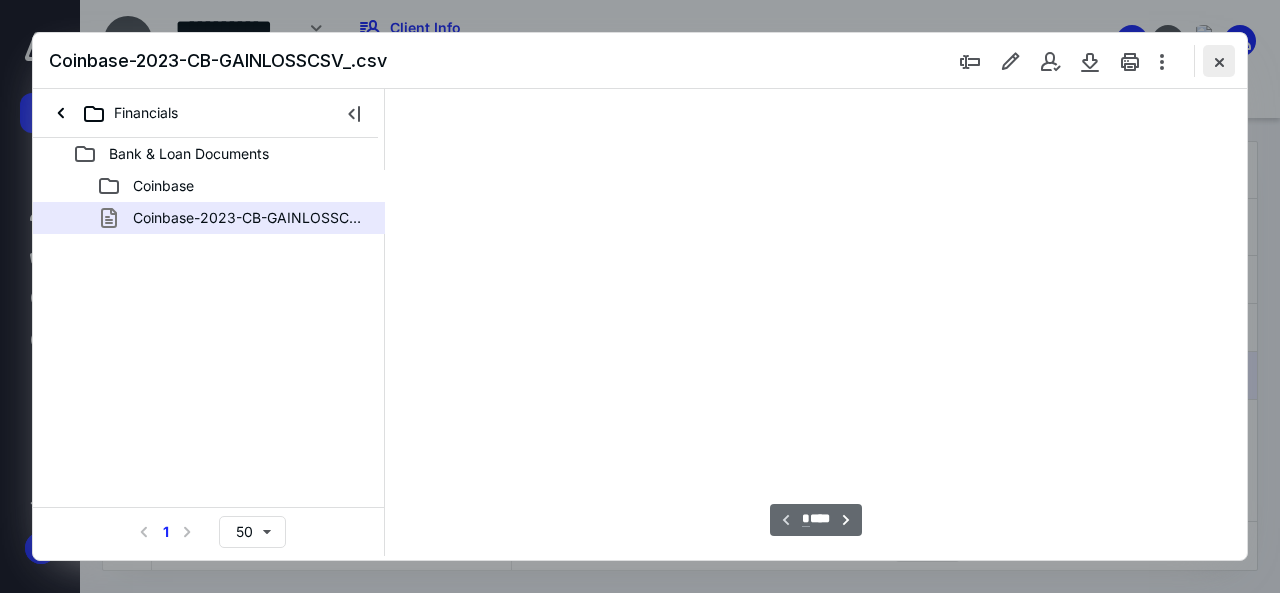 type on "46" 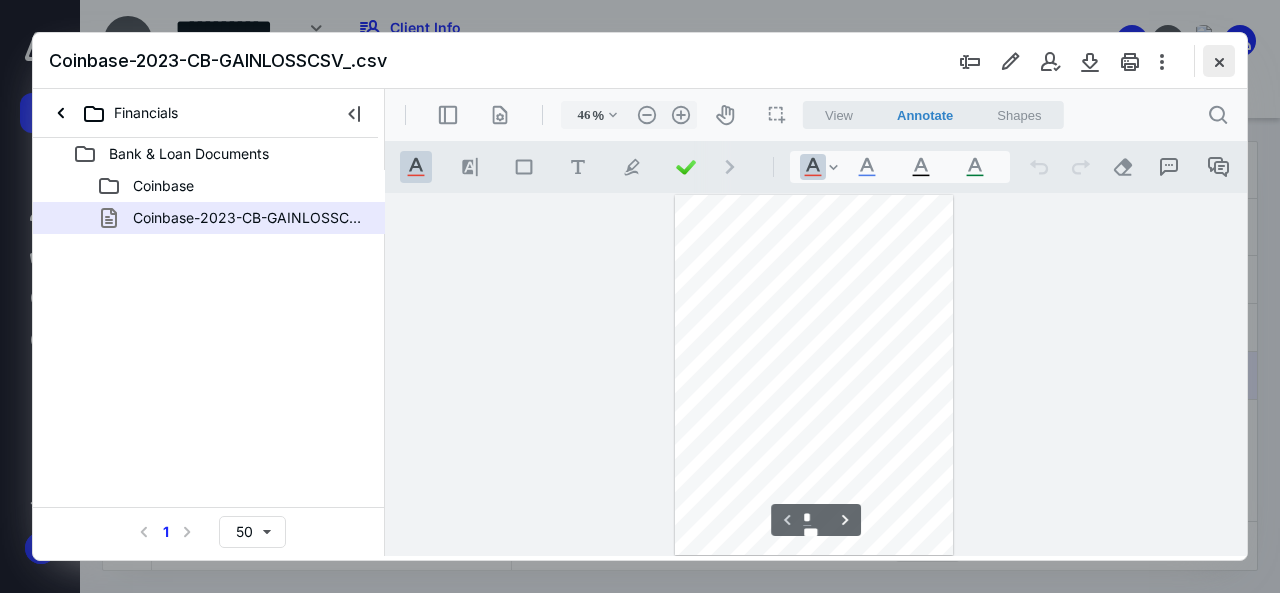 scroll, scrollTop: 106, scrollLeft: 0, axis: vertical 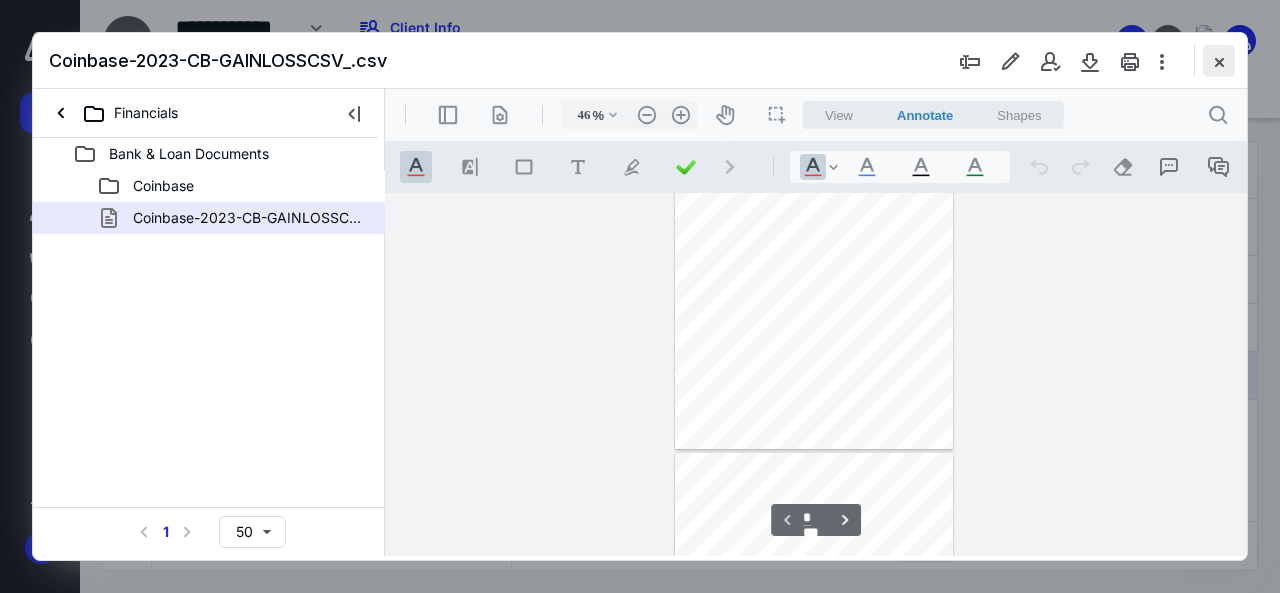 click at bounding box center (1219, 61) 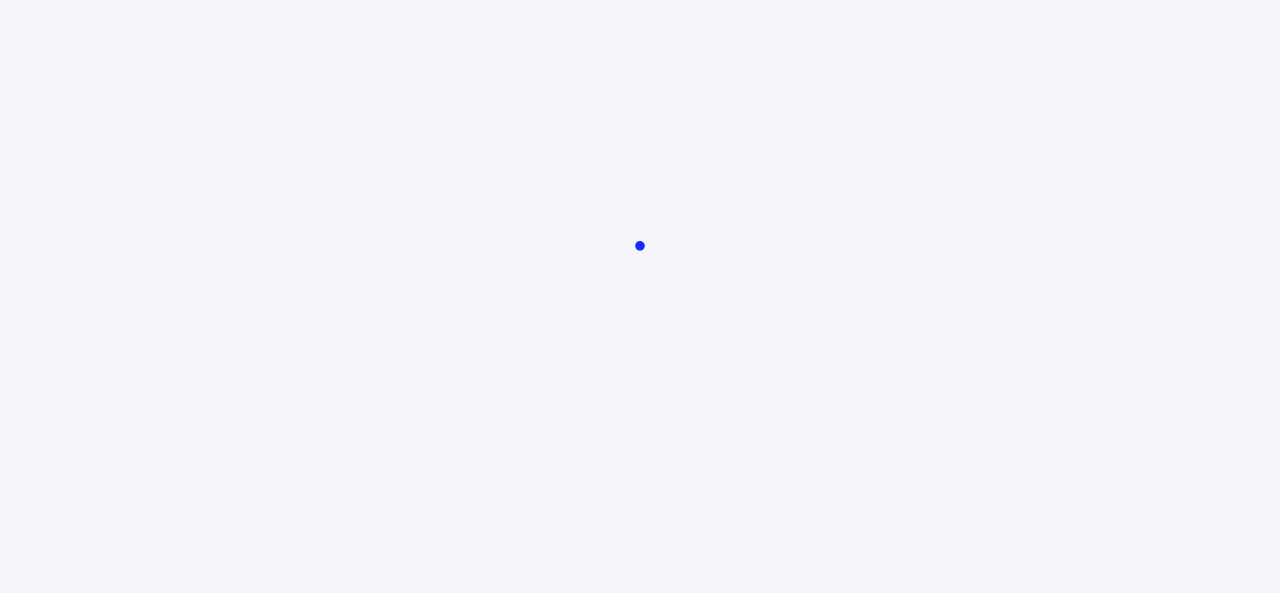 scroll, scrollTop: 0, scrollLeft: 0, axis: both 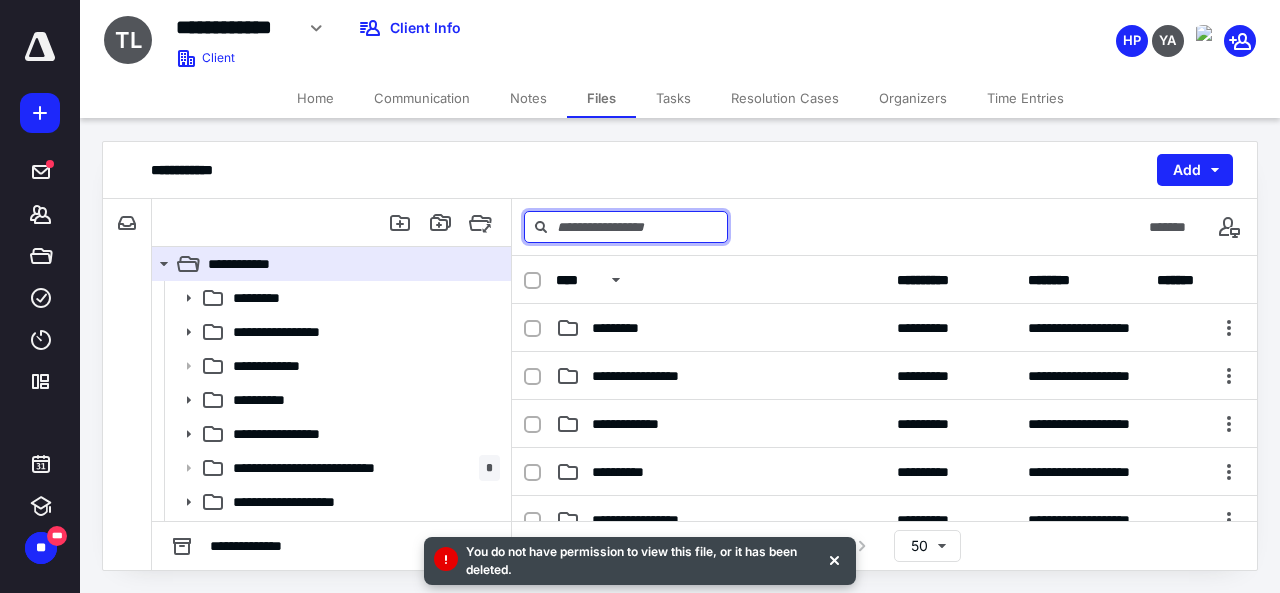 click at bounding box center (626, 227) 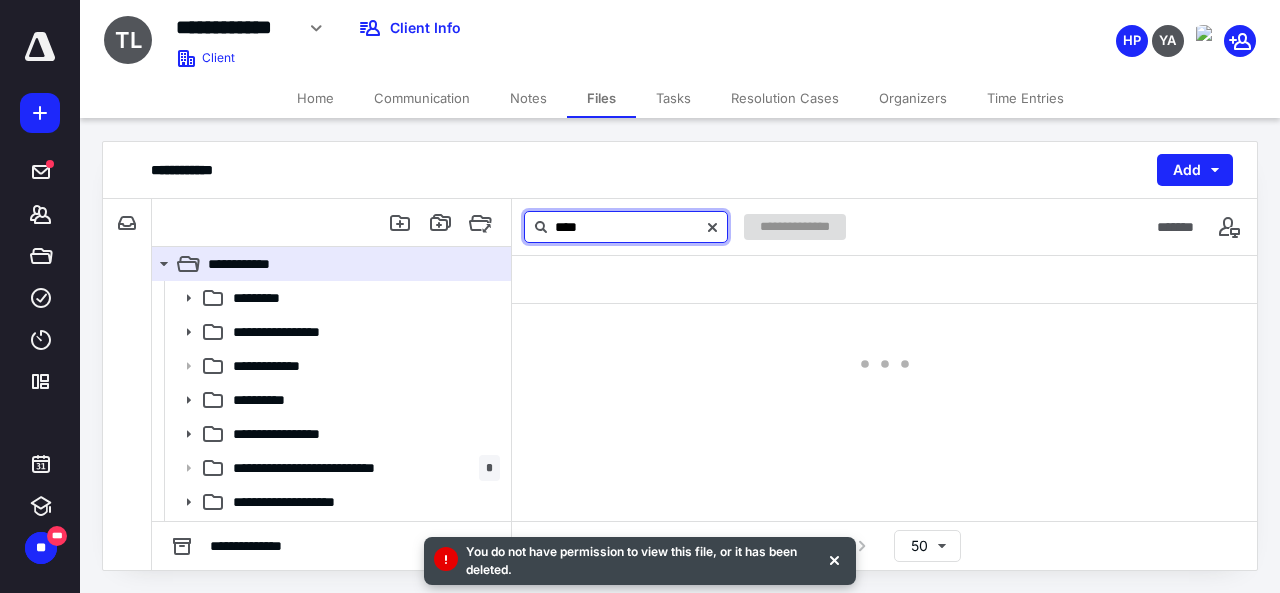 type on "****" 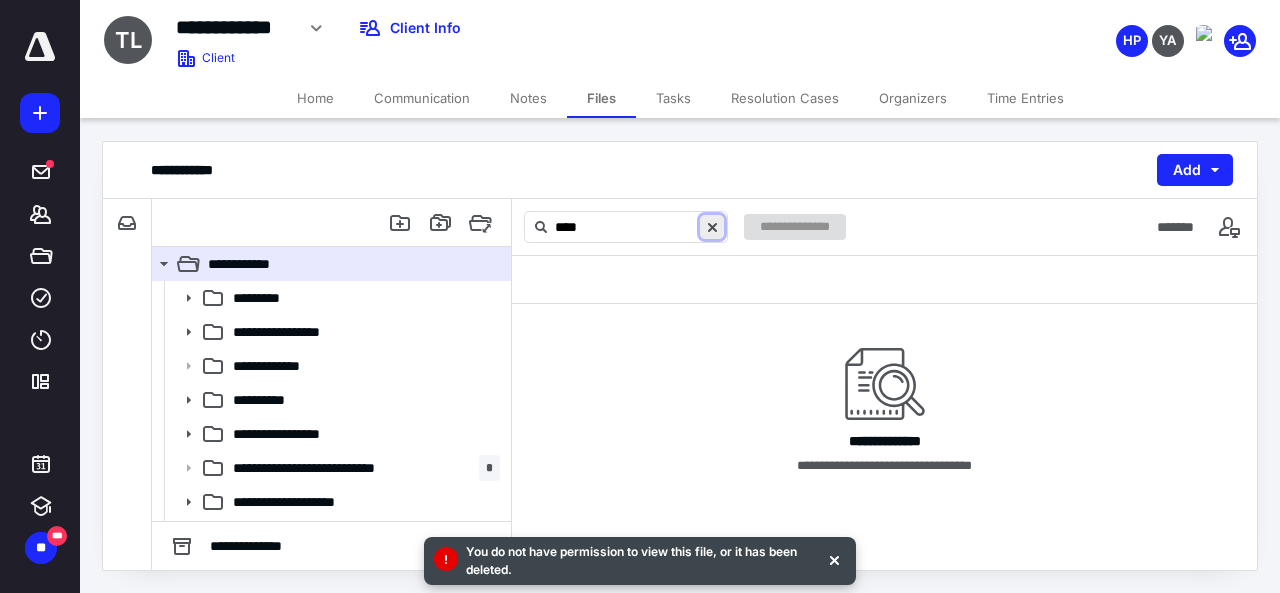 click at bounding box center (712, 227) 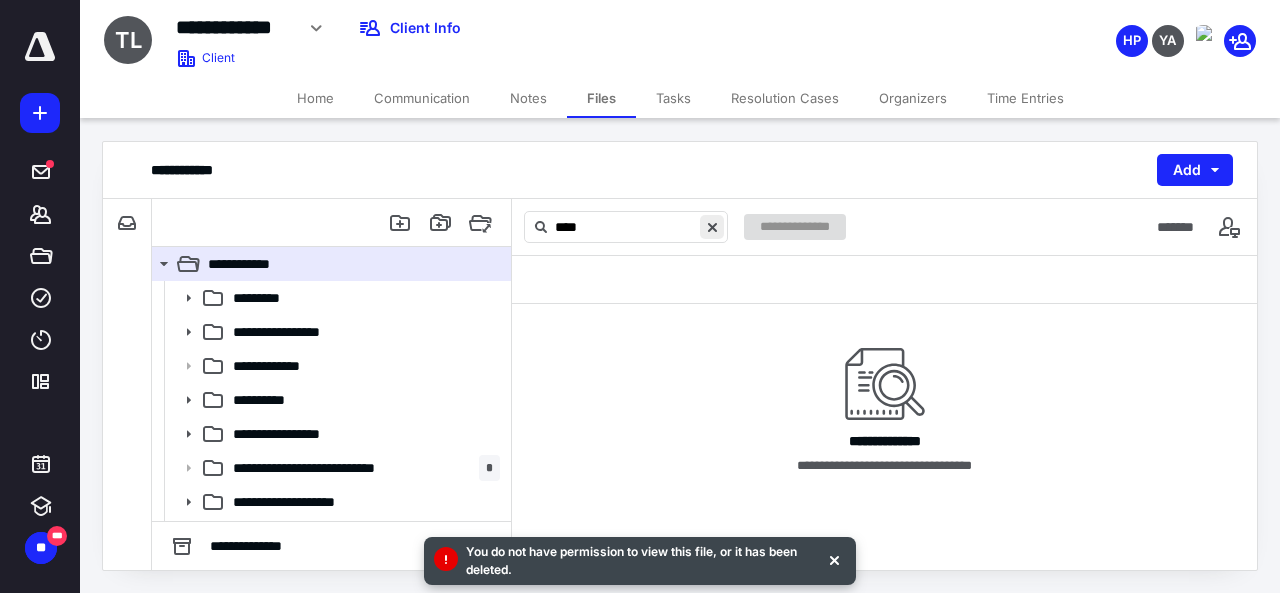 type 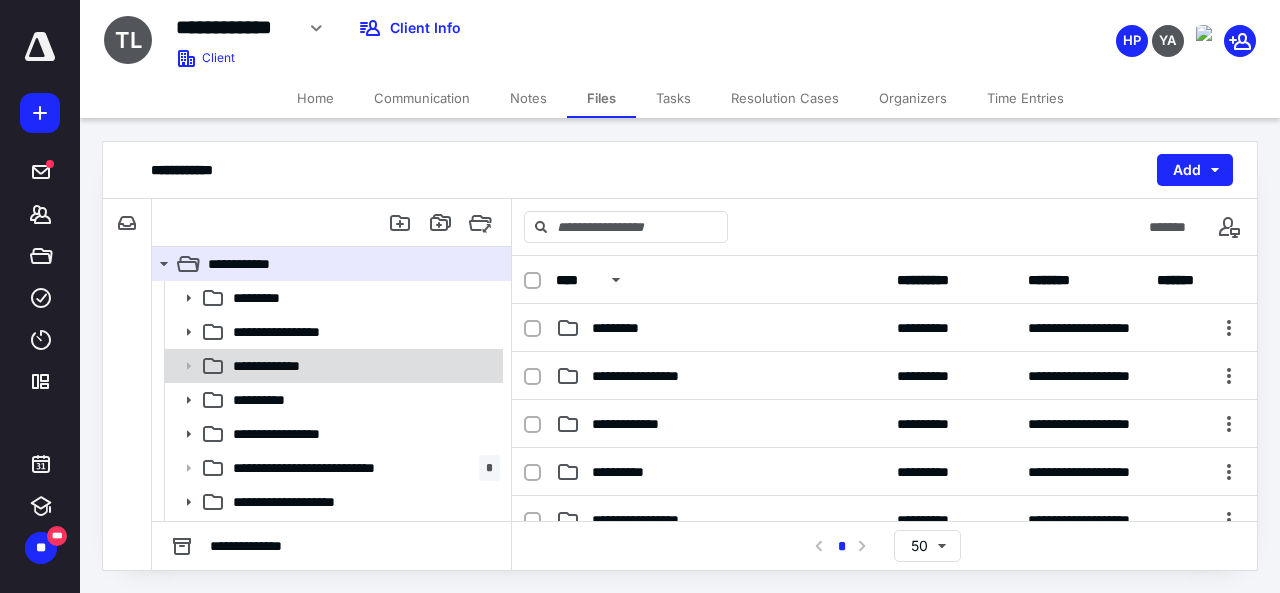 scroll, scrollTop: 30, scrollLeft: 0, axis: vertical 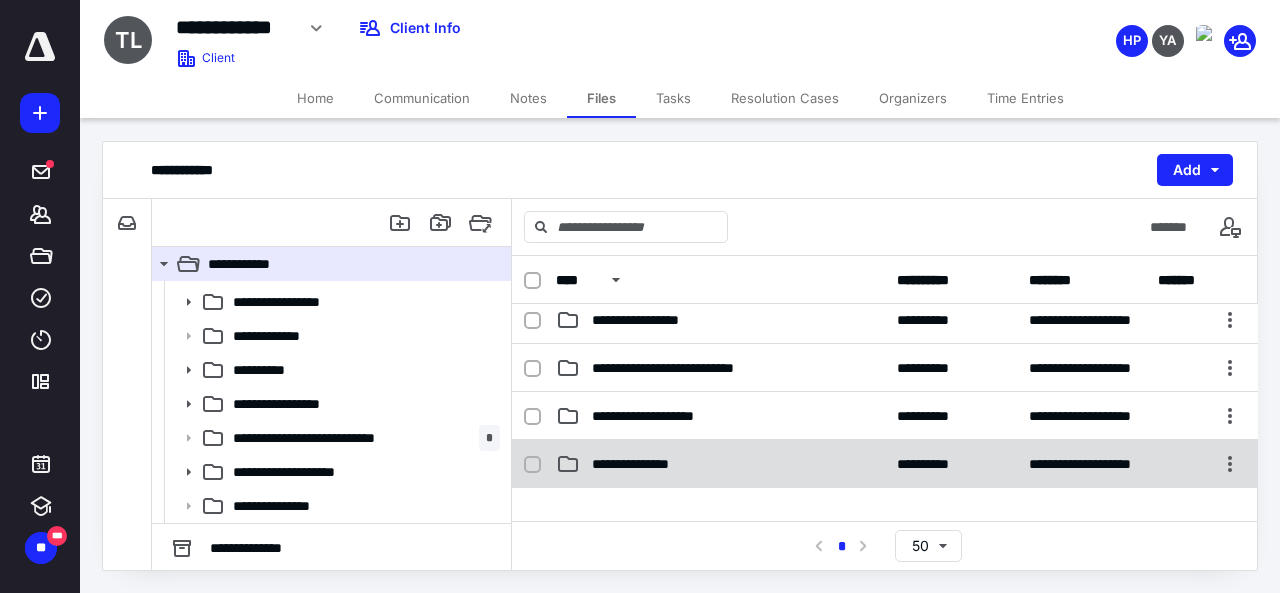 click on "**********" at bounding box center (885, 464) 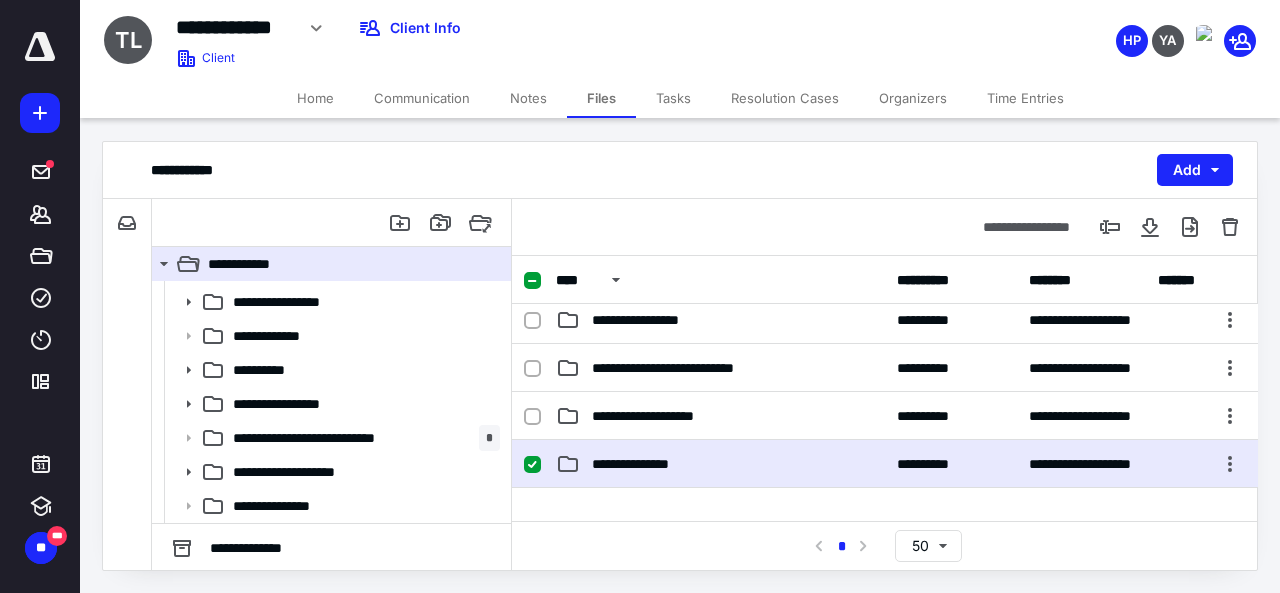 click on "**********" at bounding box center [885, 464] 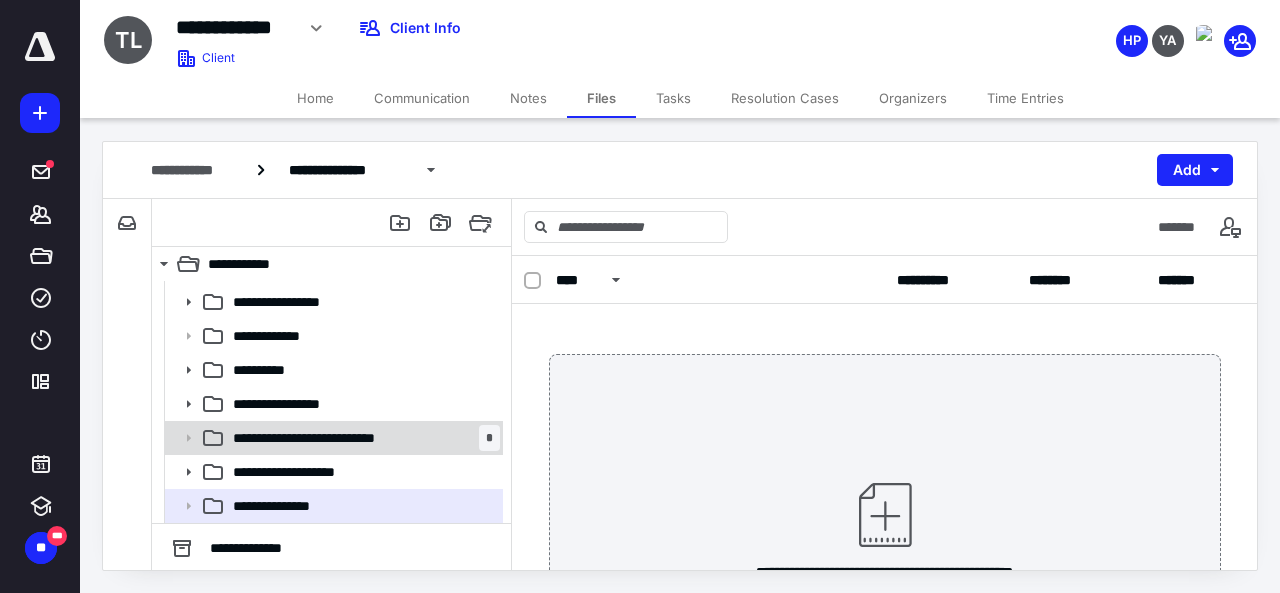 click on "**********" at bounding box center (327, 438) 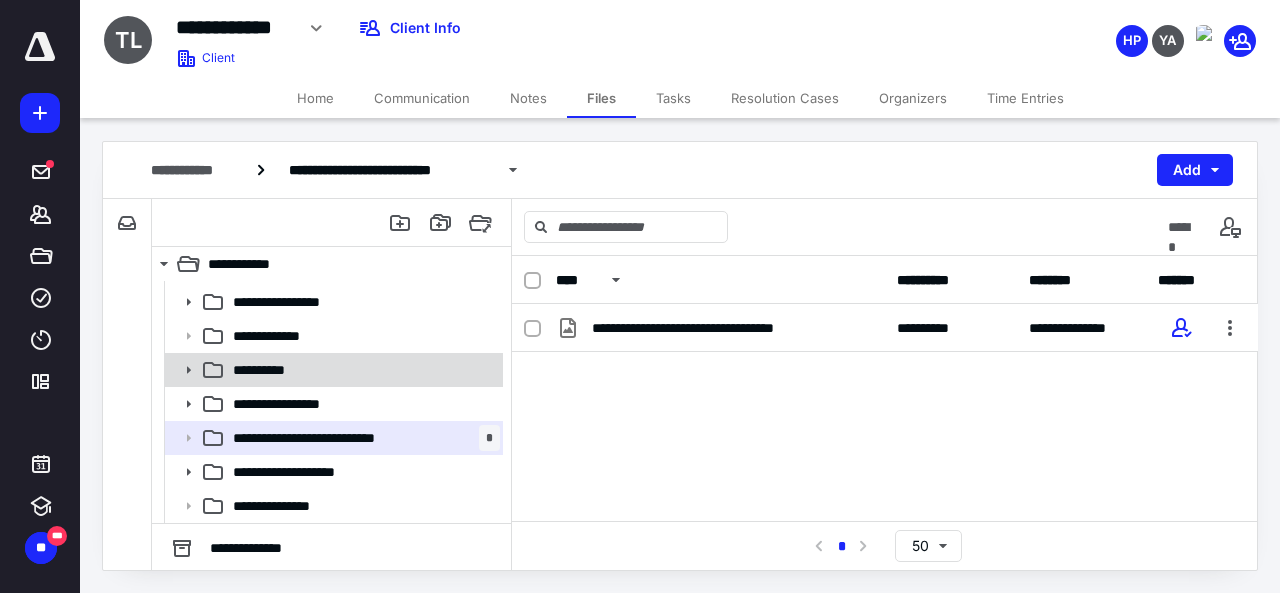 scroll, scrollTop: 0, scrollLeft: 0, axis: both 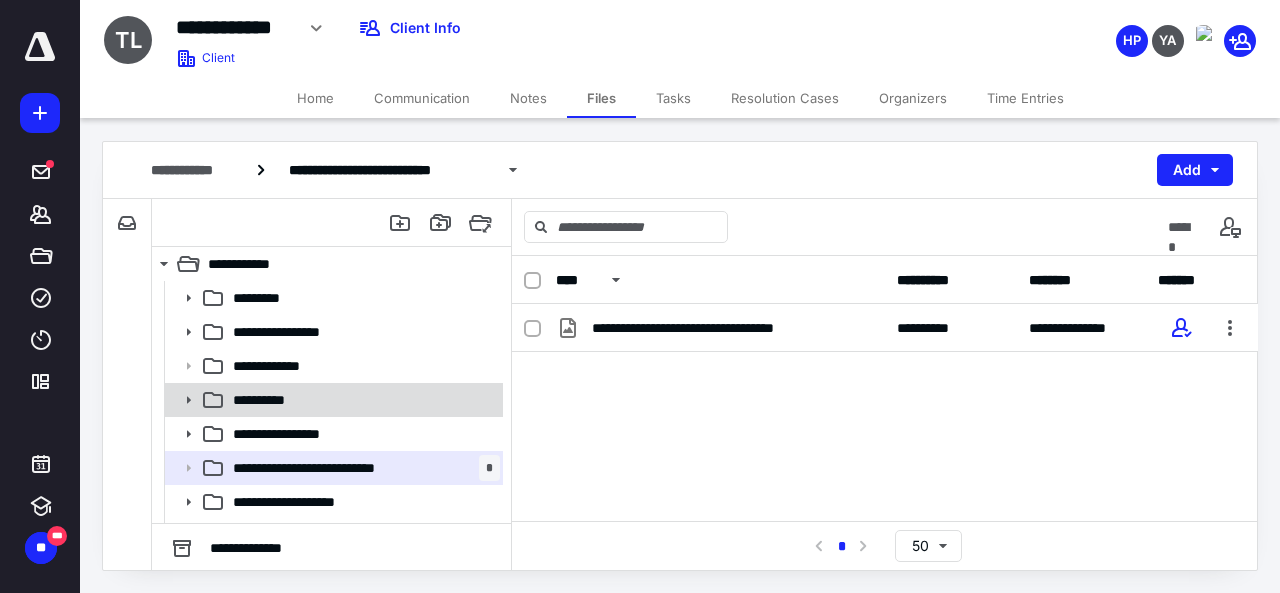 click on "**********" at bounding box center (362, 400) 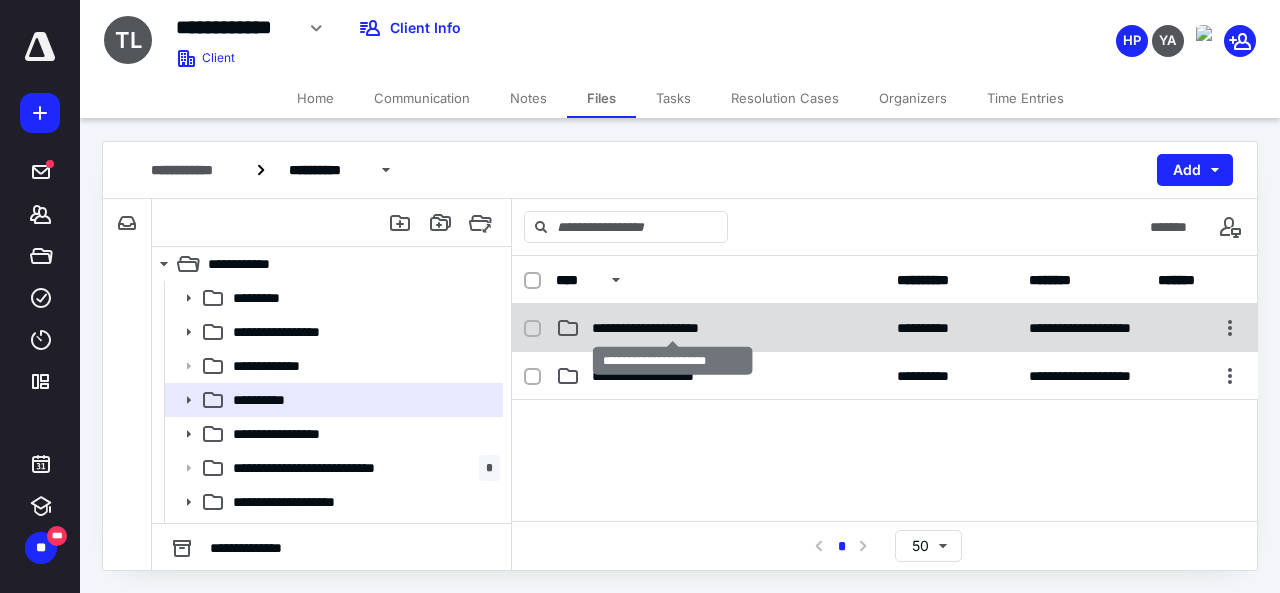 click on "**********" at bounding box center [673, 328] 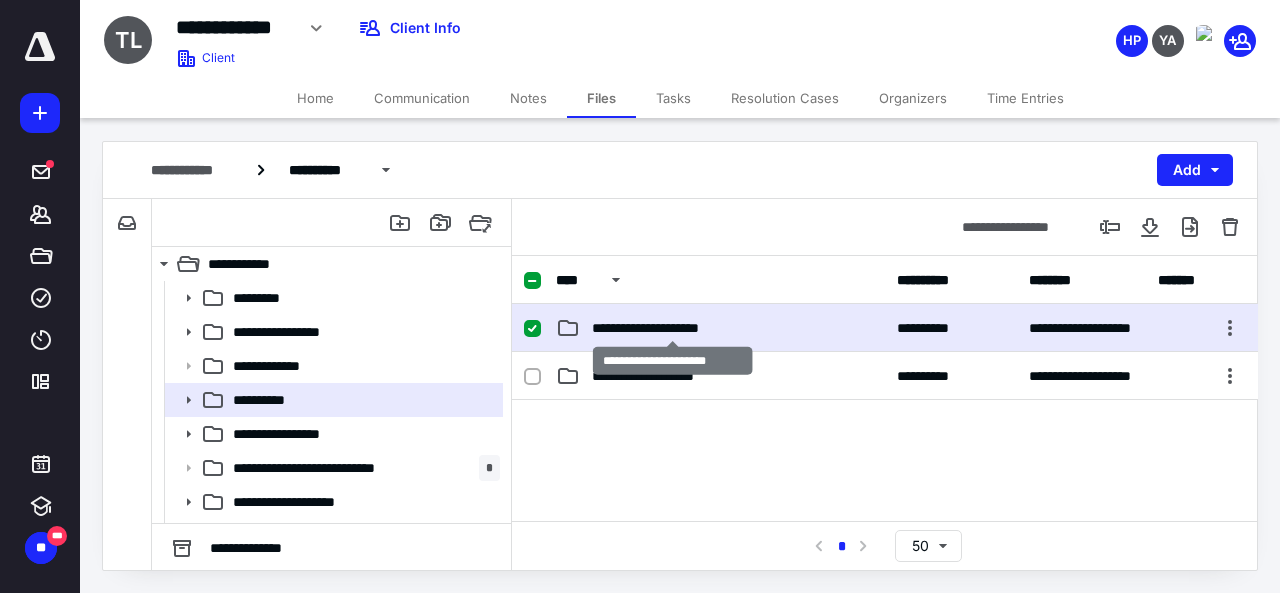 click on "**********" at bounding box center (673, 328) 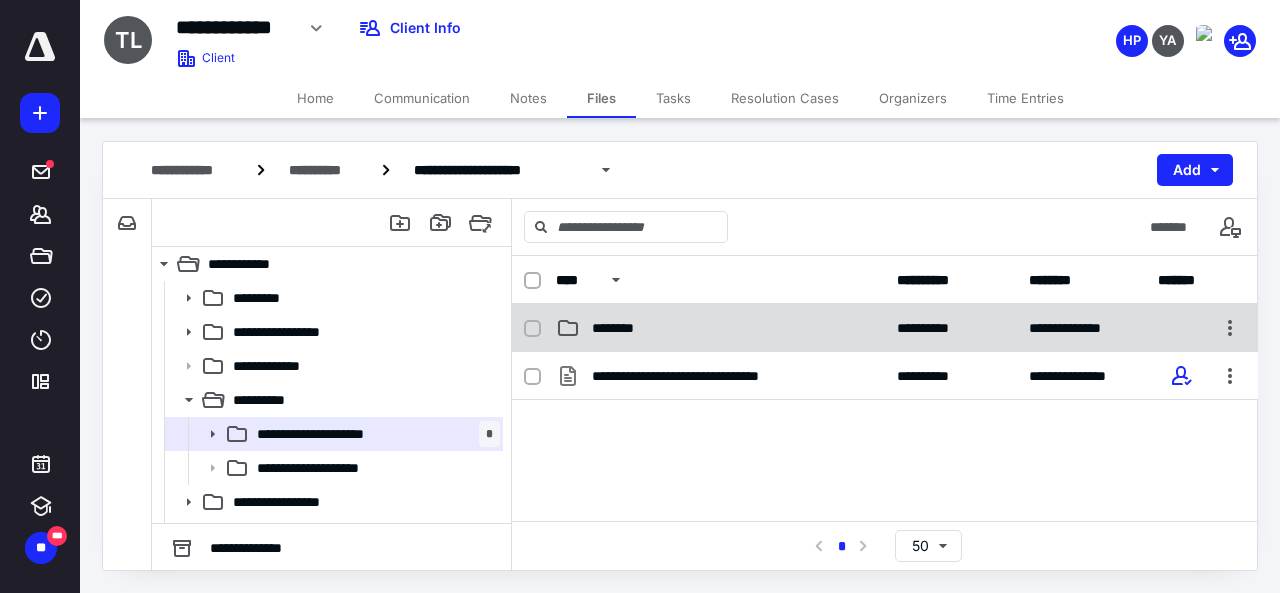 click on "********" at bounding box center [720, 328] 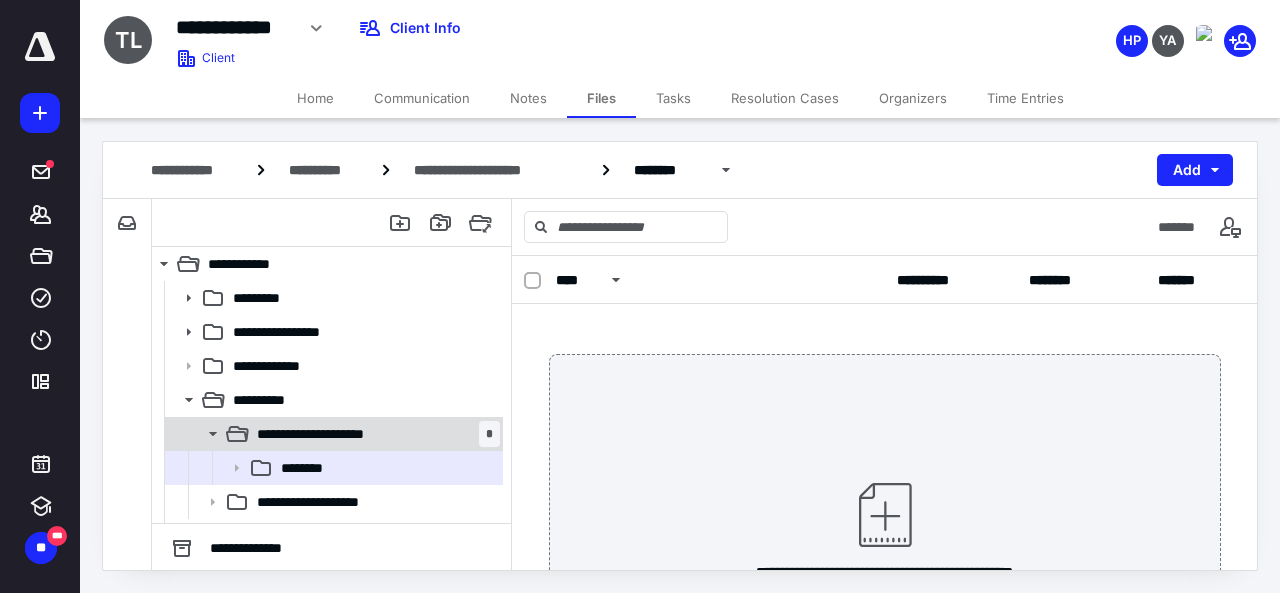 click on "**********" at bounding box center (338, 434) 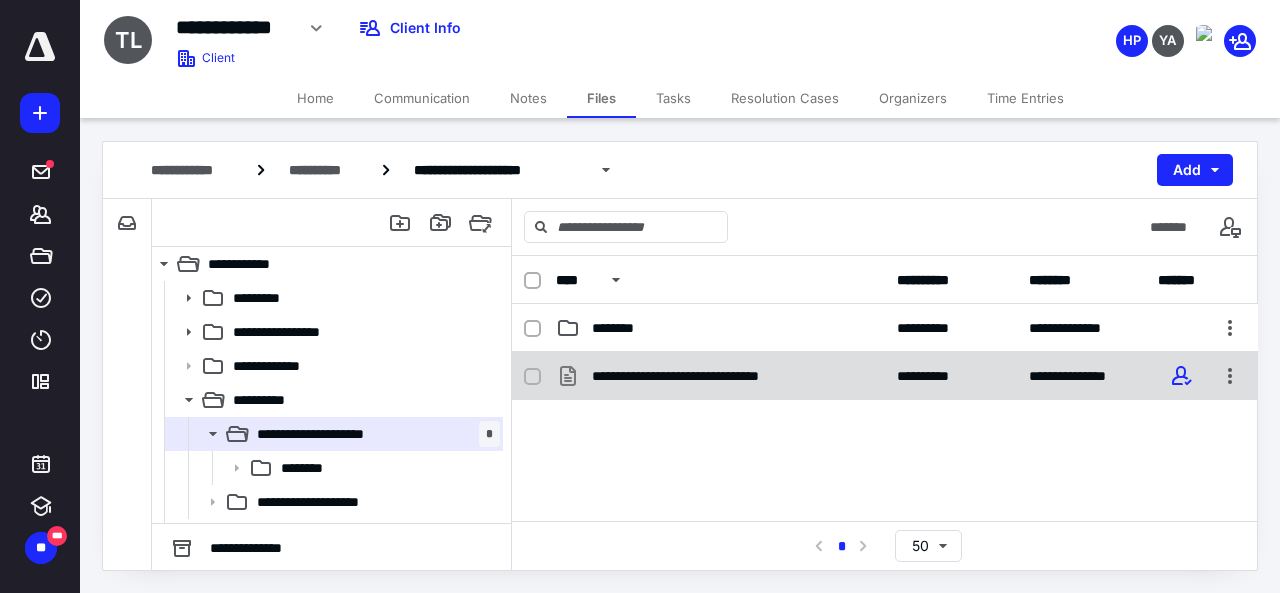 click on "**********" at bounding box center (885, 376) 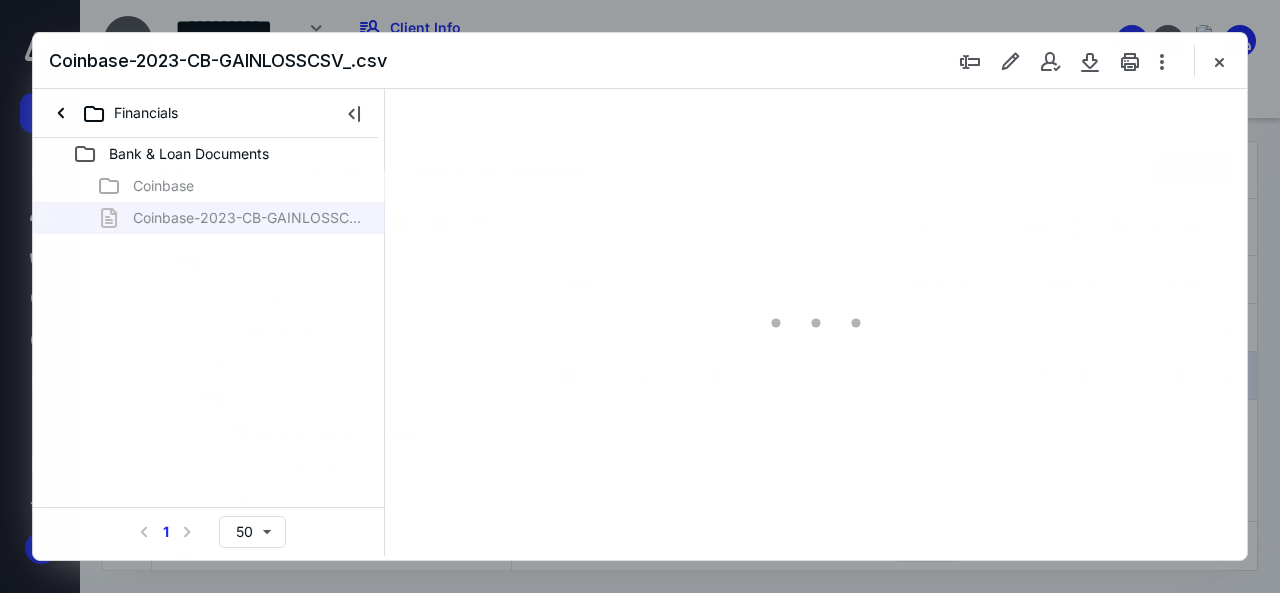 scroll, scrollTop: 0, scrollLeft: 0, axis: both 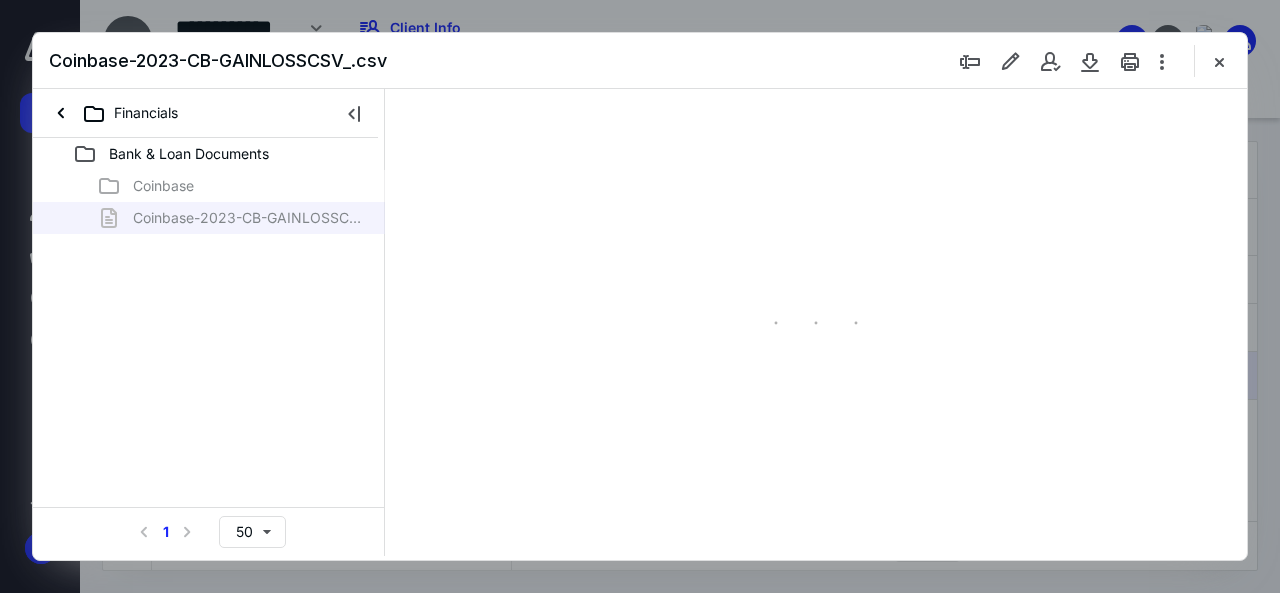 type on "46" 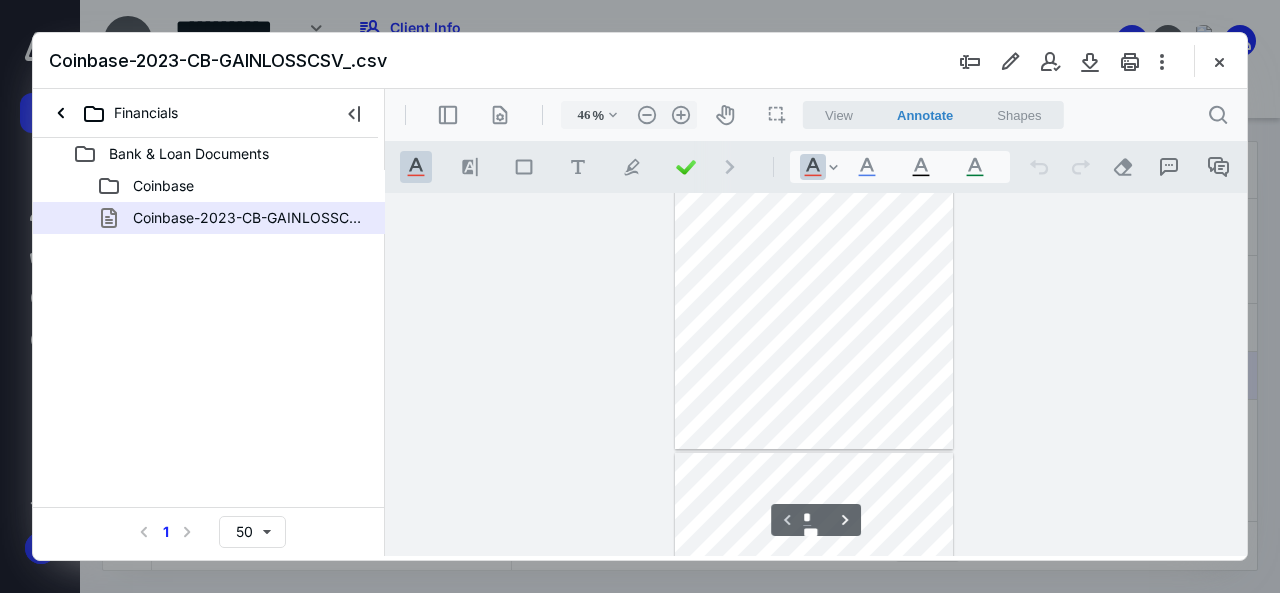 scroll, scrollTop: 0, scrollLeft: 0, axis: both 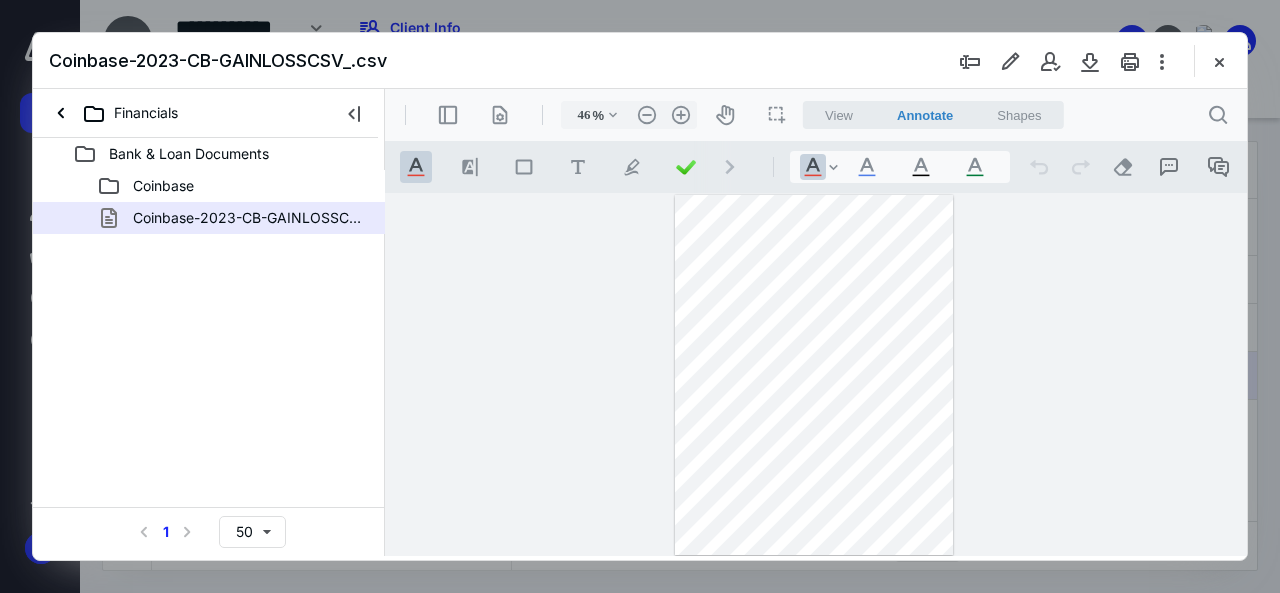 type on "*" 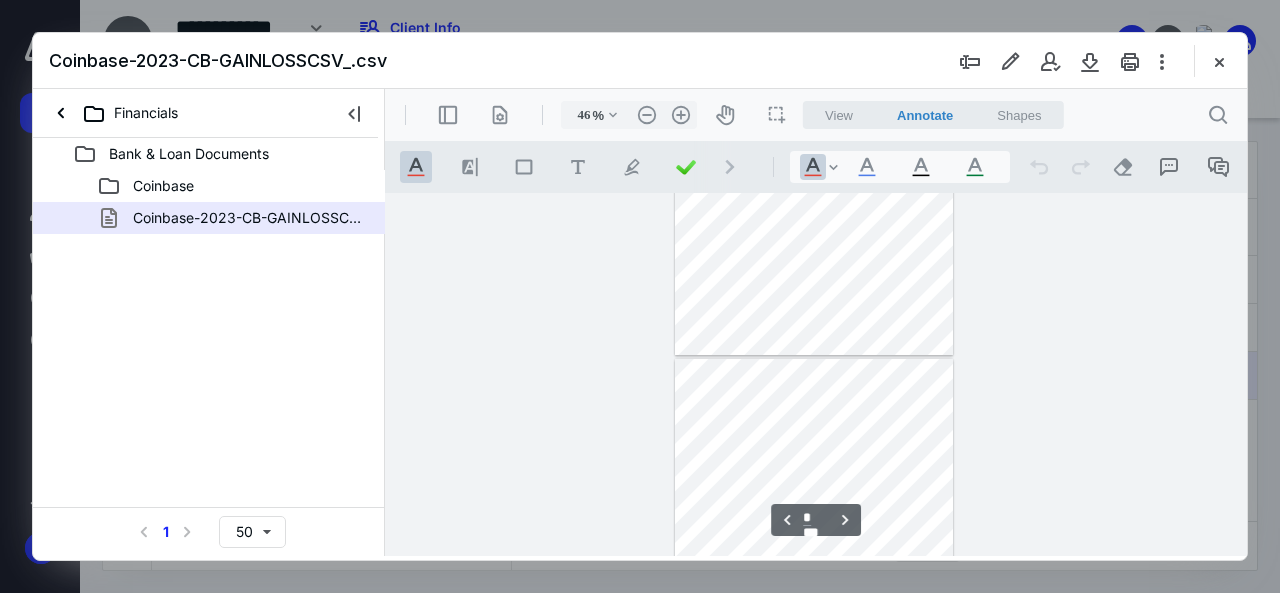 scroll, scrollTop: 300, scrollLeft: 0, axis: vertical 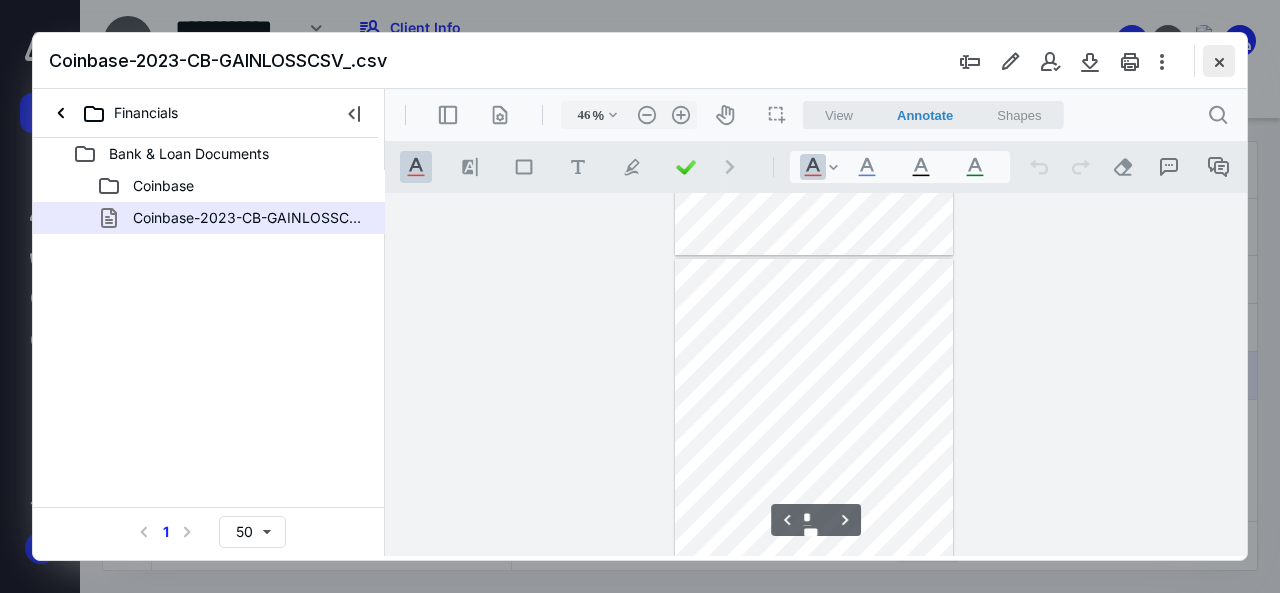 click at bounding box center (1219, 61) 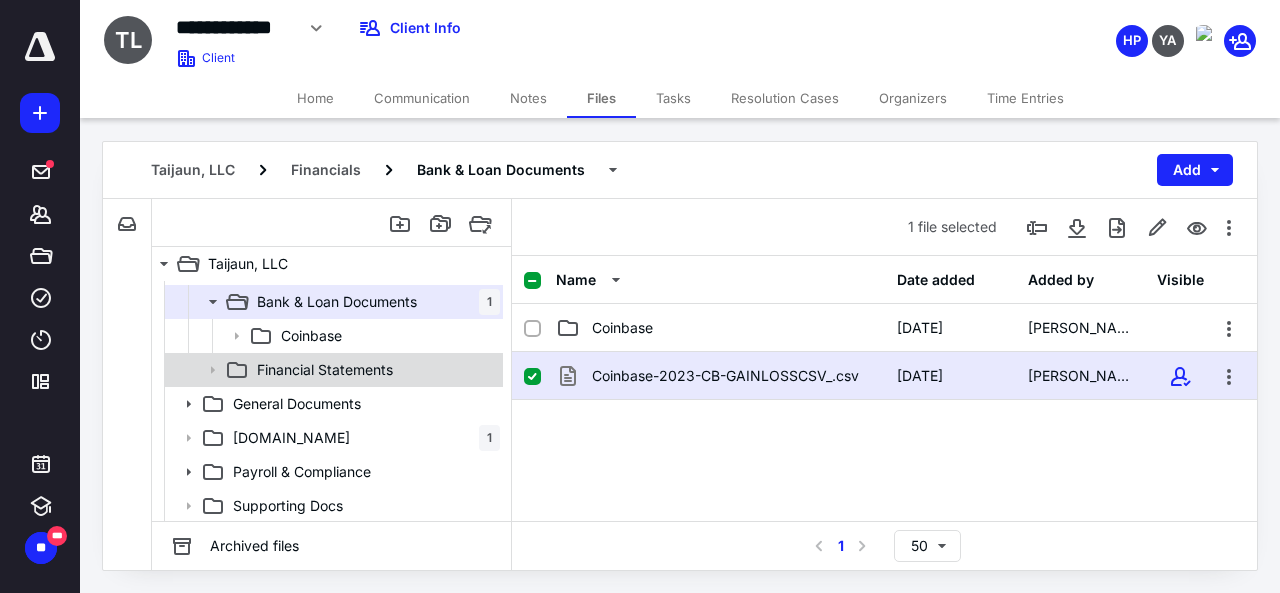 scroll, scrollTop: 0, scrollLeft: 0, axis: both 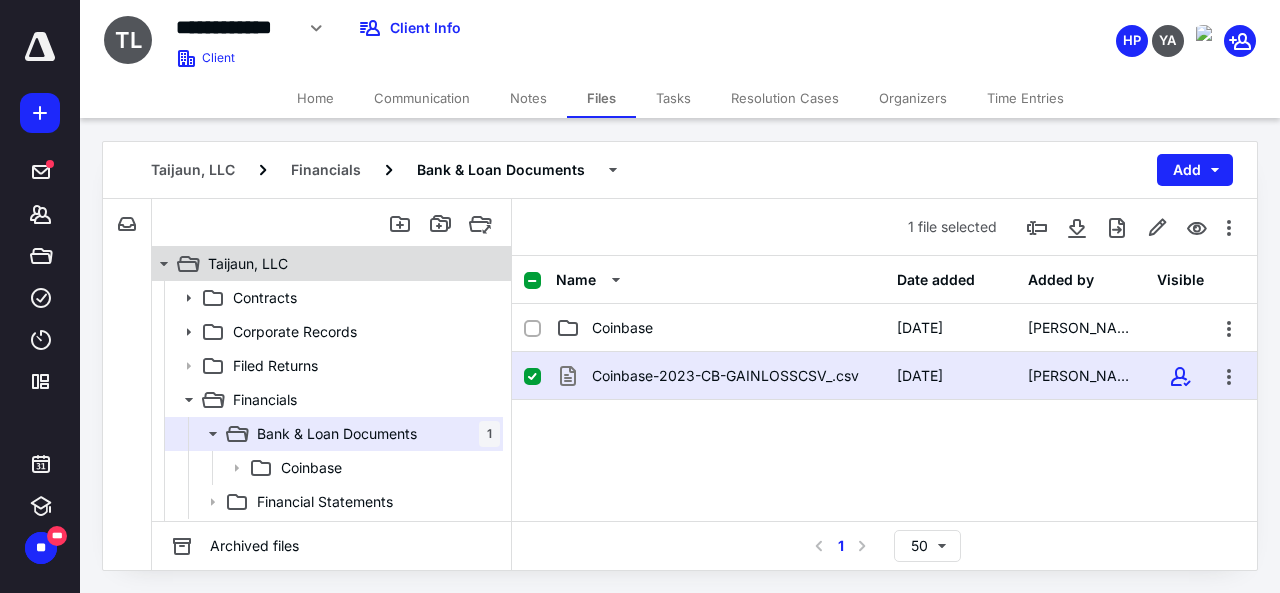 click on "Taijaun, LLC" at bounding box center (344, 264) 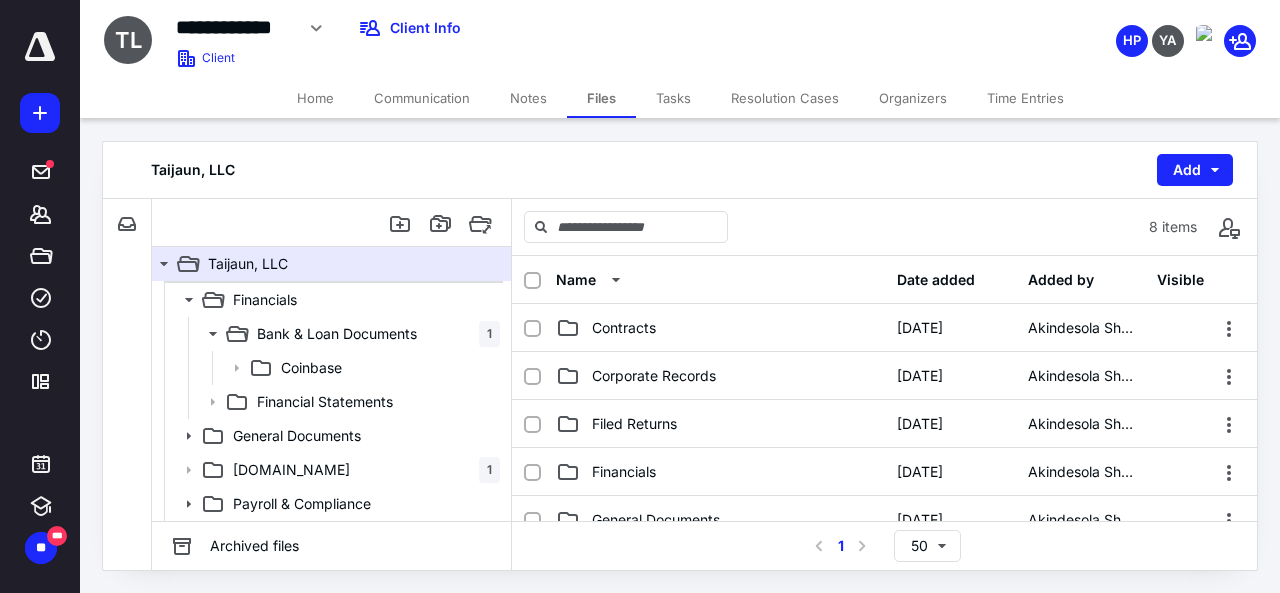 scroll, scrollTop: 0, scrollLeft: 0, axis: both 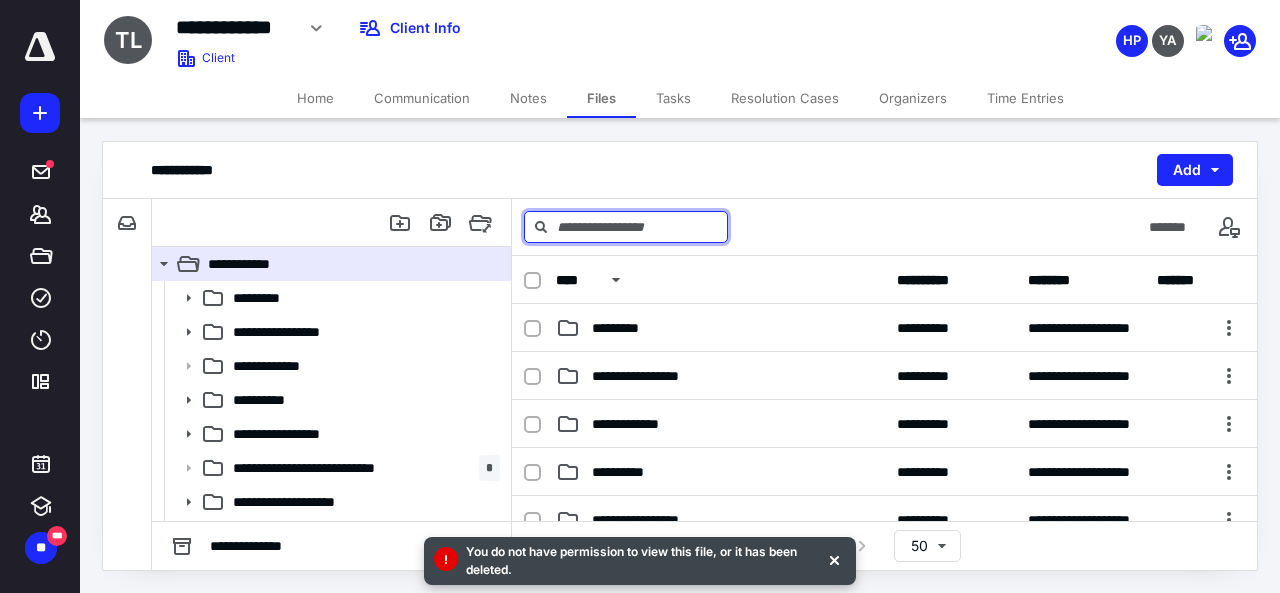 click at bounding box center [626, 227] 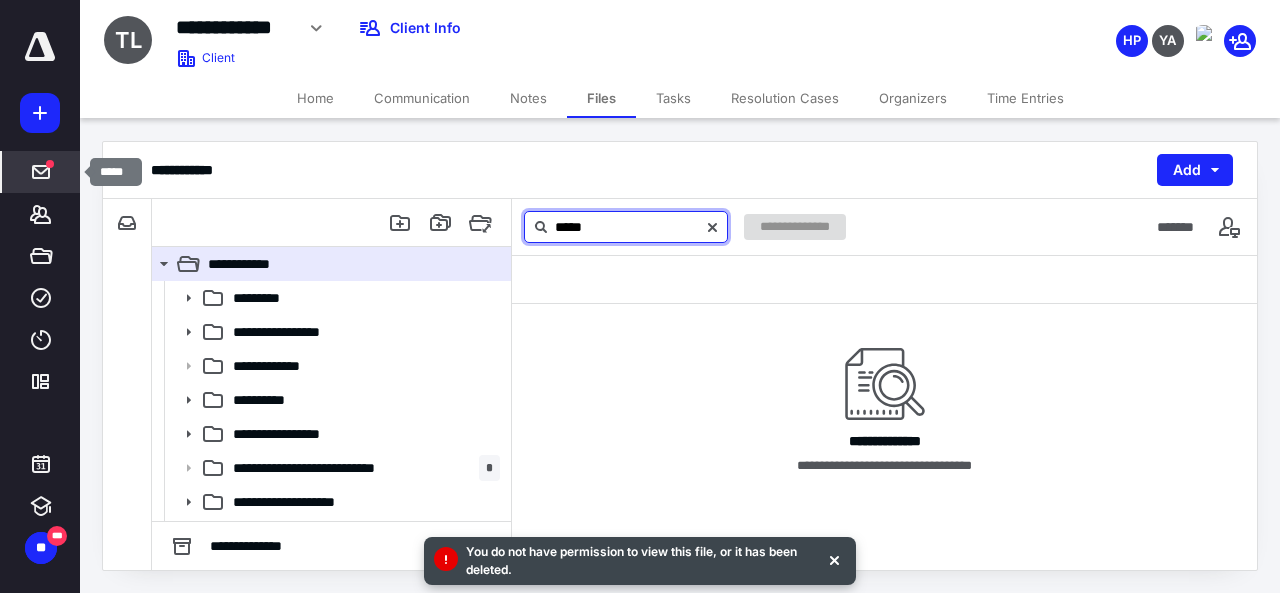 type on "*****" 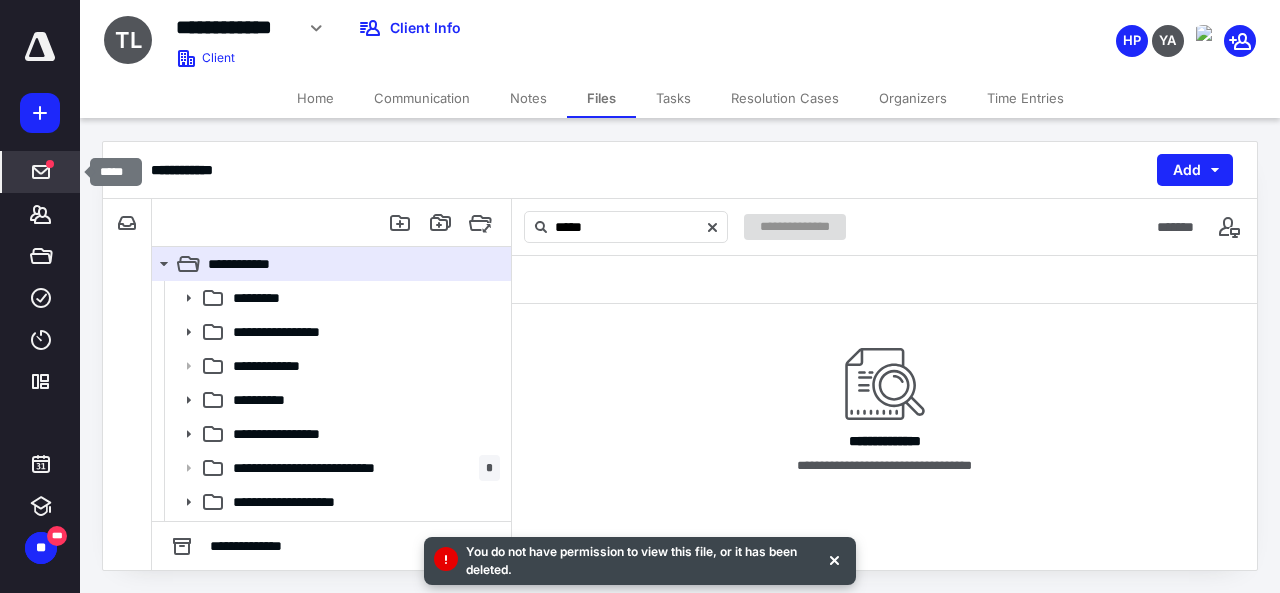 click 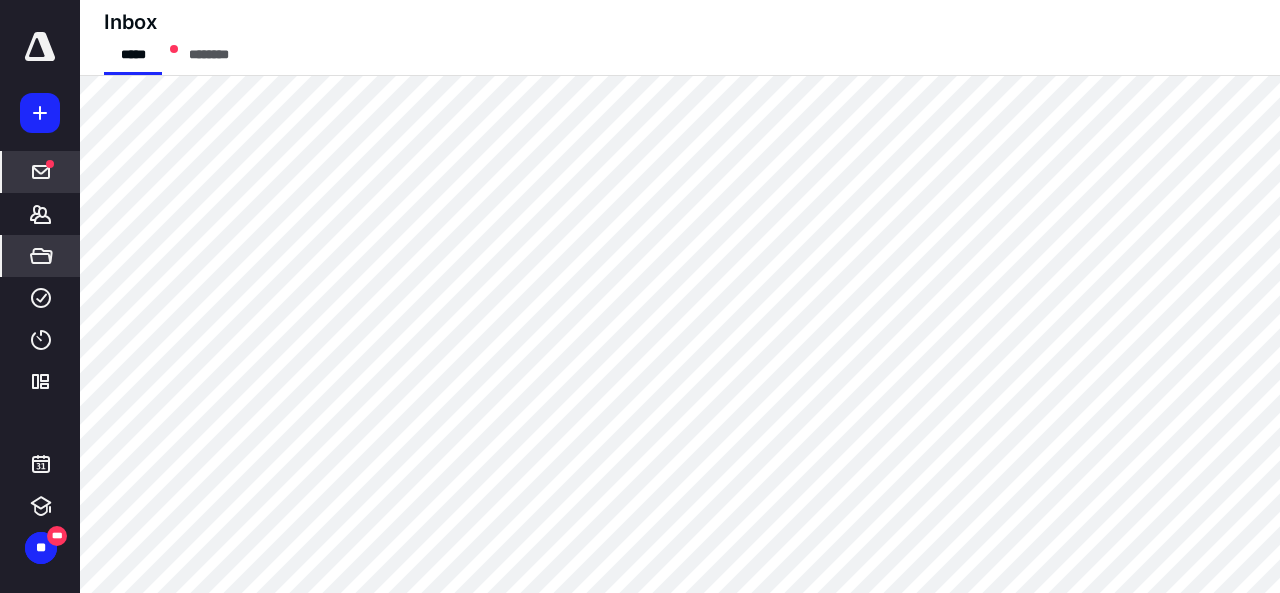 click 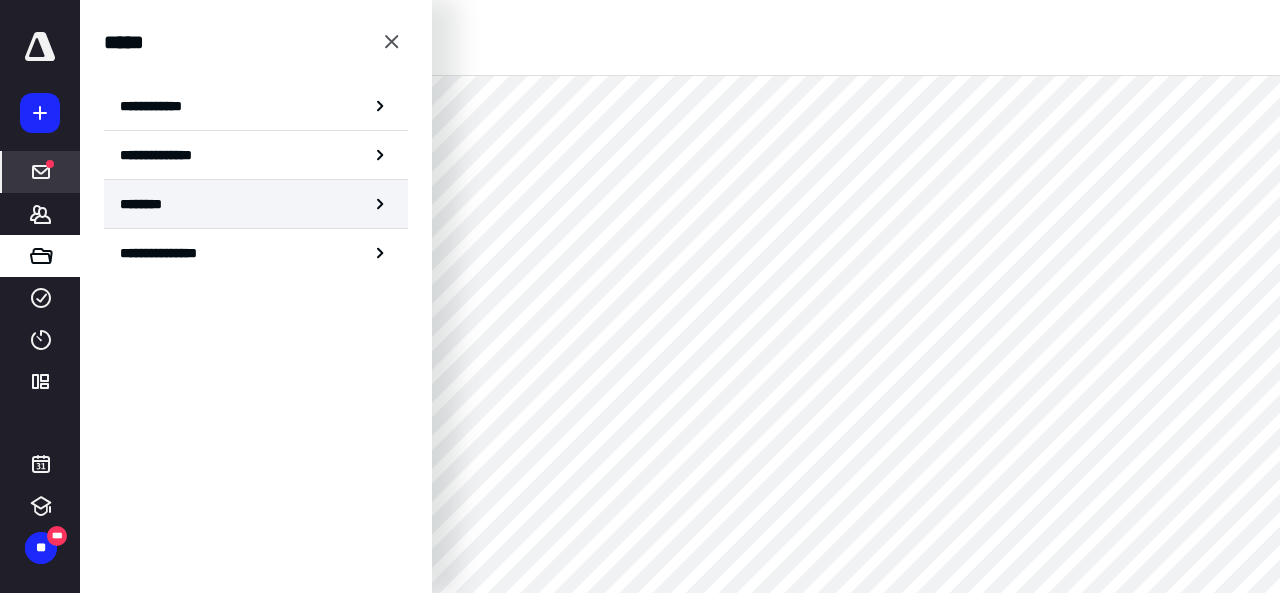 click on "********" at bounding box center [148, 204] 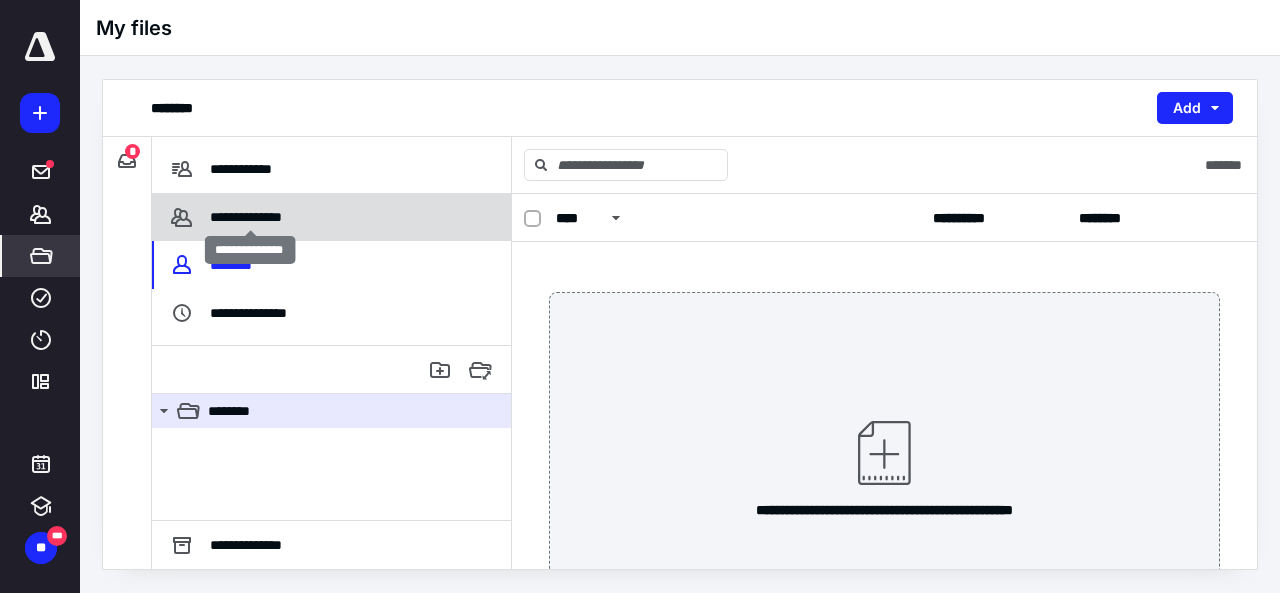 click on "**********" at bounding box center (250, 217) 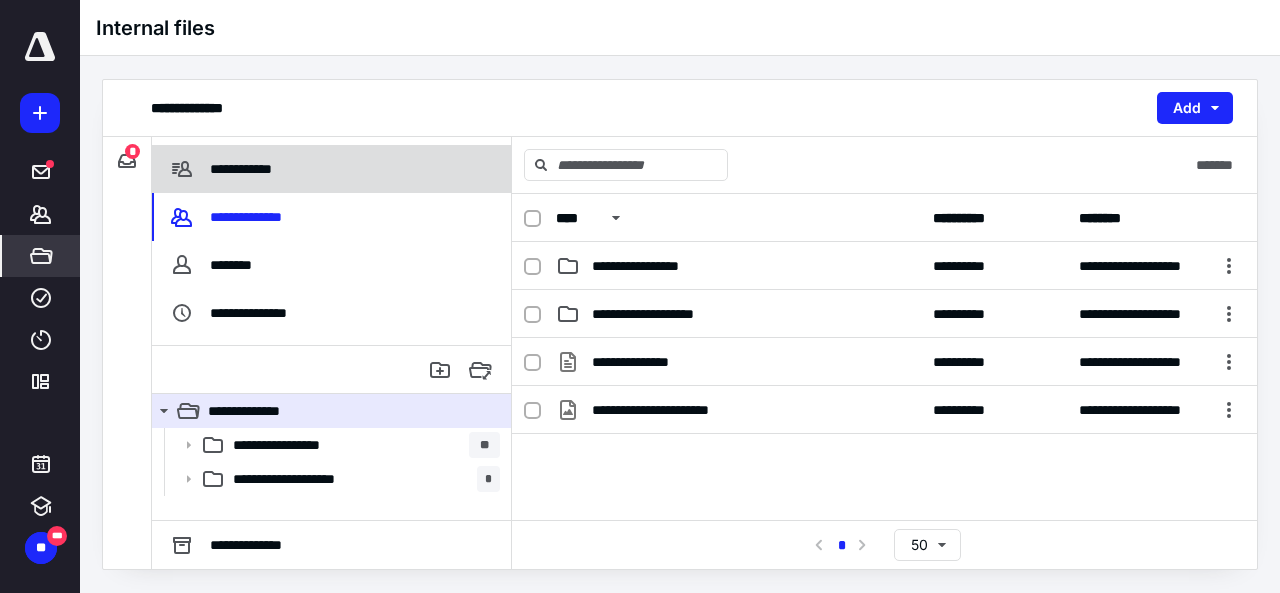 click on "**********" at bounding box center (331, 169) 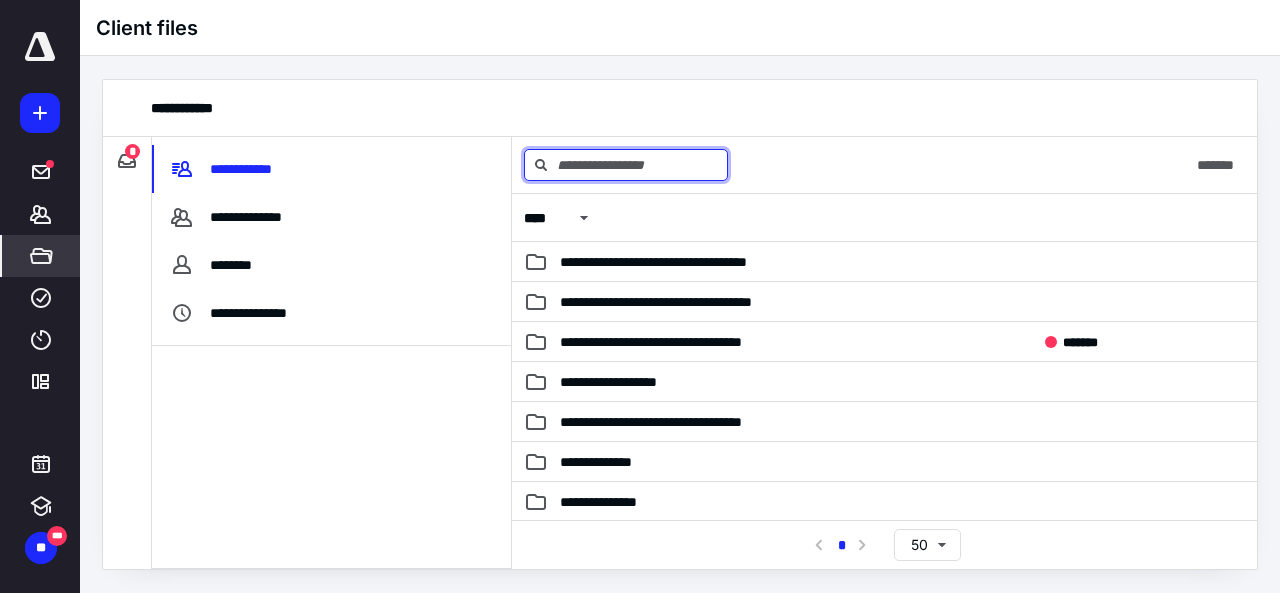 click at bounding box center (626, 165) 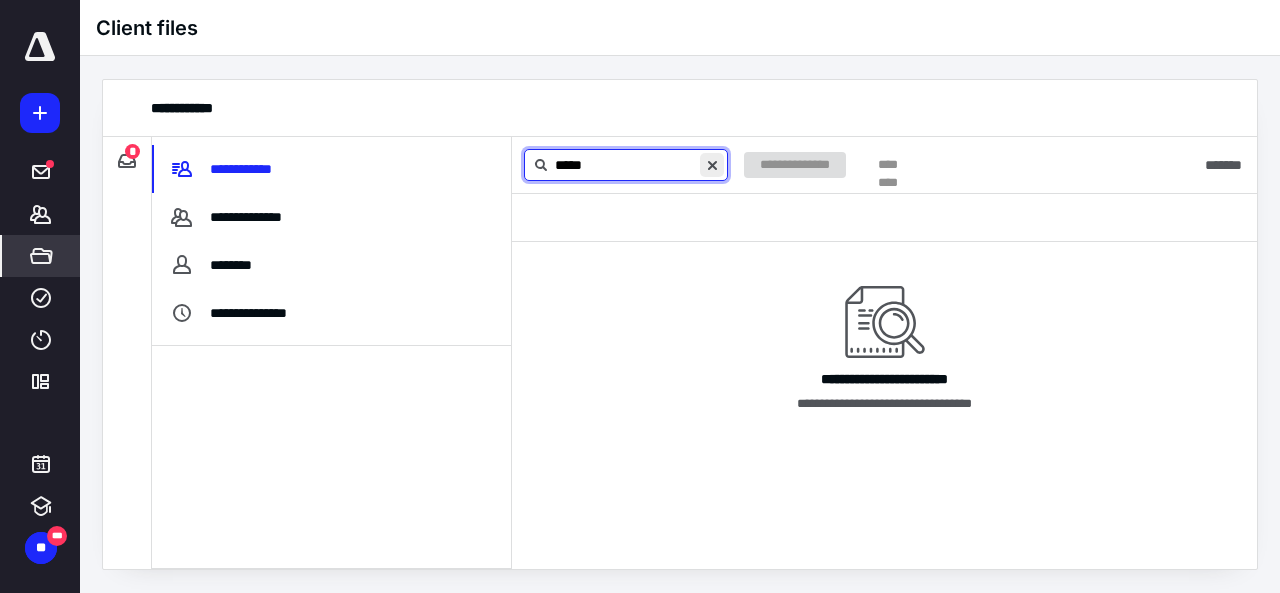 type on "*****" 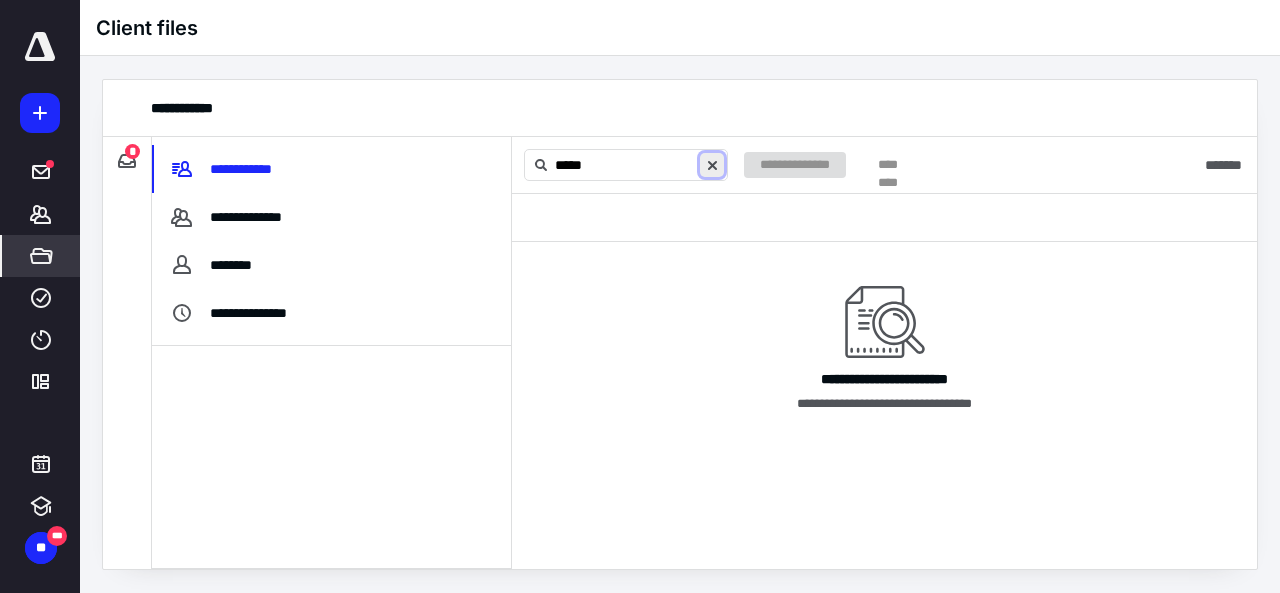 click at bounding box center [712, 165] 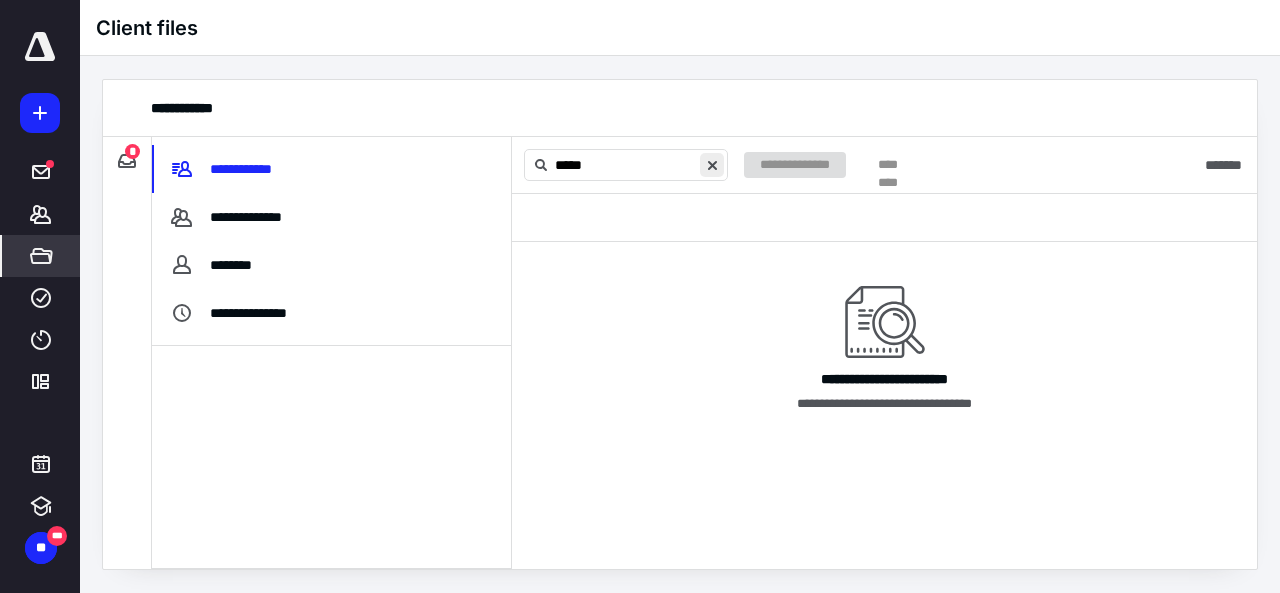 type 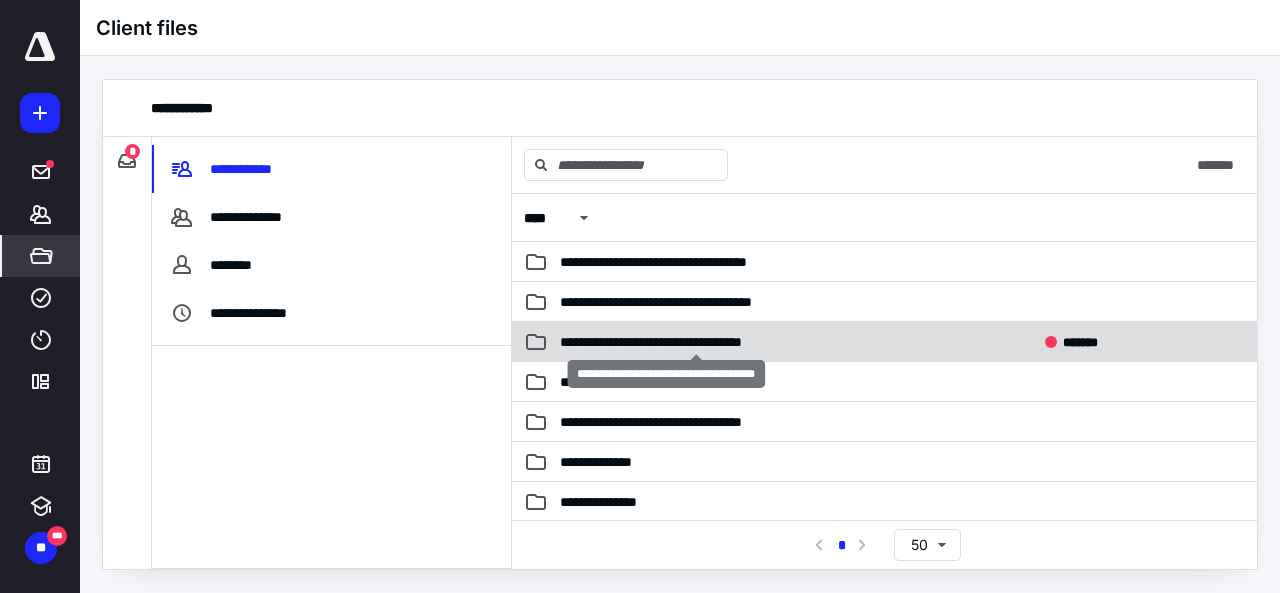 click on "**********" at bounding box center (696, 342) 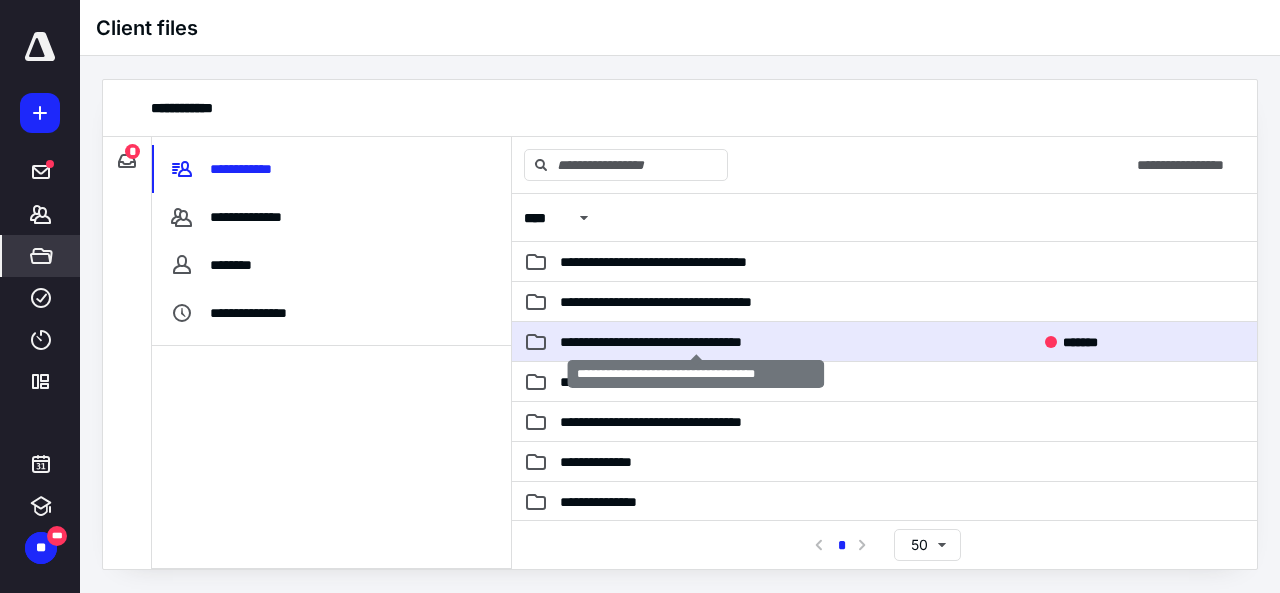 click on "**********" at bounding box center [696, 342] 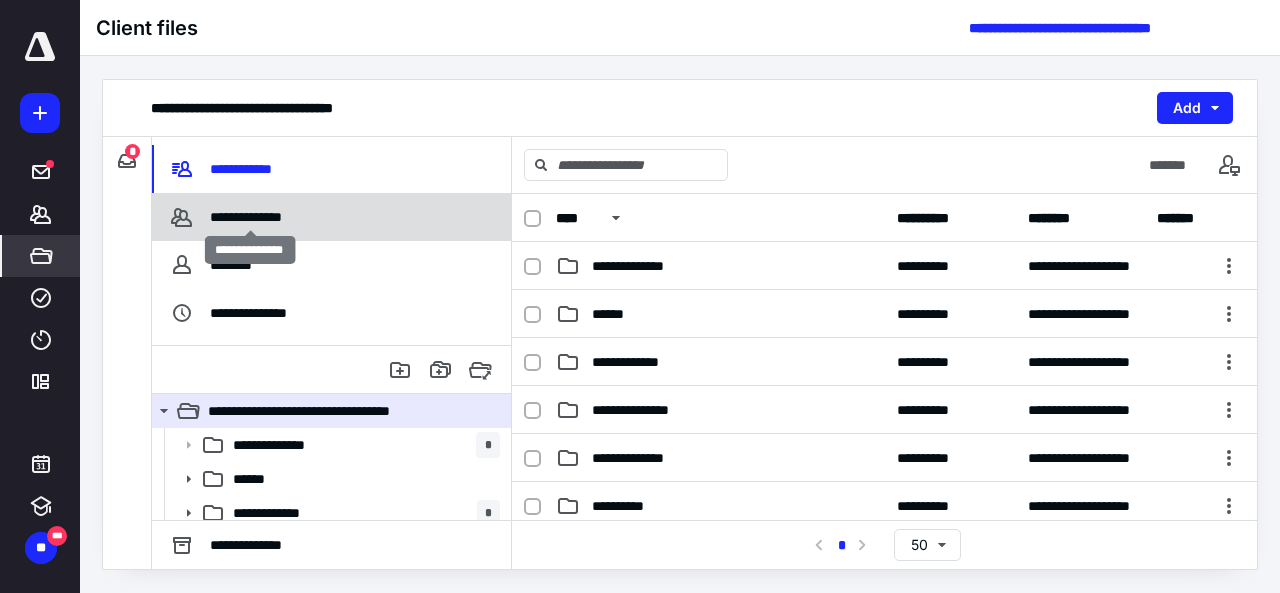 click on "**********" at bounding box center (250, 217) 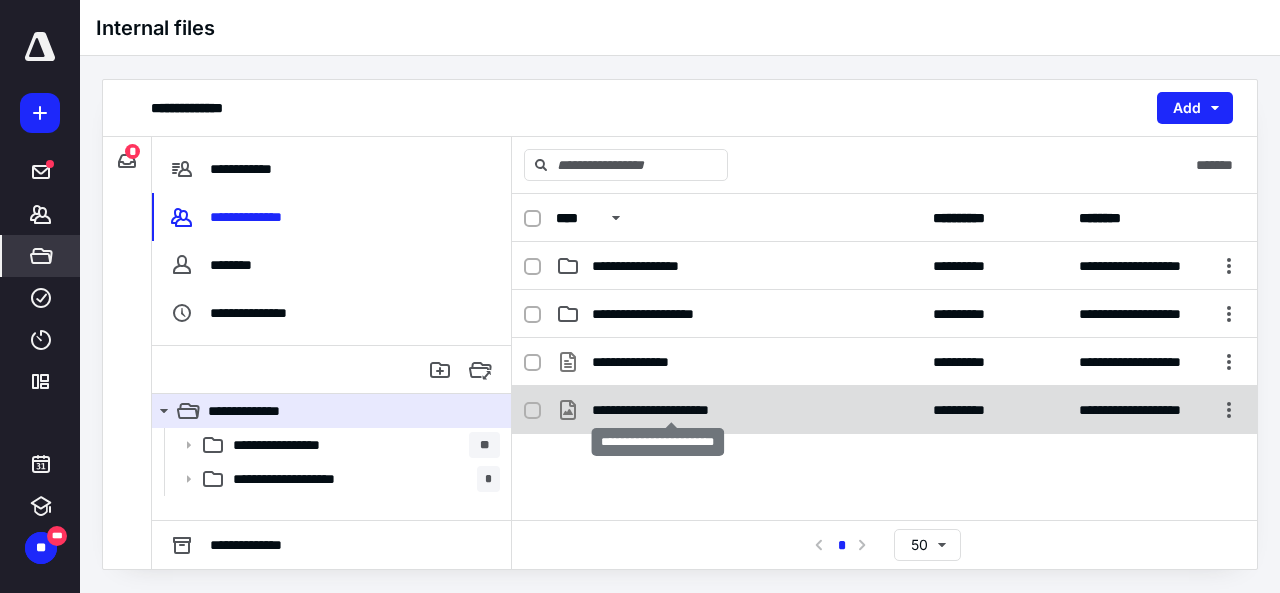 click on "**********" at bounding box center [672, 410] 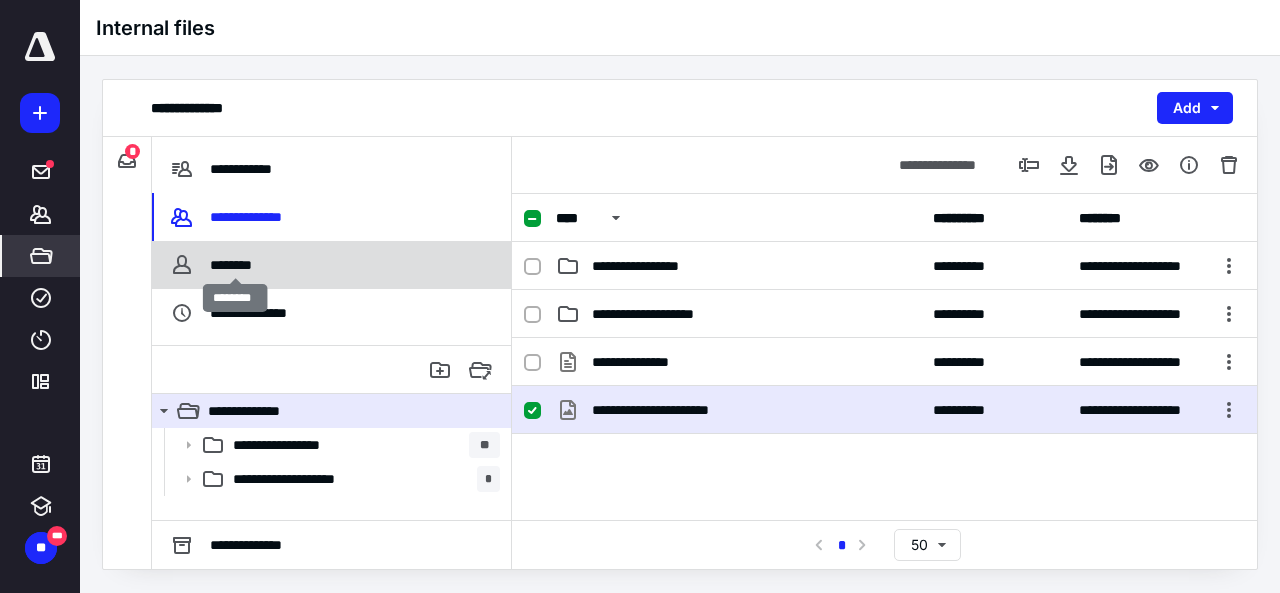 click on "********" at bounding box center (236, 265) 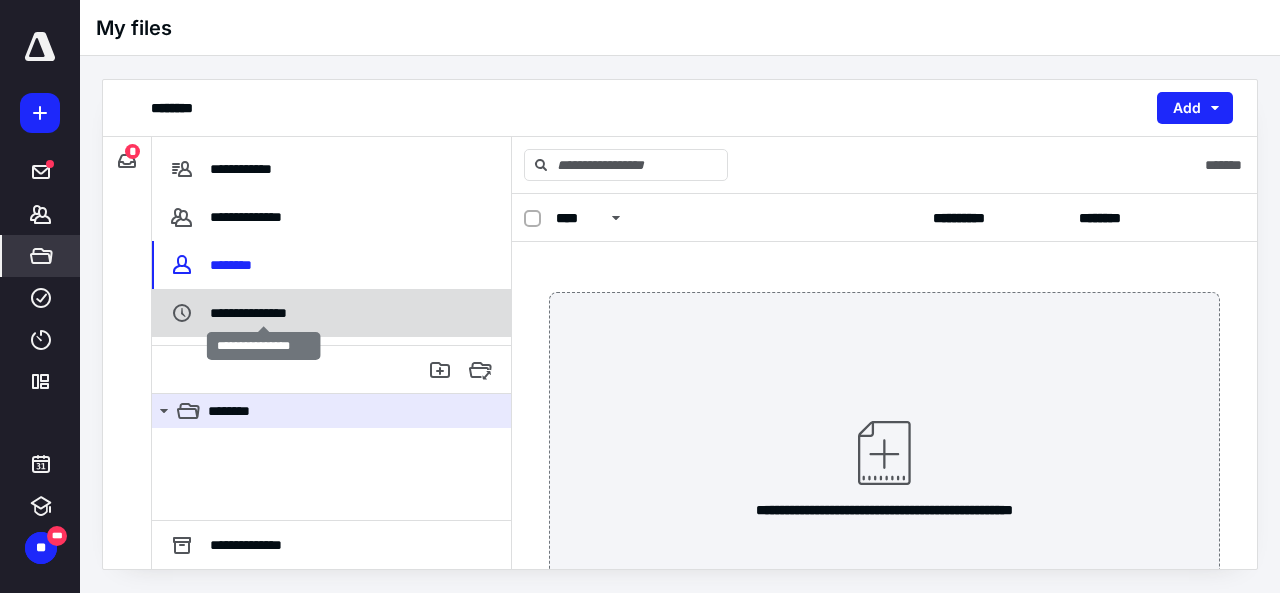 click on "**********" at bounding box center [264, 313] 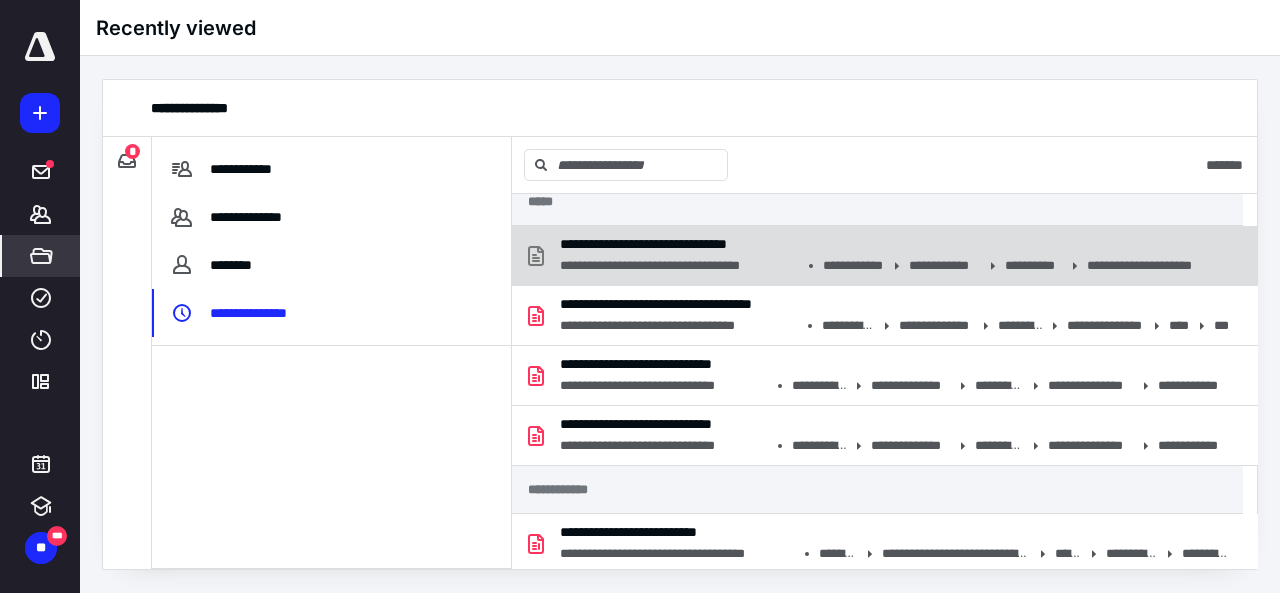 scroll, scrollTop: 0, scrollLeft: 0, axis: both 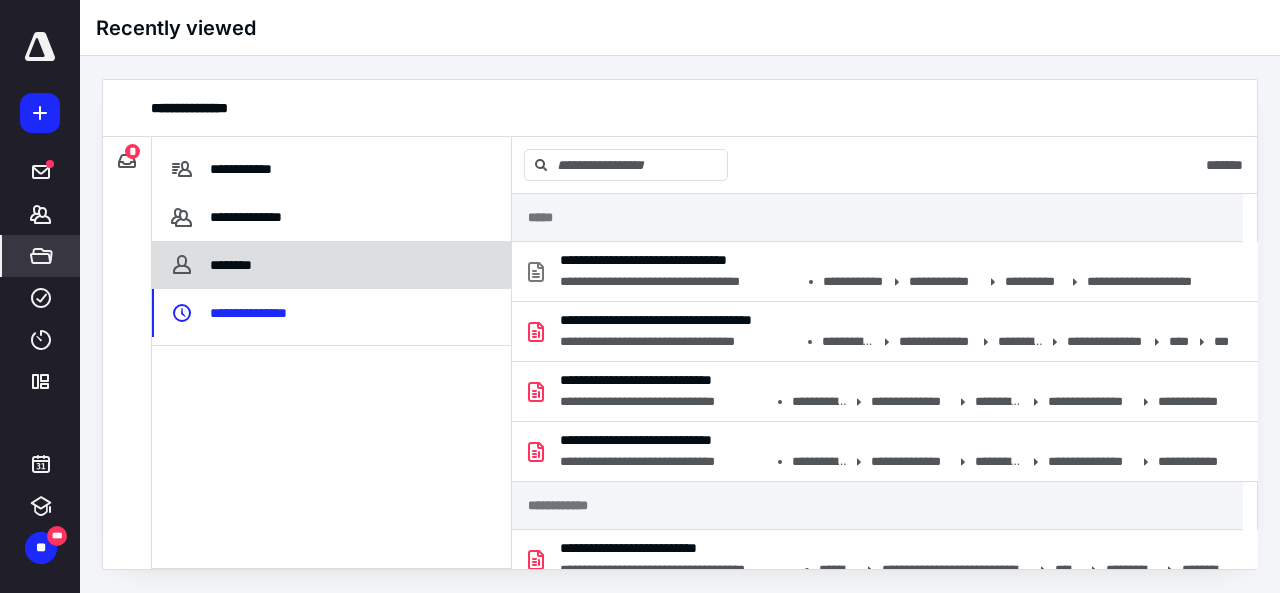 click on "********" at bounding box center (236, 265) 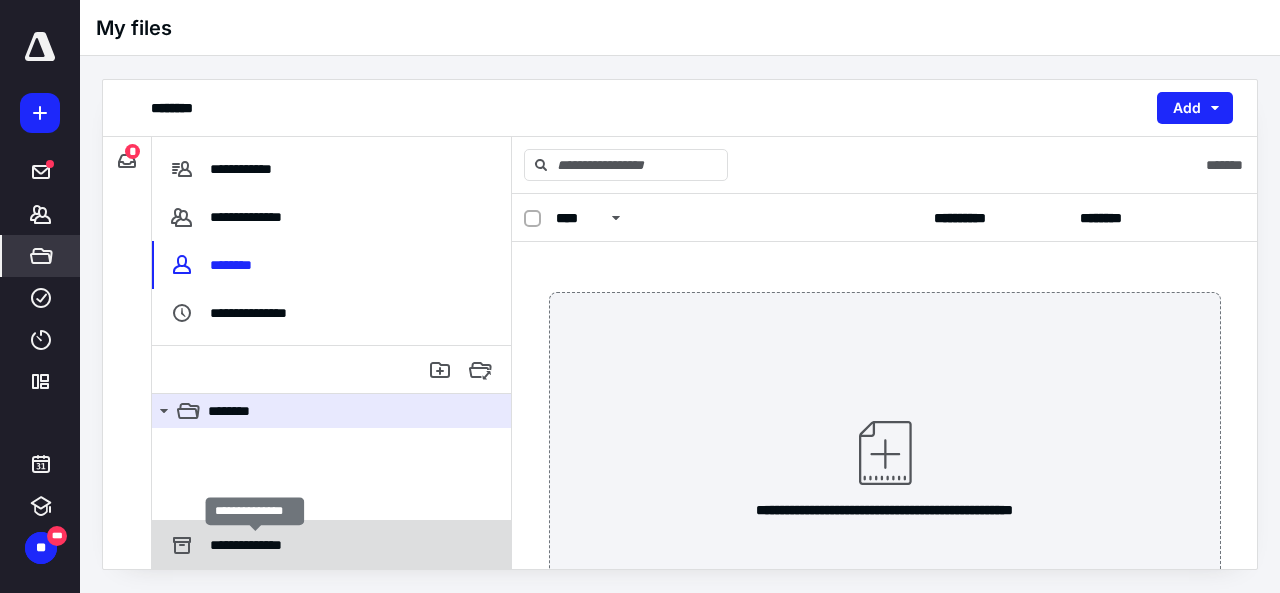 click on "**********" at bounding box center (255, 545) 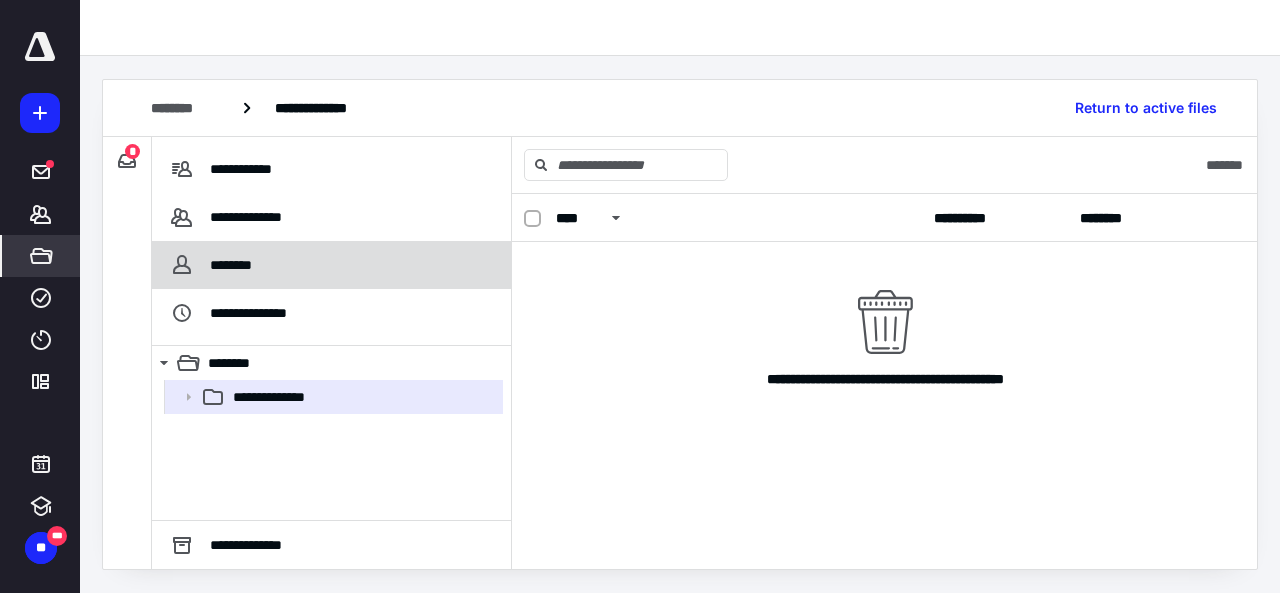 click on "********" at bounding box center [236, 265] 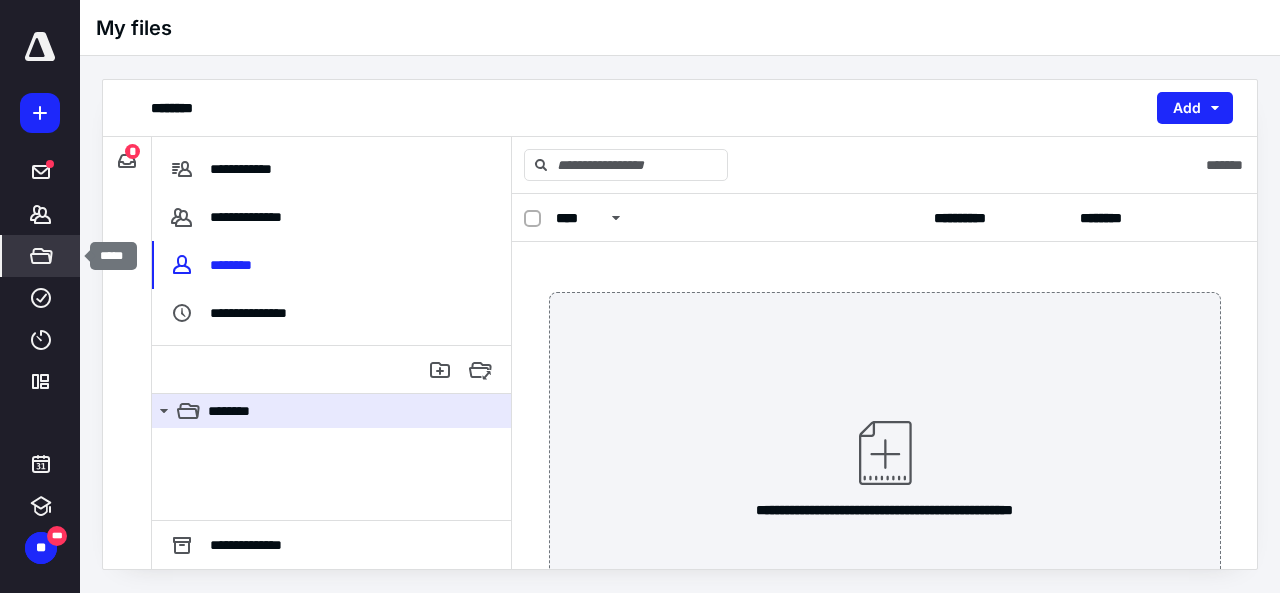 click on "*****" at bounding box center (41, 256) 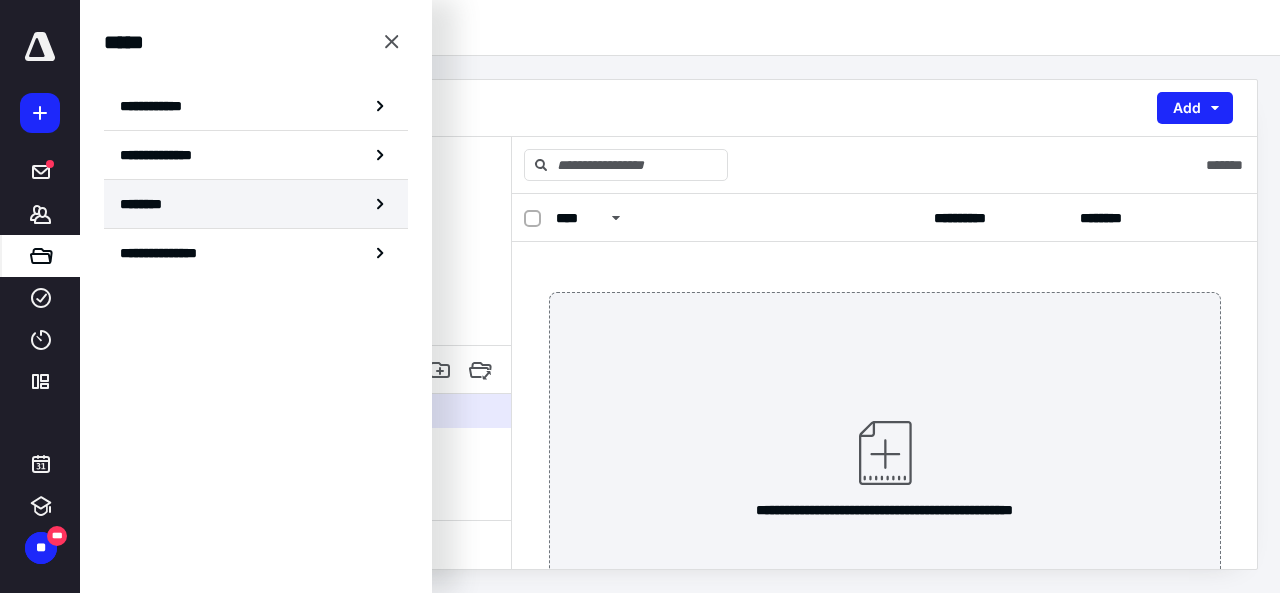 click on "********" at bounding box center (256, 204) 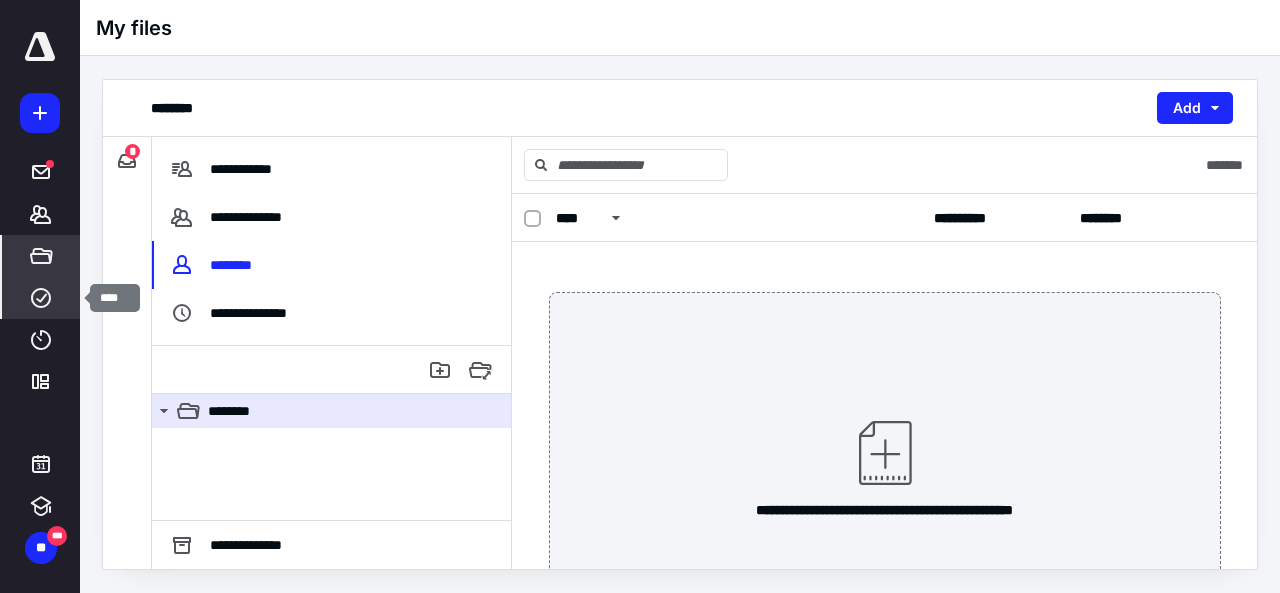 click 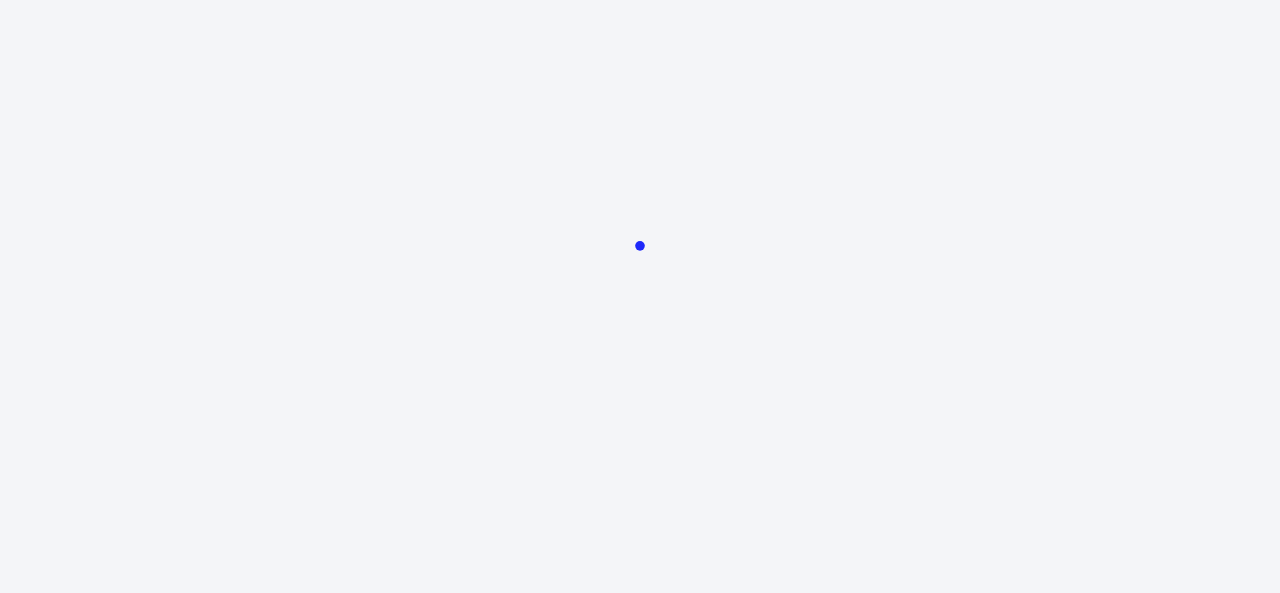 scroll, scrollTop: 0, scrollLeft: 0, axis: both 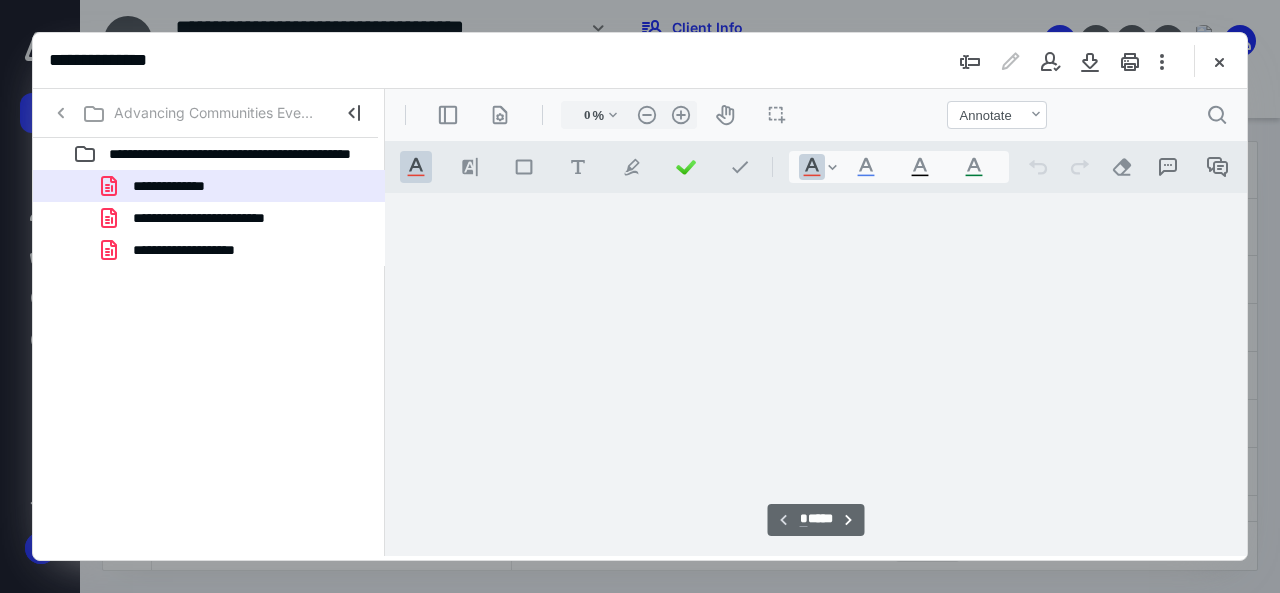 type on "46" 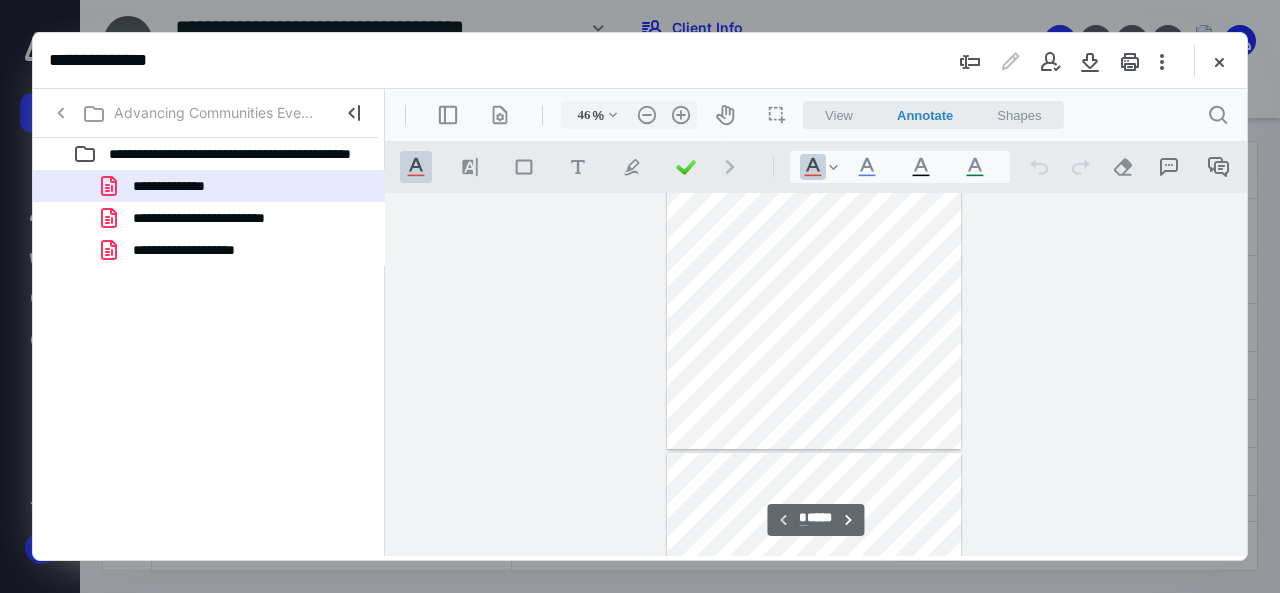 scroll, scrollTop: 0, scrollLeft: 0, axis: both 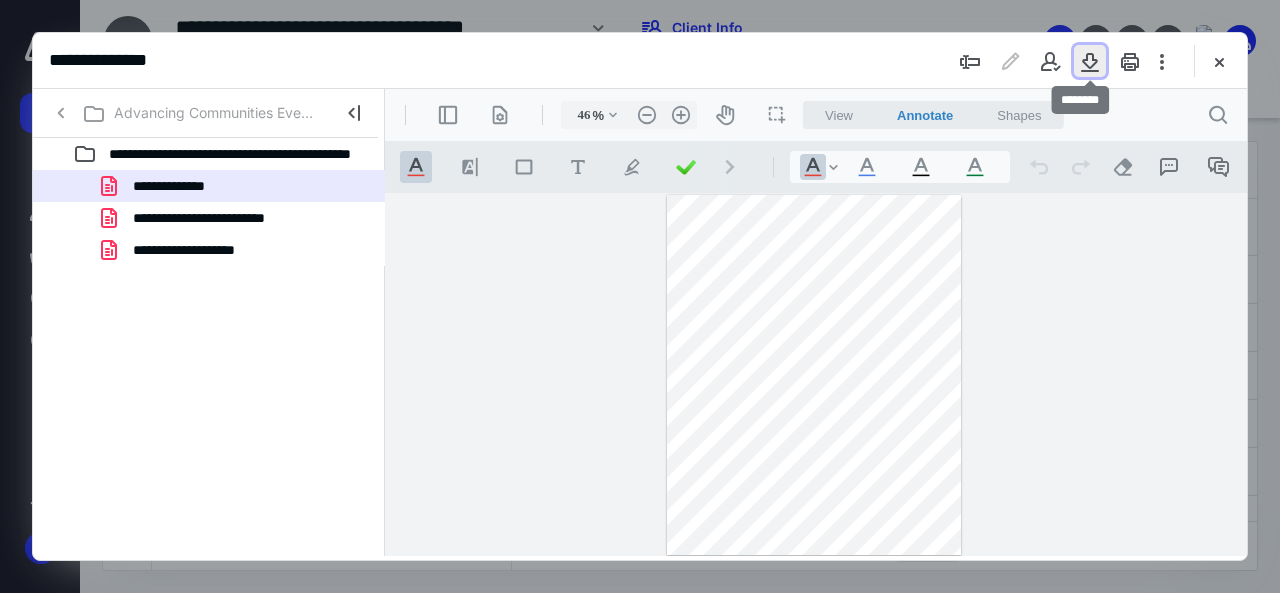 click at bounding box center [1090, 61] 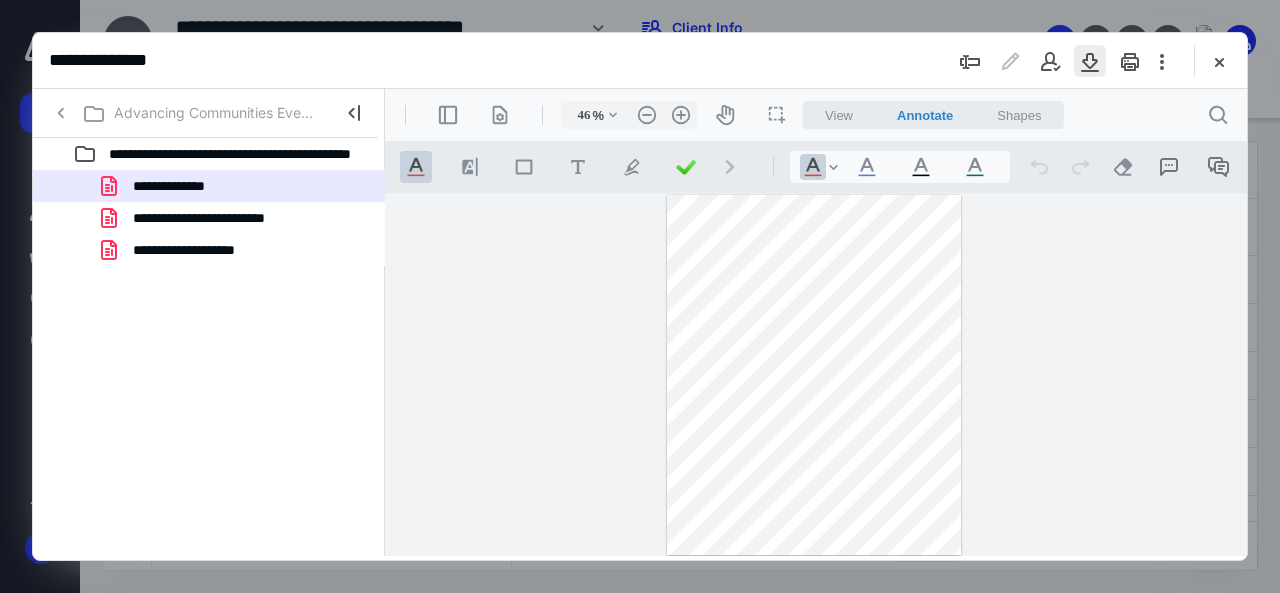click at bounding box center [1090, 61] 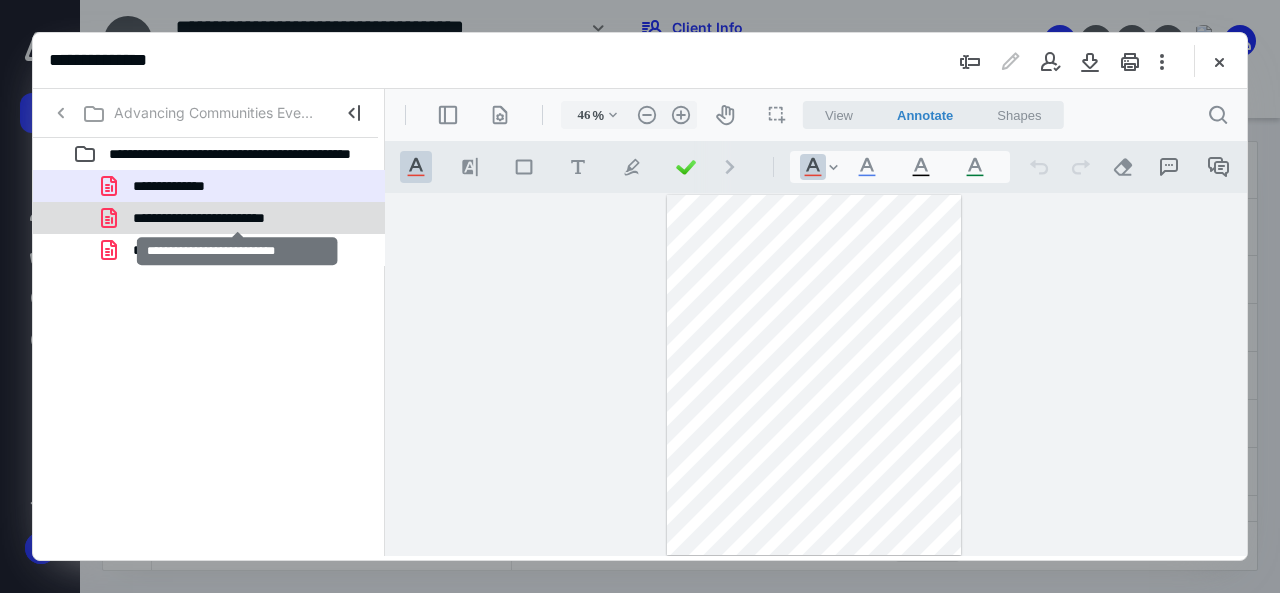 click on "**********" at bounding box center [237, 218] 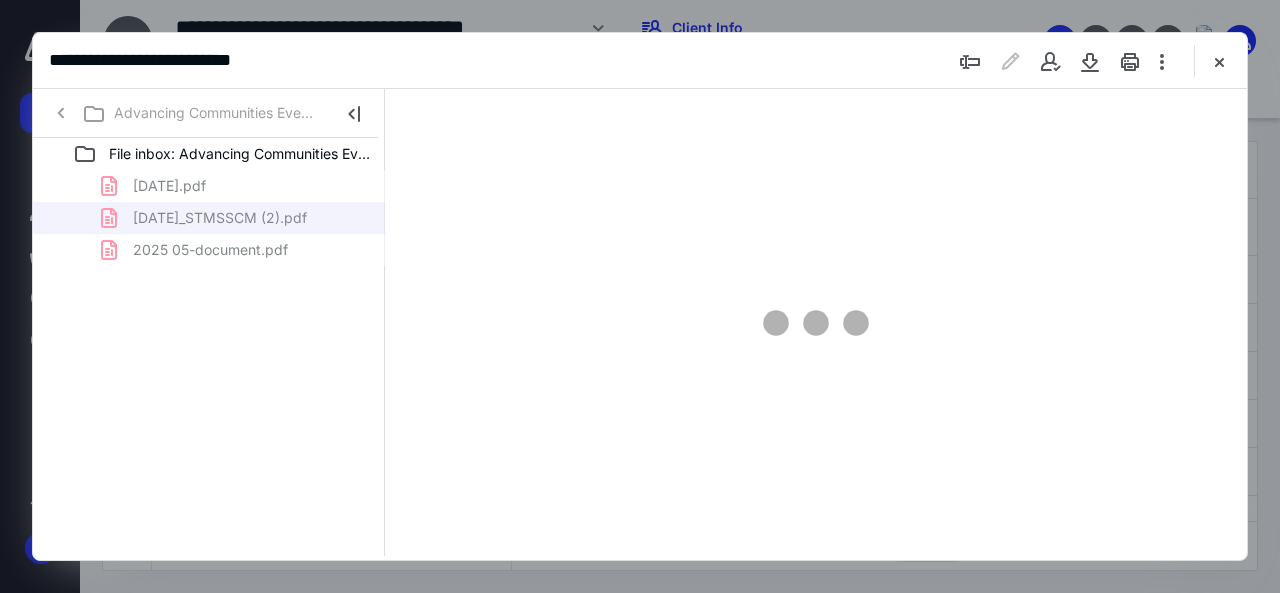 scroll, scrollTop: 0, scrollLeft: 0, axis: both 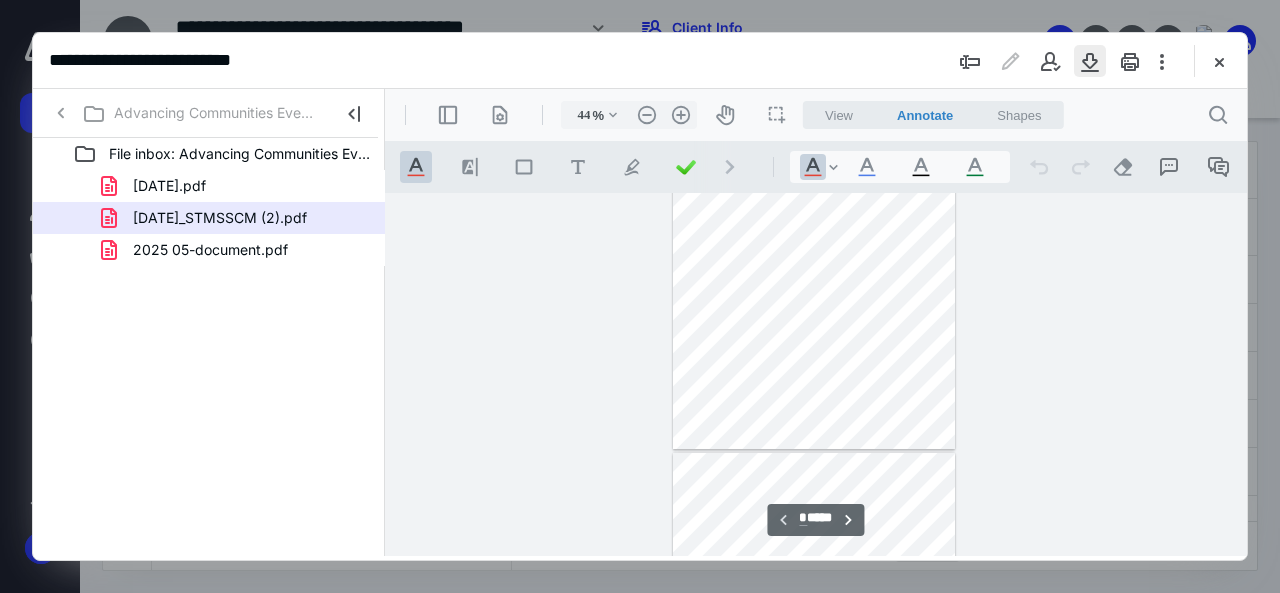 click at bounding box center [1090, 61] 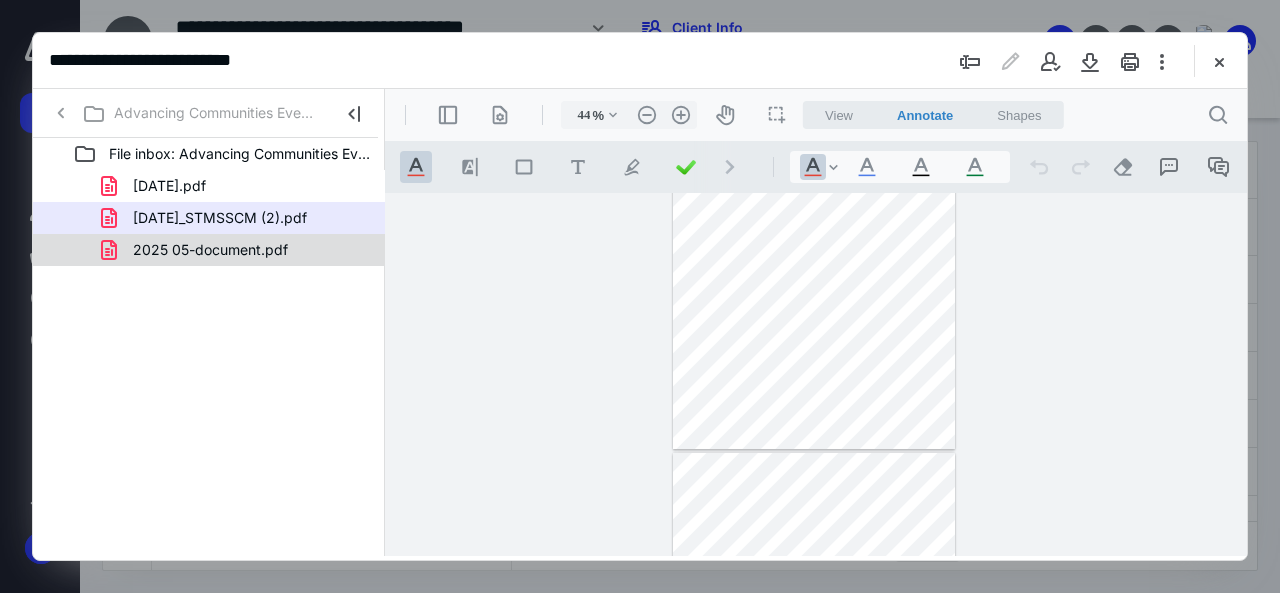 click on "2025 05-document.pdf" at bounding box center (210, 250) 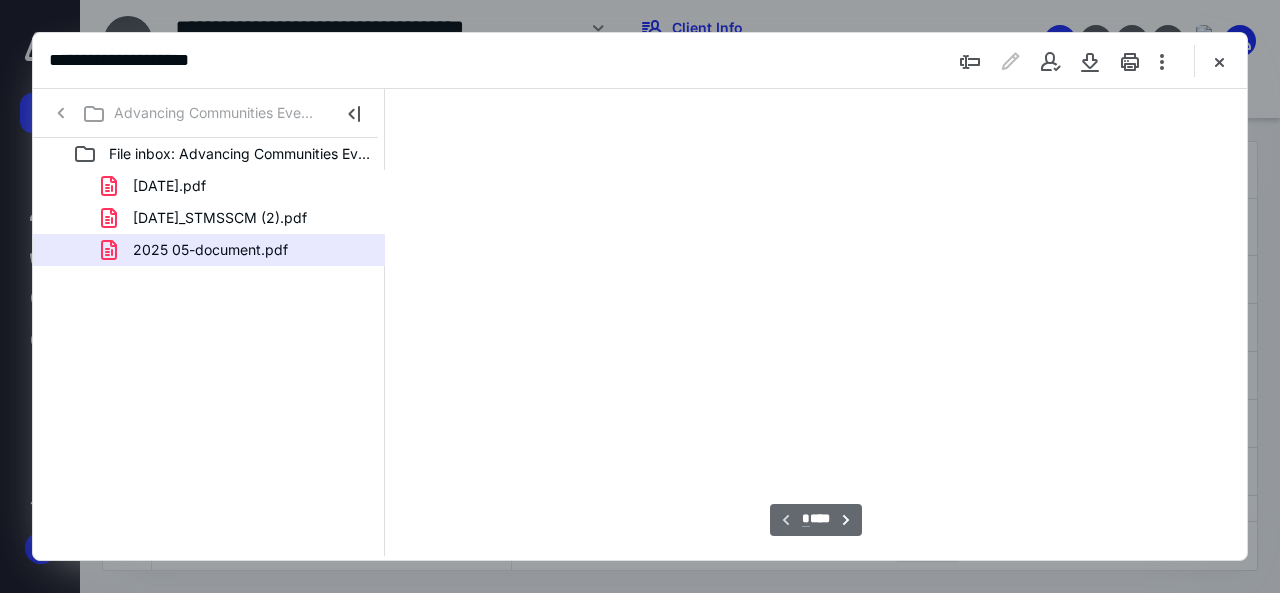 type on "46" 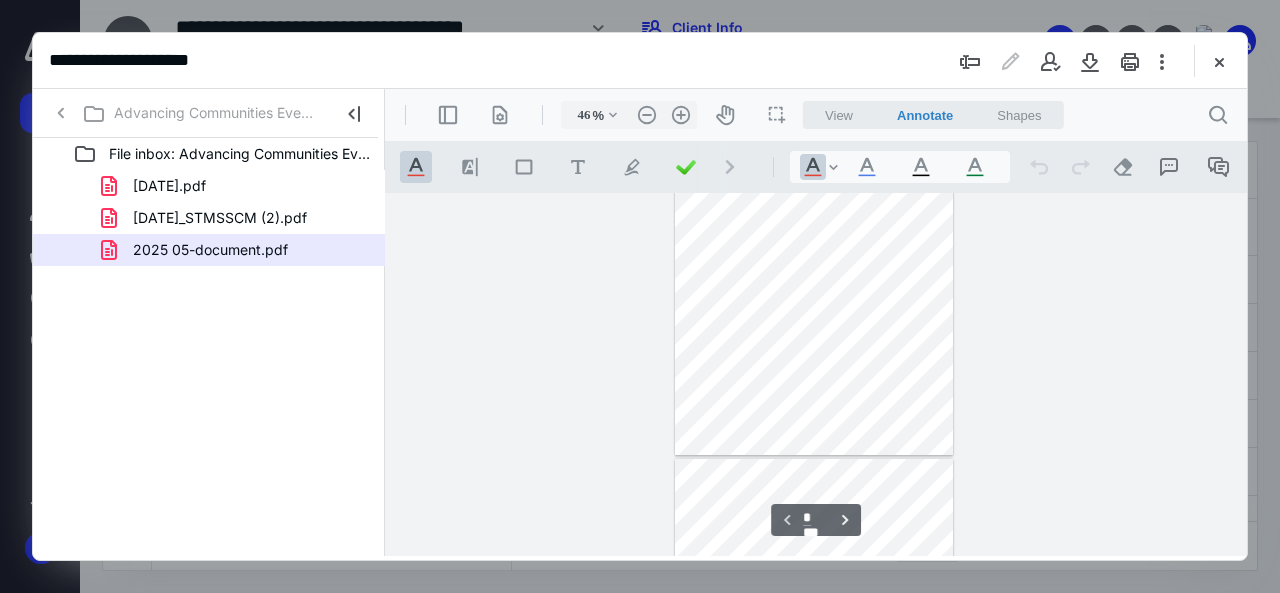 scroll, scrollTop: 0, scrollLeft: 0, axis: both 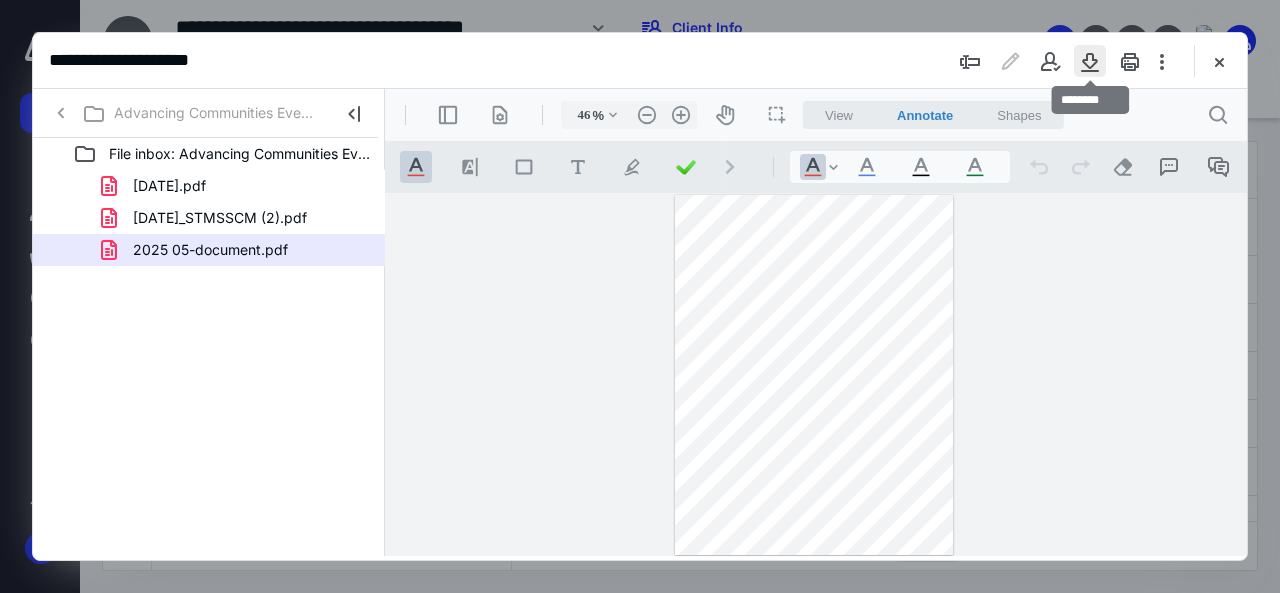 click at bounding box center [1090, 61] 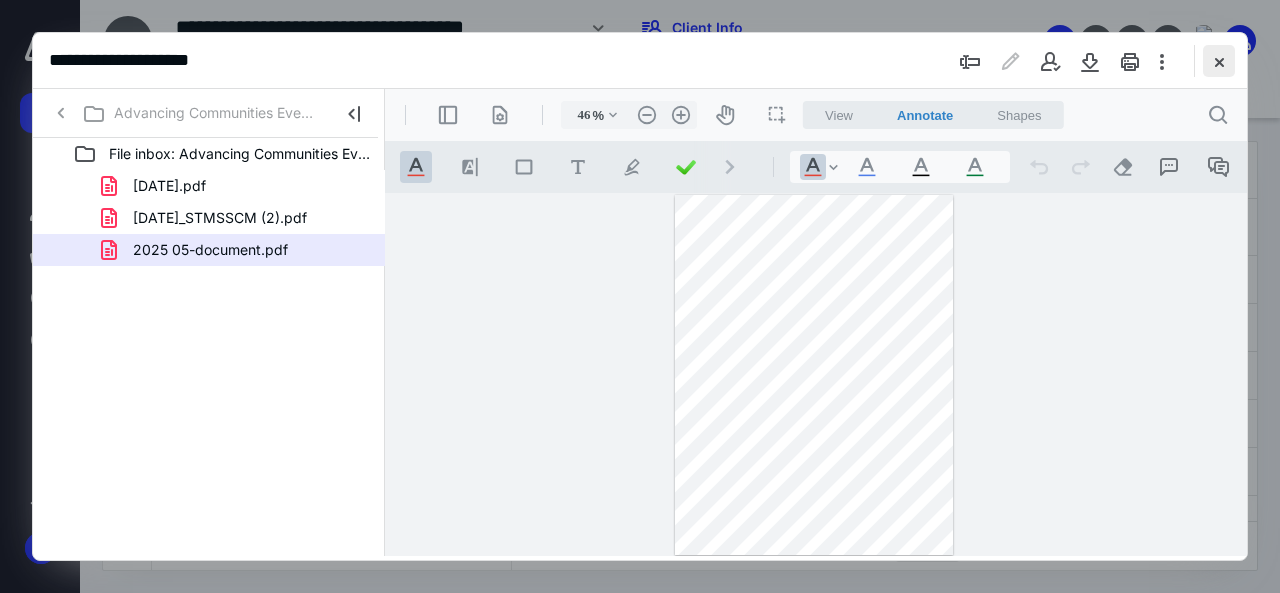 click at bounding box center (1219, 61) 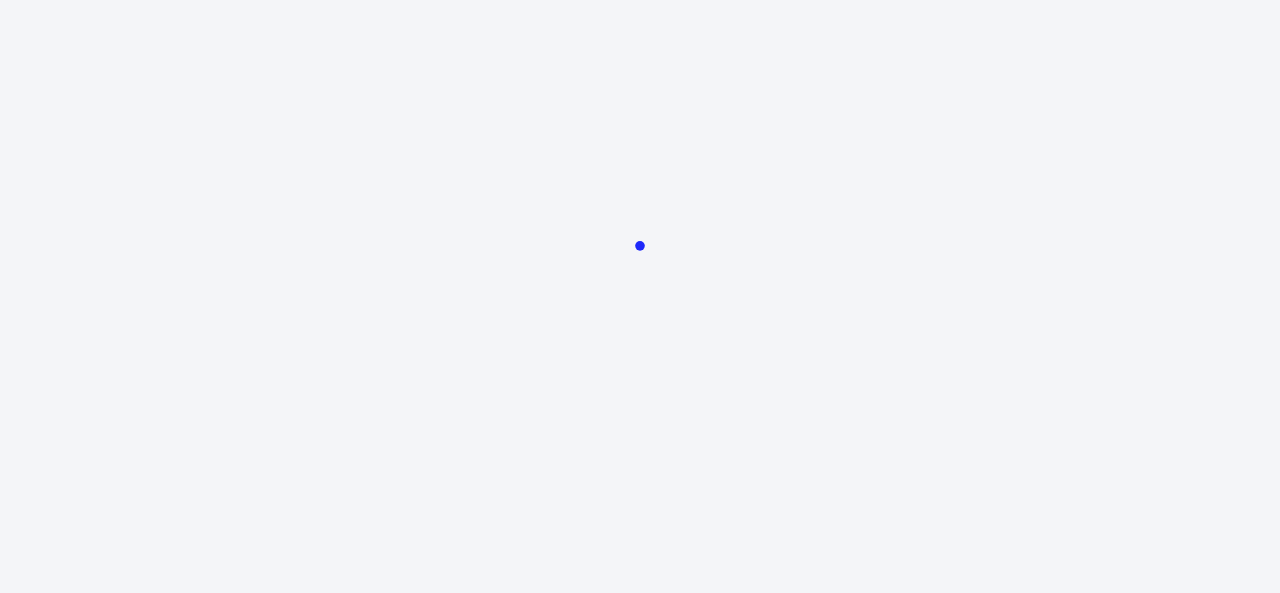 scroll, scrollTop: 0, scrollLeft: 0, axis: both 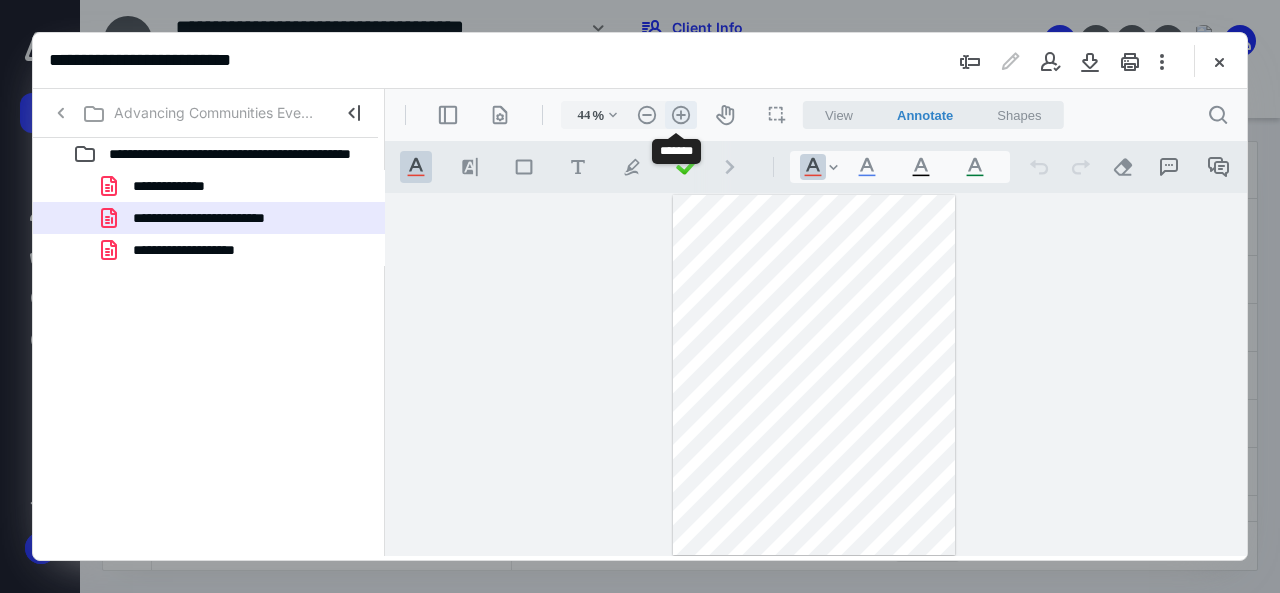 click on ".cls-1{fill:#abb0c4;} icon - header - zoom - in - line" at bounding box center [681, 115] 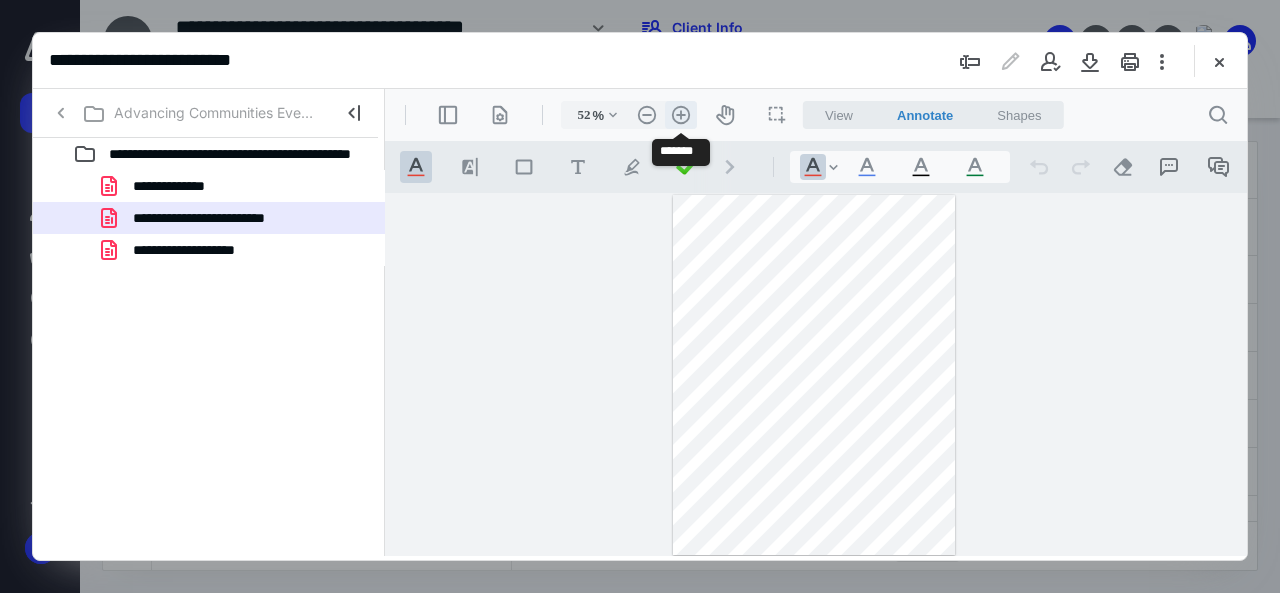 scroll, scrollTop: 22, scrollLeft: 0, axis: vertical 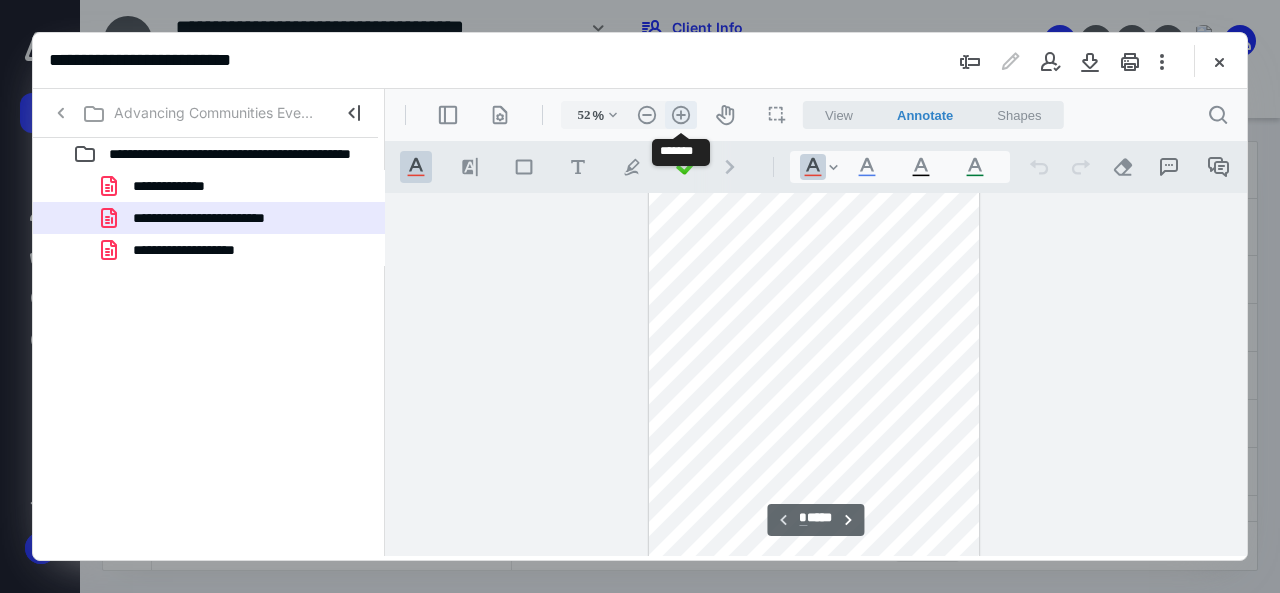 click on ".cls-1{fill:#abb0c4;} icon - header - zoom - in - line" at bounding box center [681, 115] 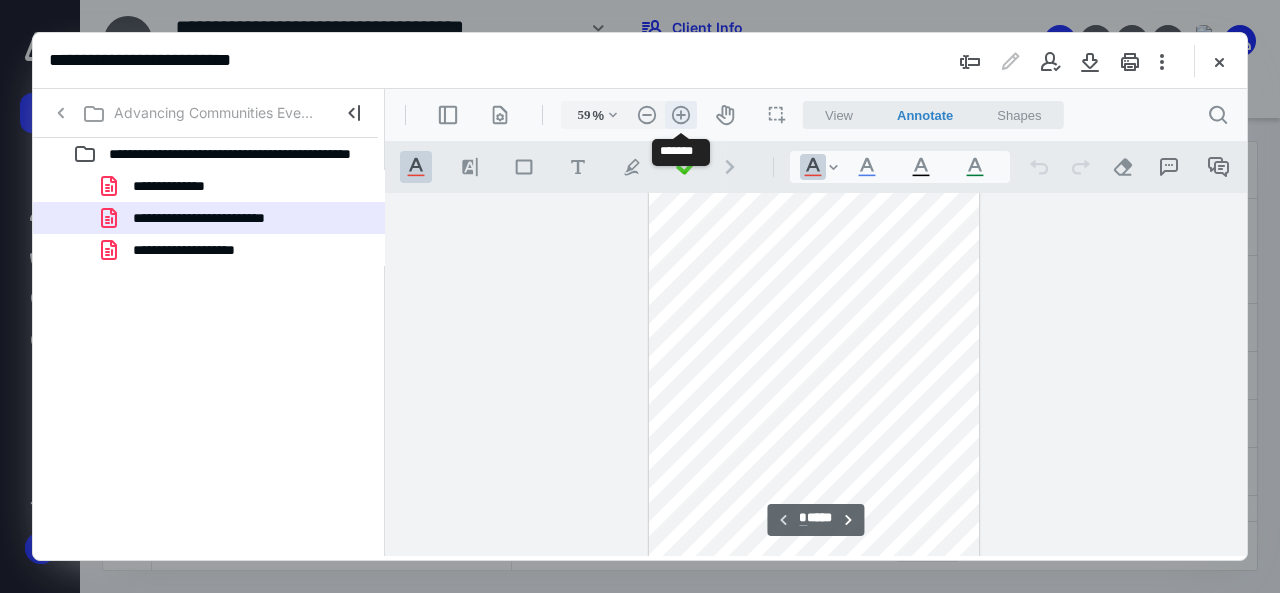 scroll, scrollTop: 45, scrollLeft: 0, axis: vertical 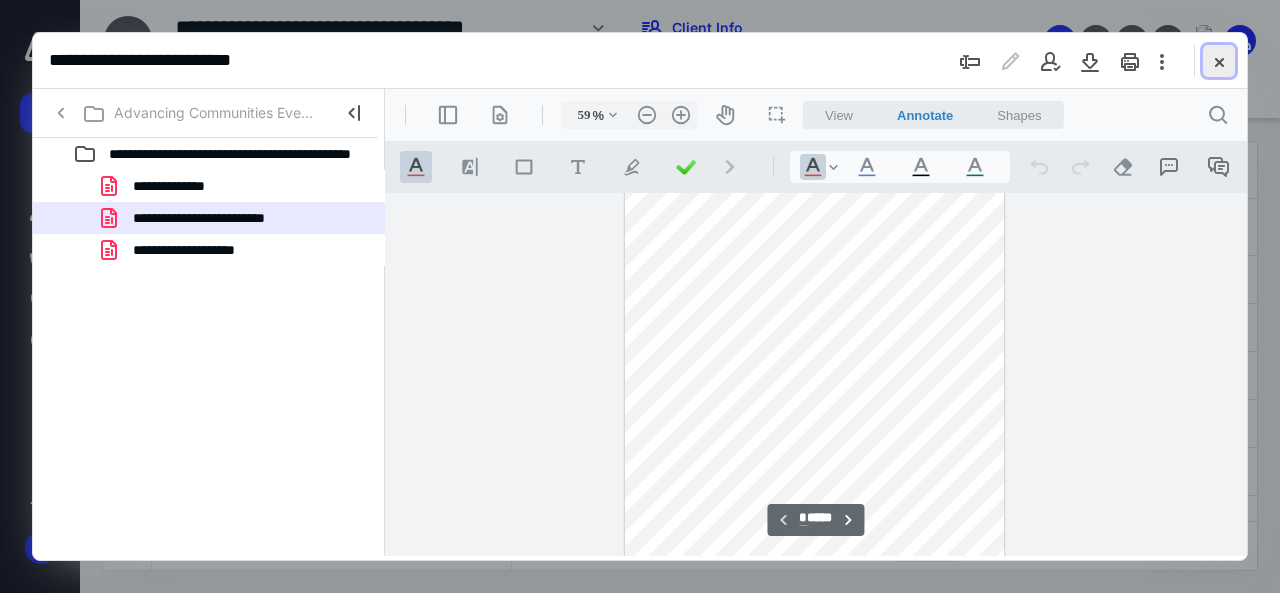 click at bounding box center (1219, 61) 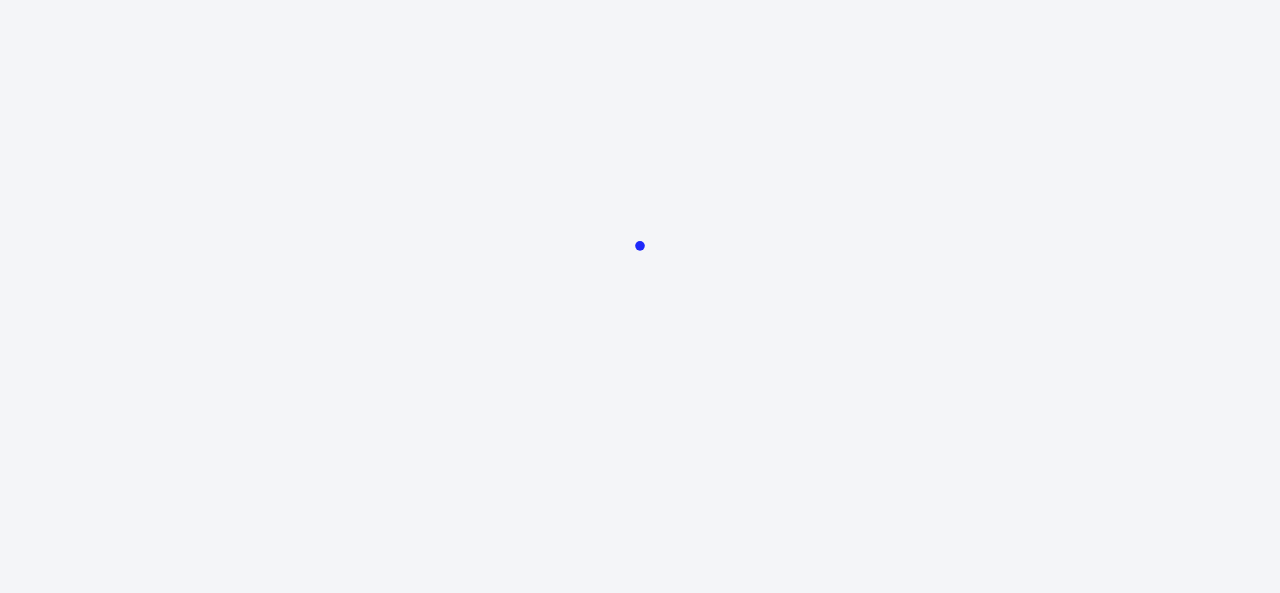 scroll, scrollTop: 0, scrollLeft: 0, axis: both 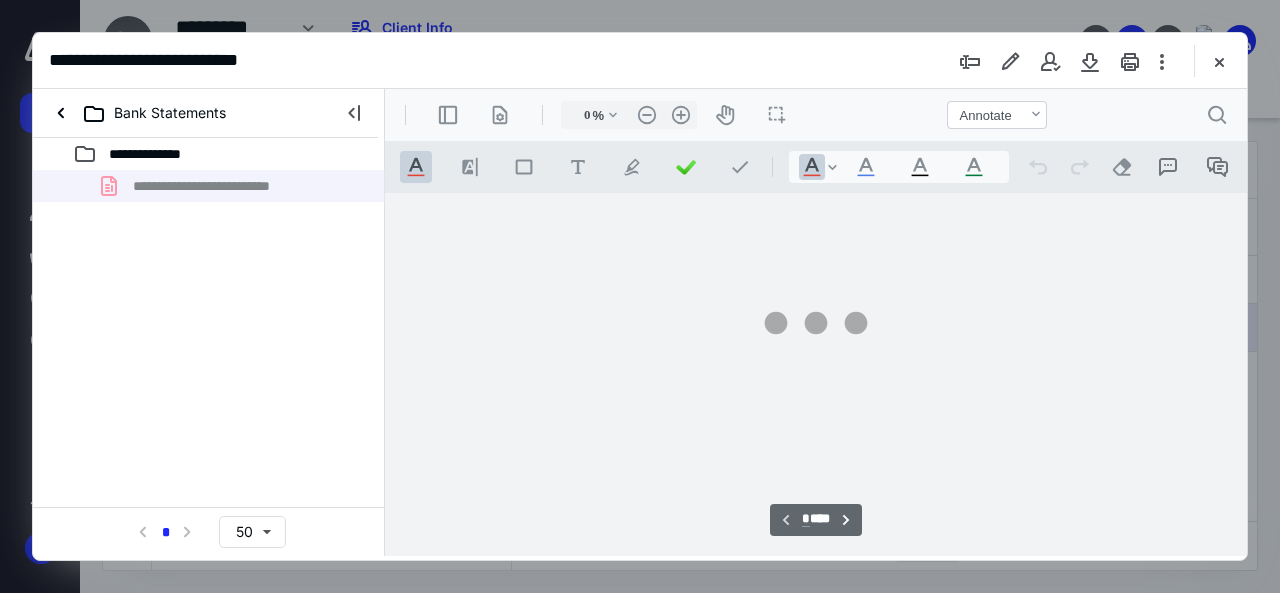 type on "36" 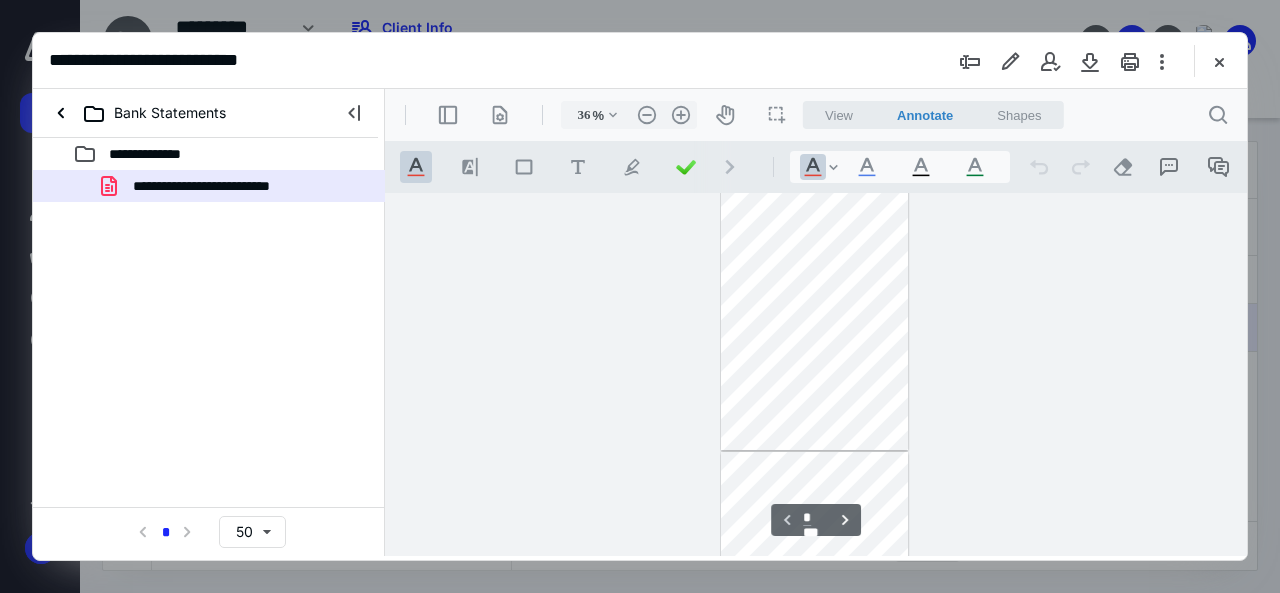 scroll, scrollTop: 0, scrollLeft: 0, axis: both 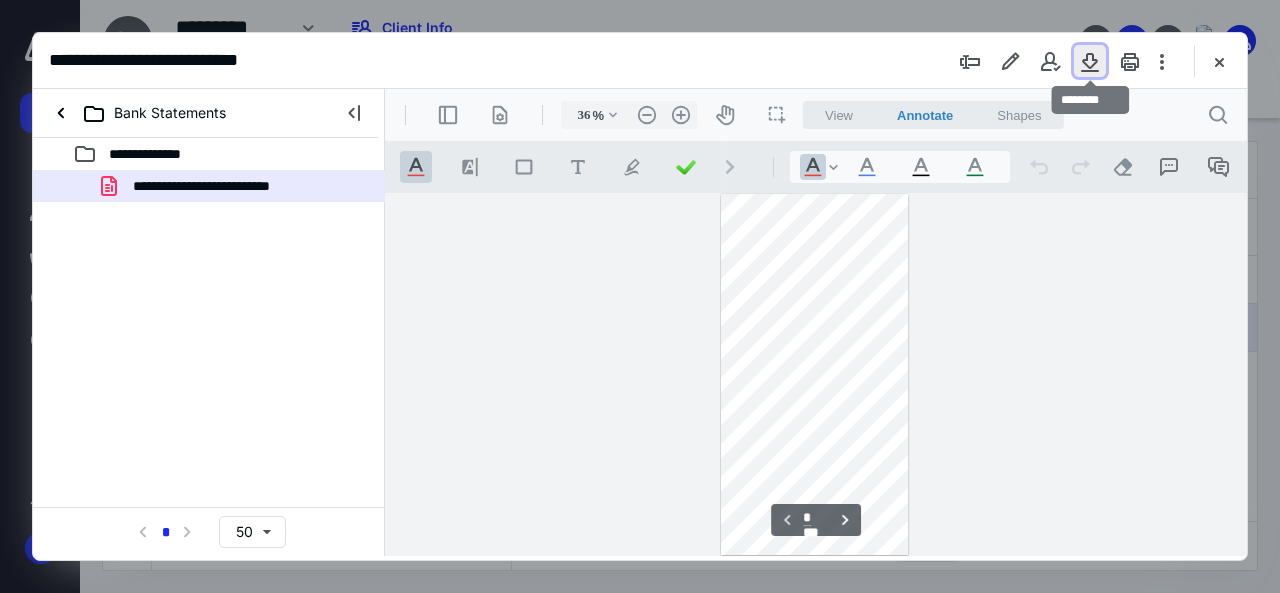 click at bounding box center (1090, 61) 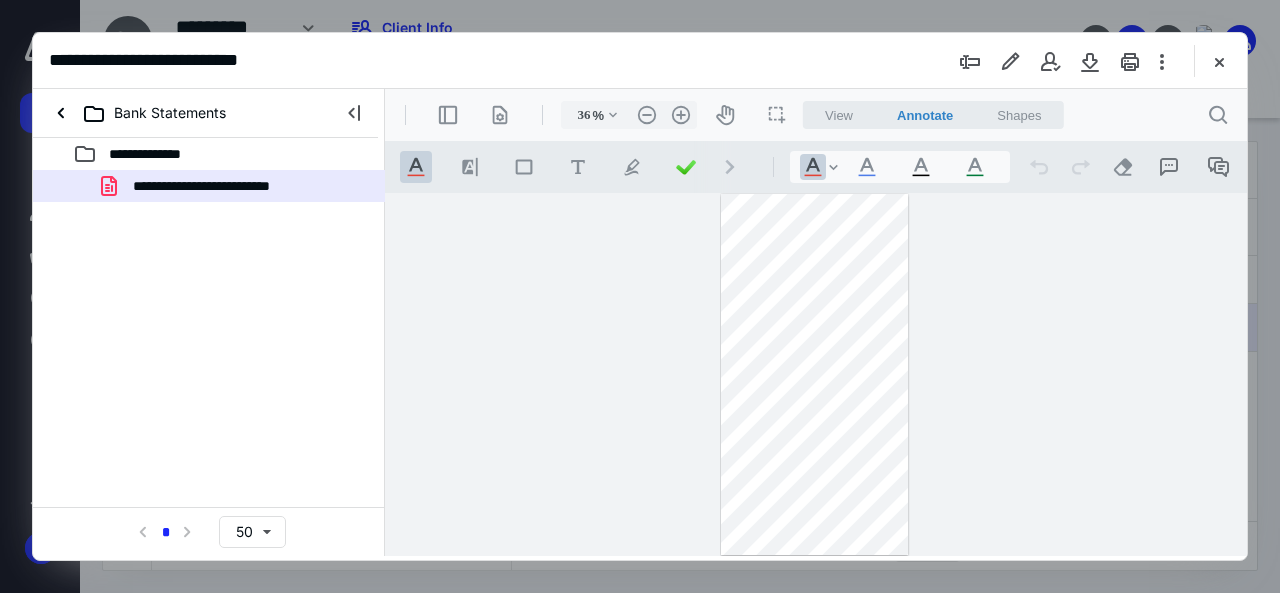 click on "**********" at bounding box center [161, 154] 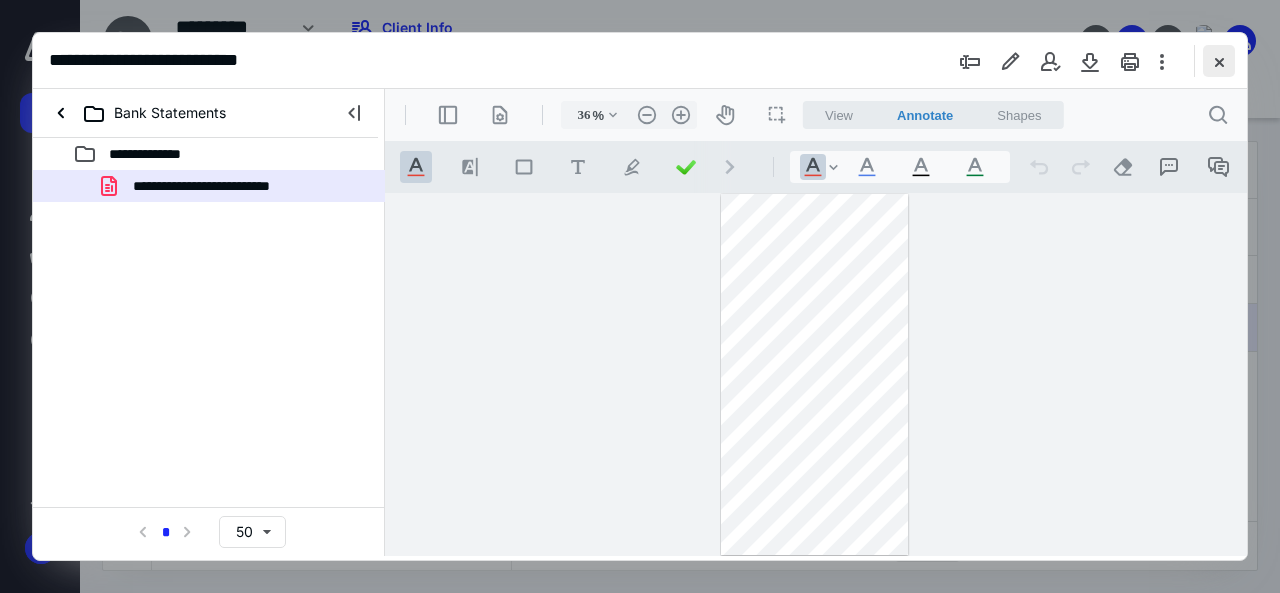click at bounding box center [1219, 61] 